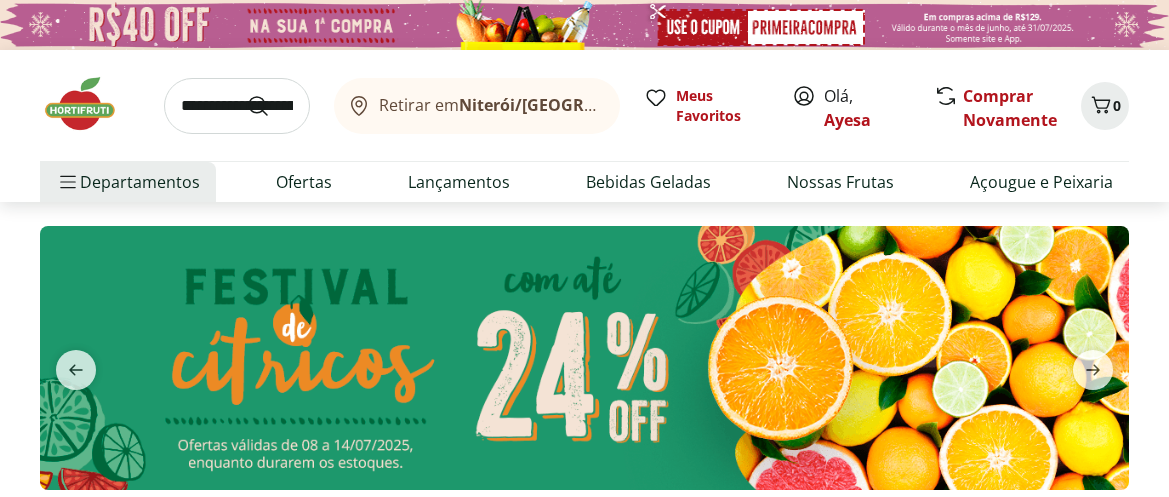 scroll, scrollTop: 0, scrollLeft: 0, axis: both 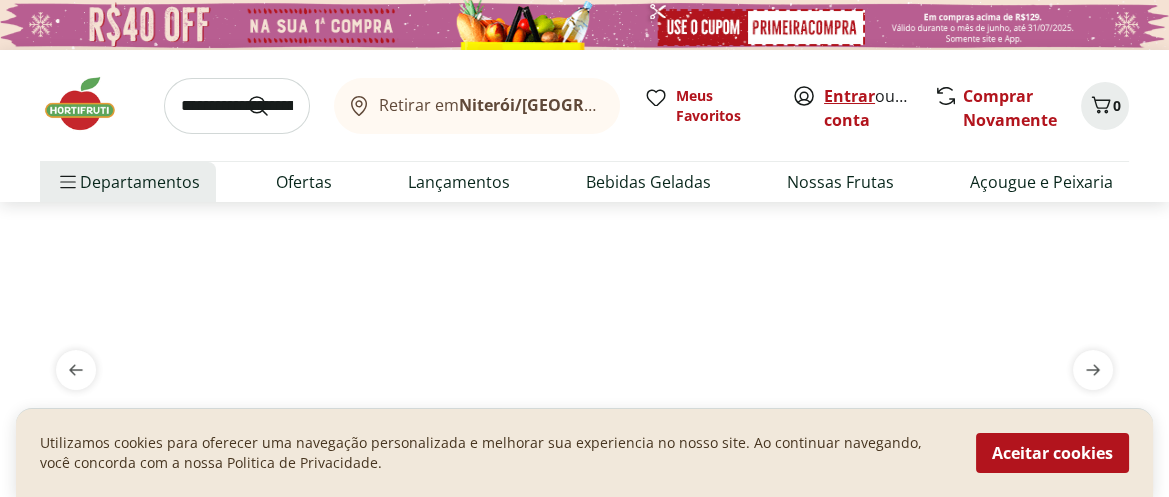 click on "Entrar" at bounding box center (849, 96) 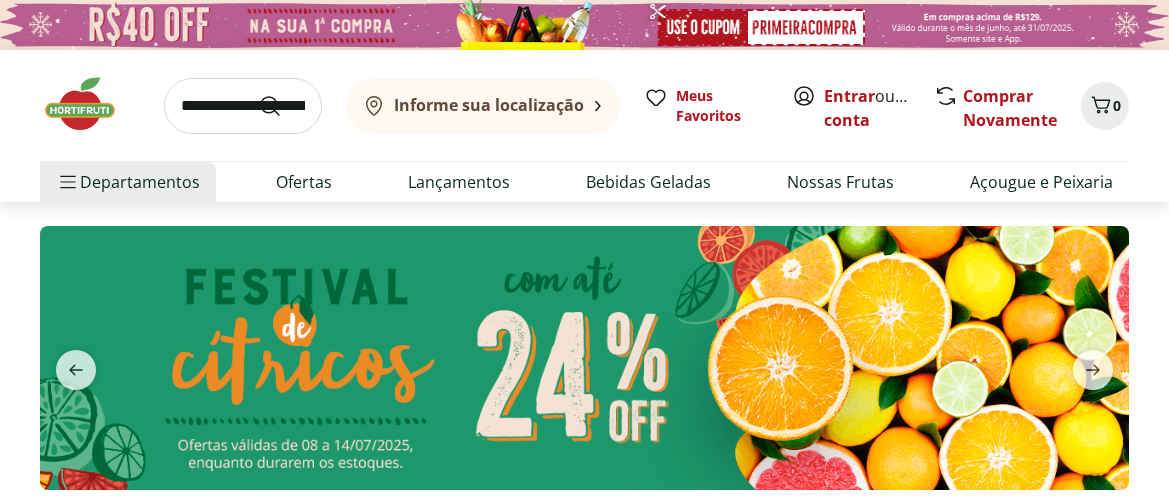scroll, scrollTop: 0, scrollLeft: 0, axis: both 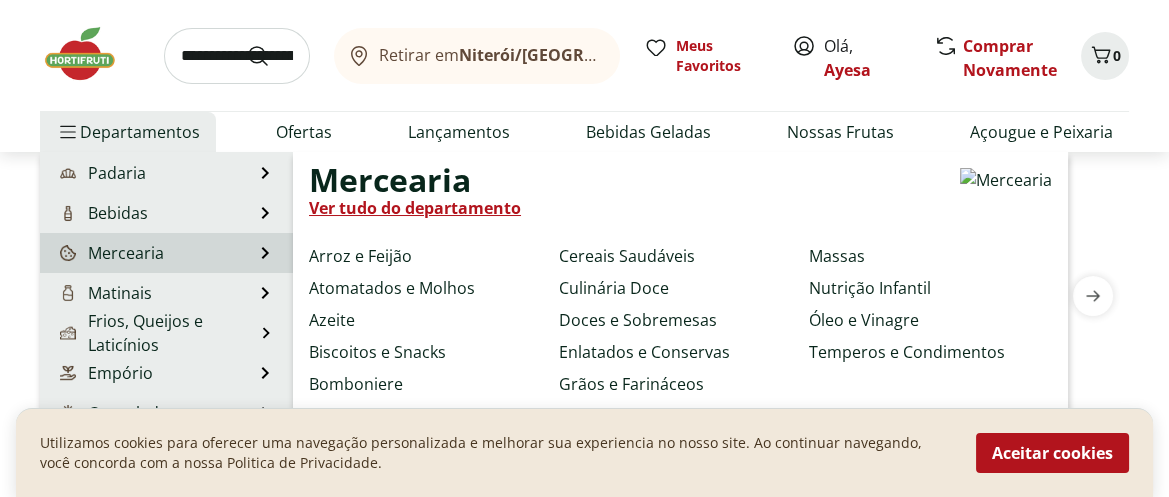 click on "Mercearia" at bounding box center (110, 253) 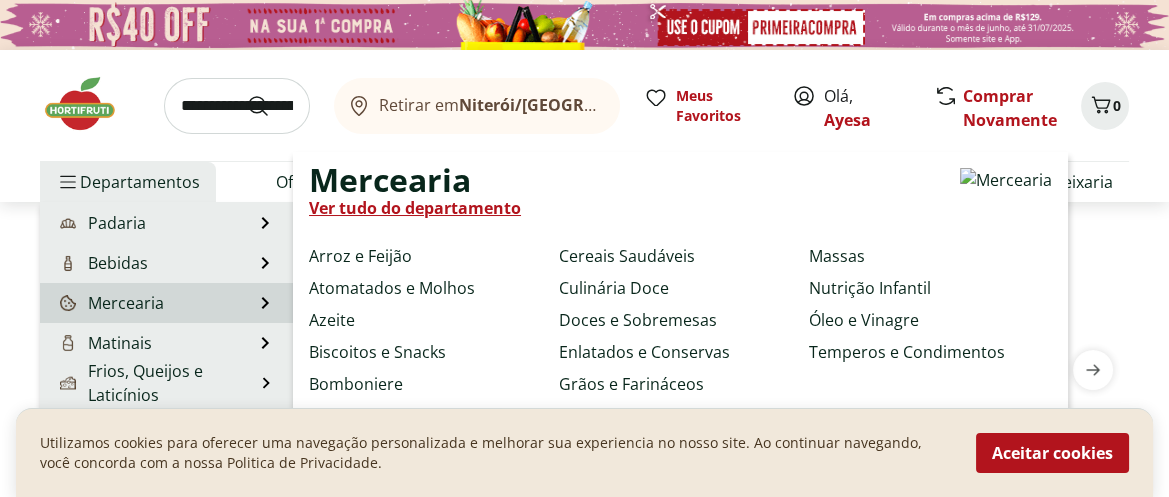 select on "**********" 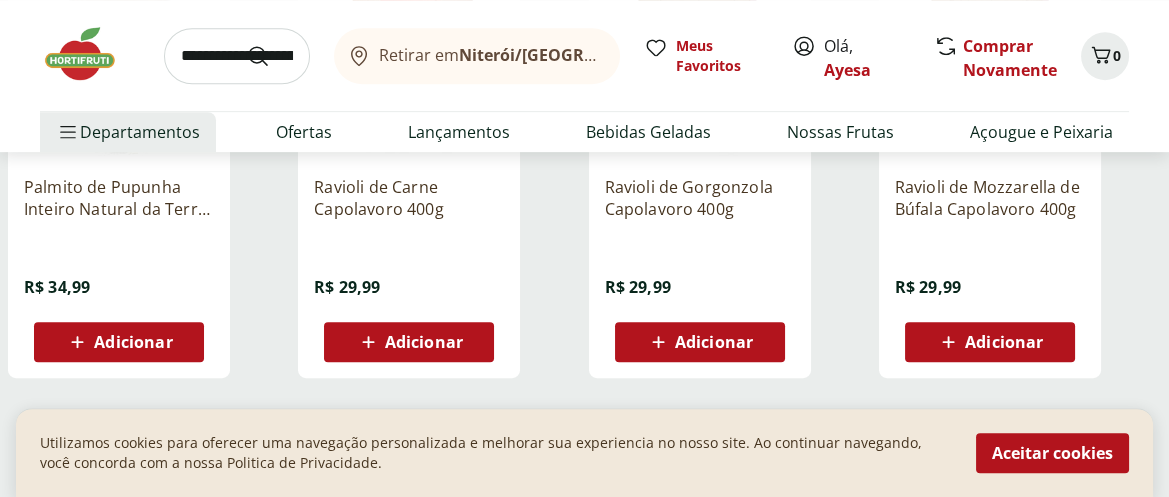 scroll, scrollTop: 1333, scrollLeft: 0, axis: vertical 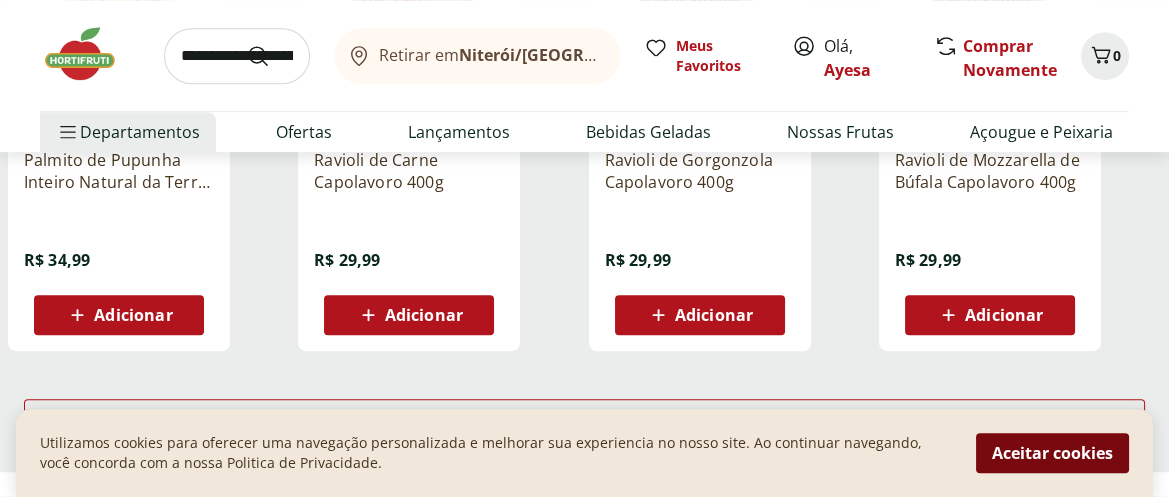 click on "Aceitar cookies" at bounding box center (1052, 453) 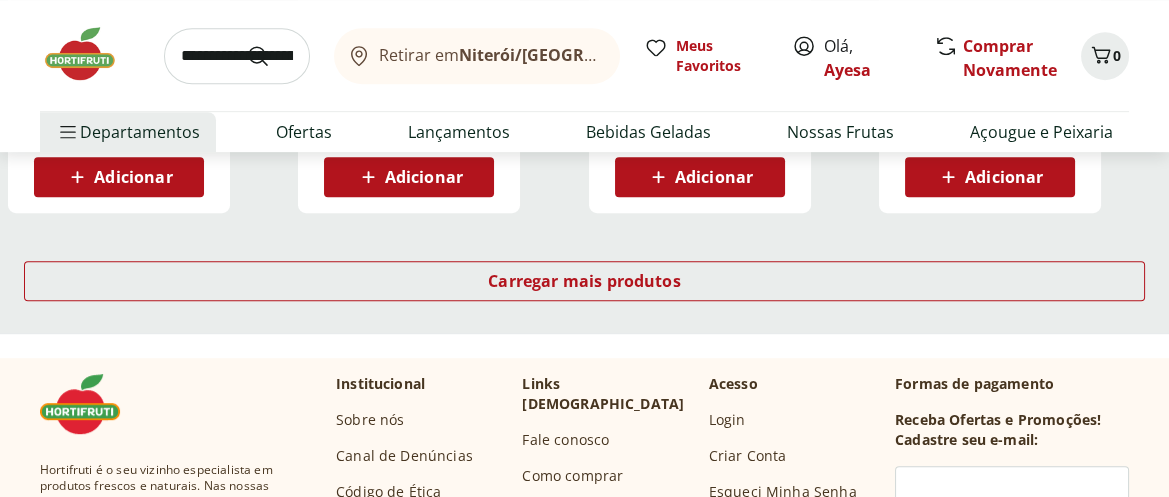 scroll, scrollTop: 1481, scrollLeft: 0, axis: vertical 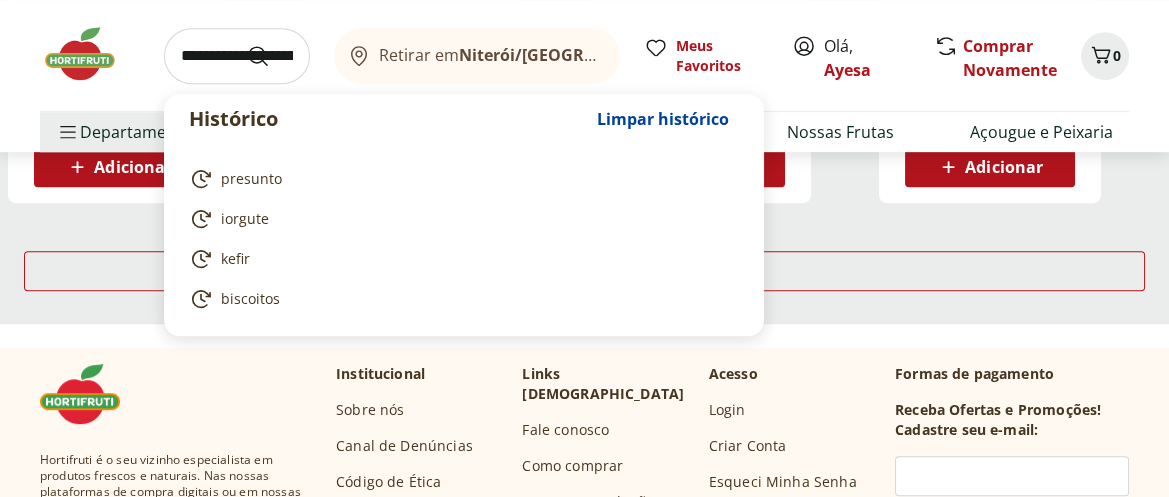 click at bounding box center [237, 56] 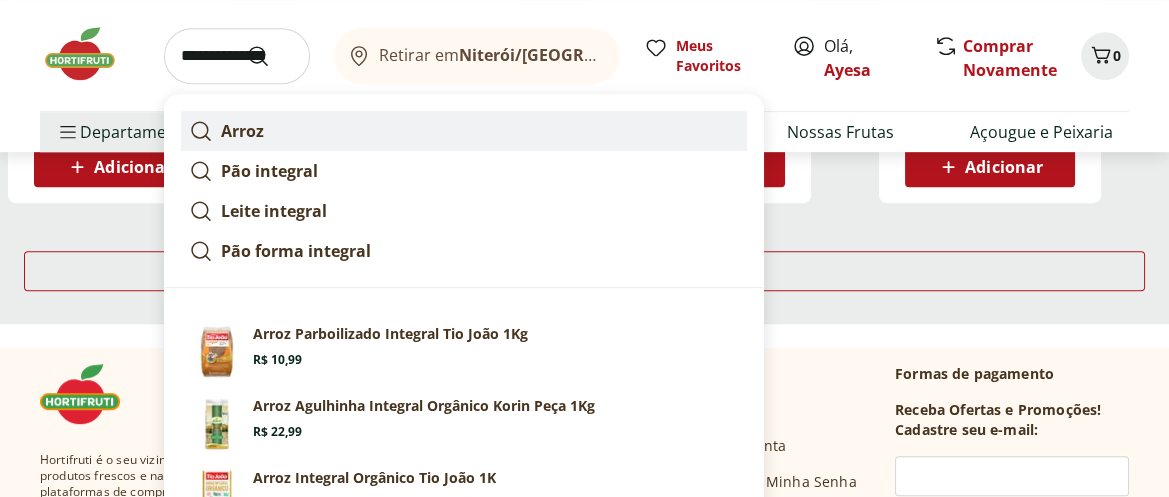 click on "Arroz" at bounding box center (242, 131) 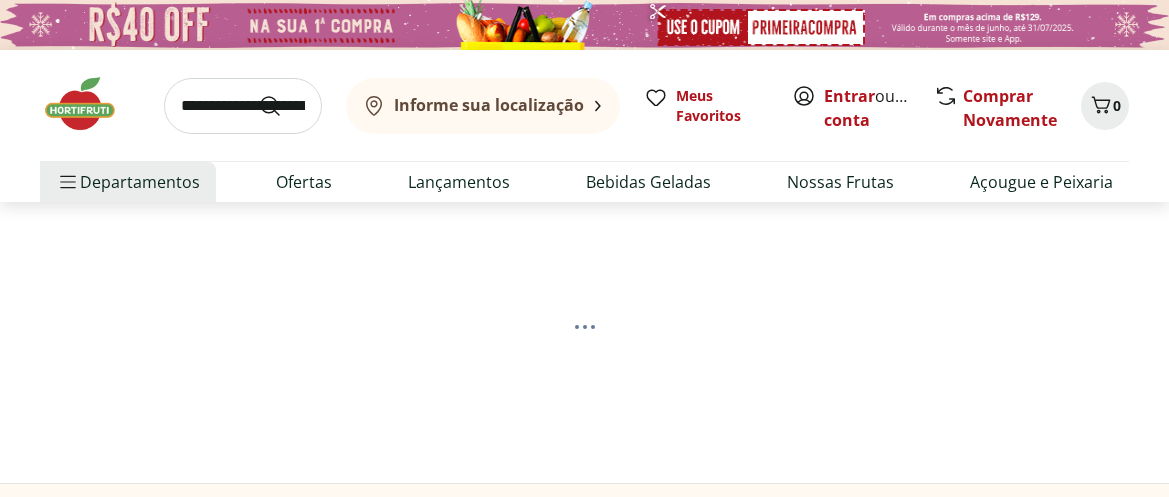 scroll, scrollTop: 0, scrollLeft: 0, axis: both 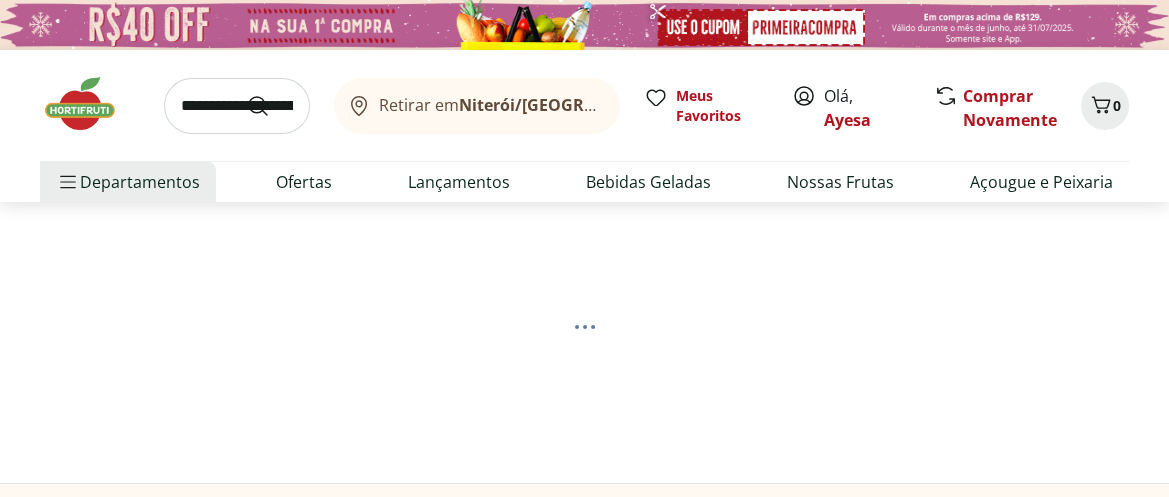 select on "**********" 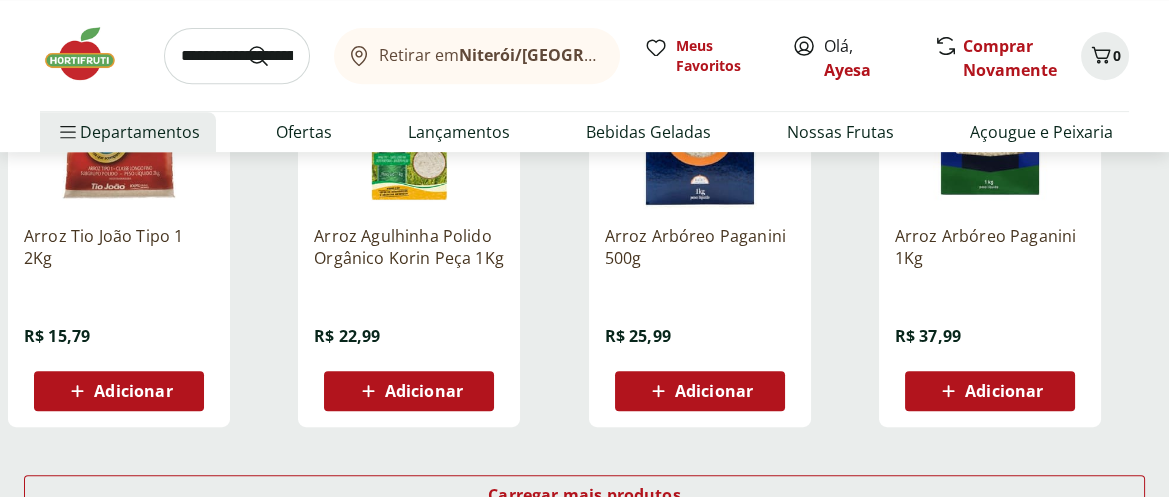 scroll, scrollTop: 1333, scrollLeft: 0, axis: vertical 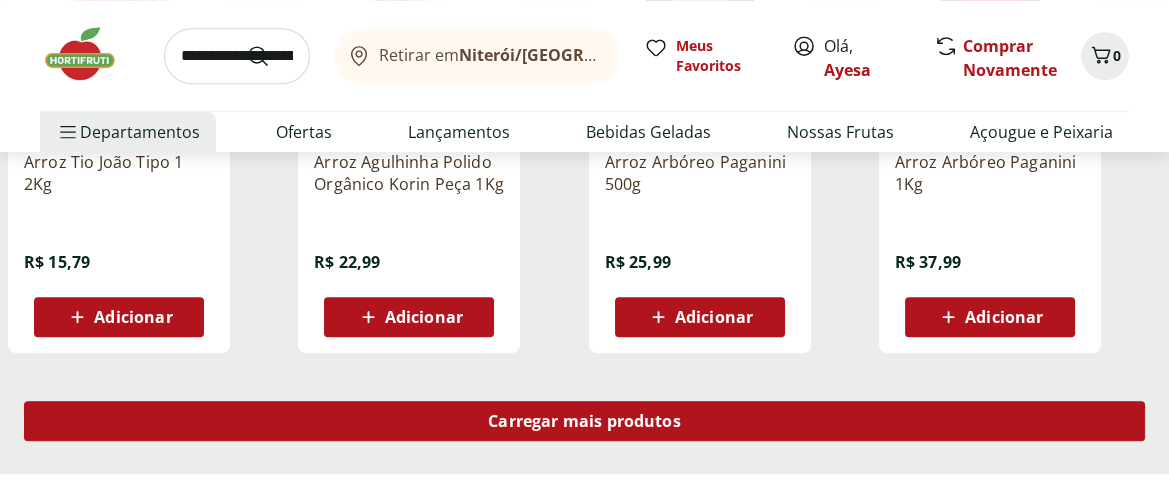click on "Carregar mais produtos" at bounding box center (584, 421) 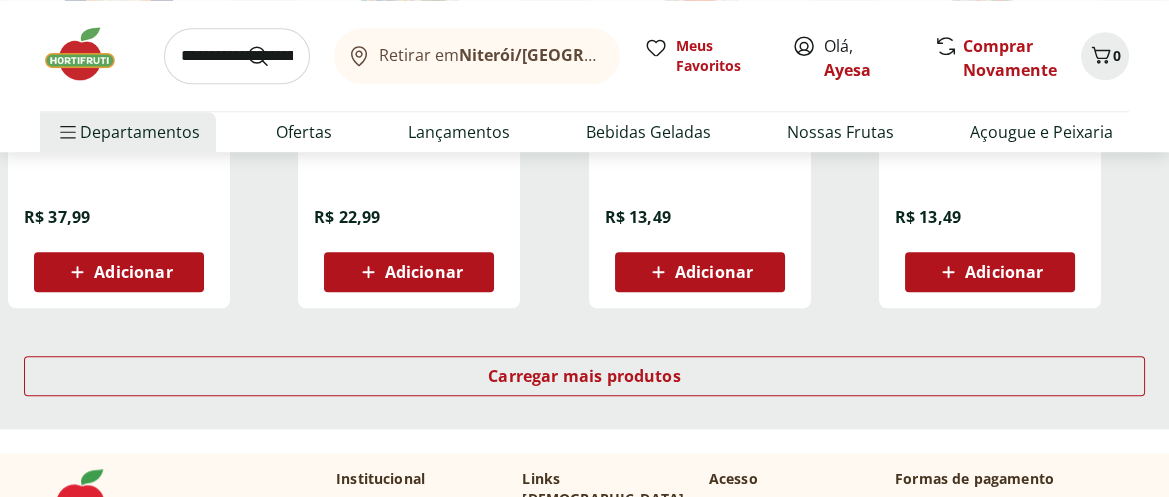 scroll, scrollTop: 2740, scrollLeft: 0, axis: vertical 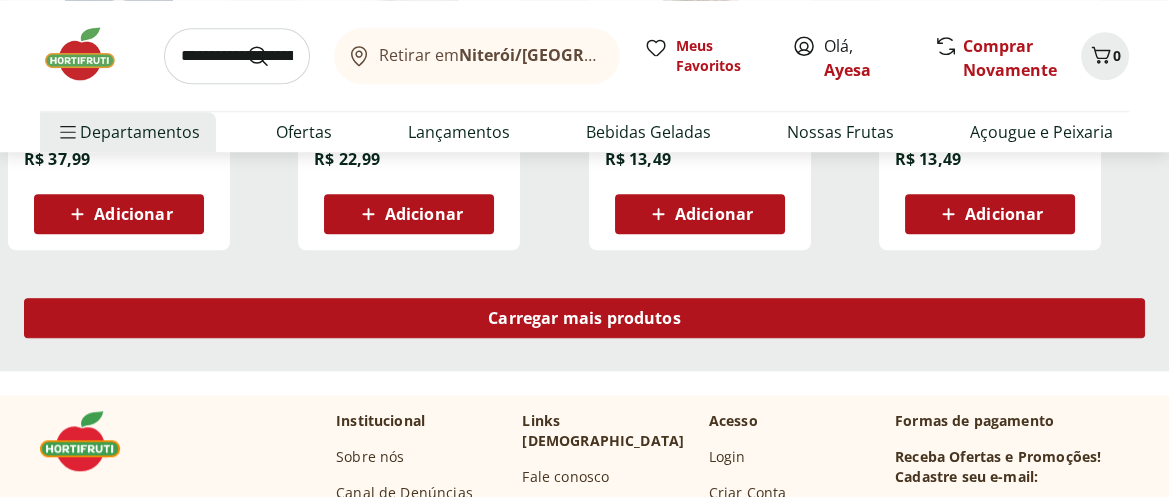 click on "Carregar mais produtos" at bounding box center (584, 318) 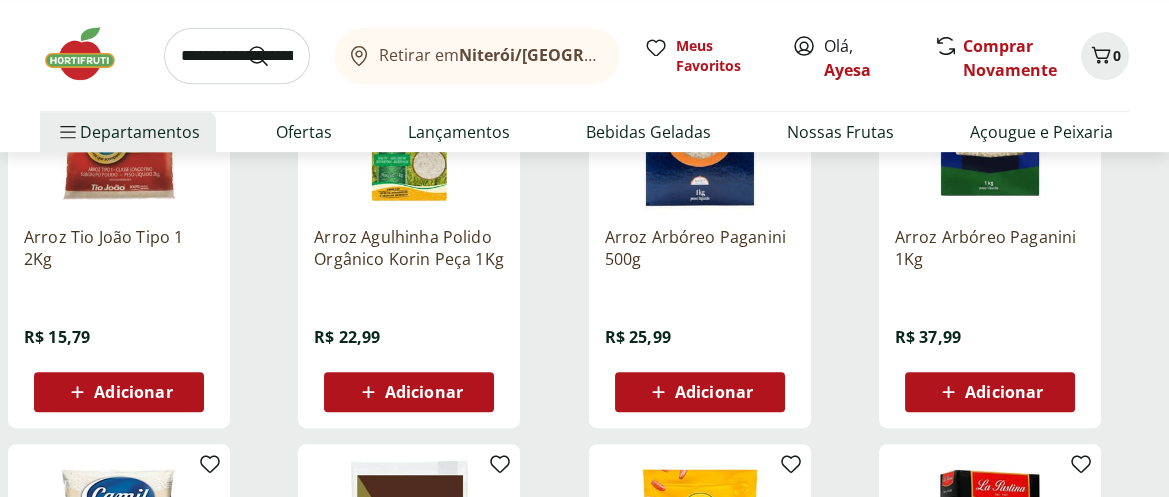 scroll, scrollTop: 1259, scrollLeft: 0, axis: vertical 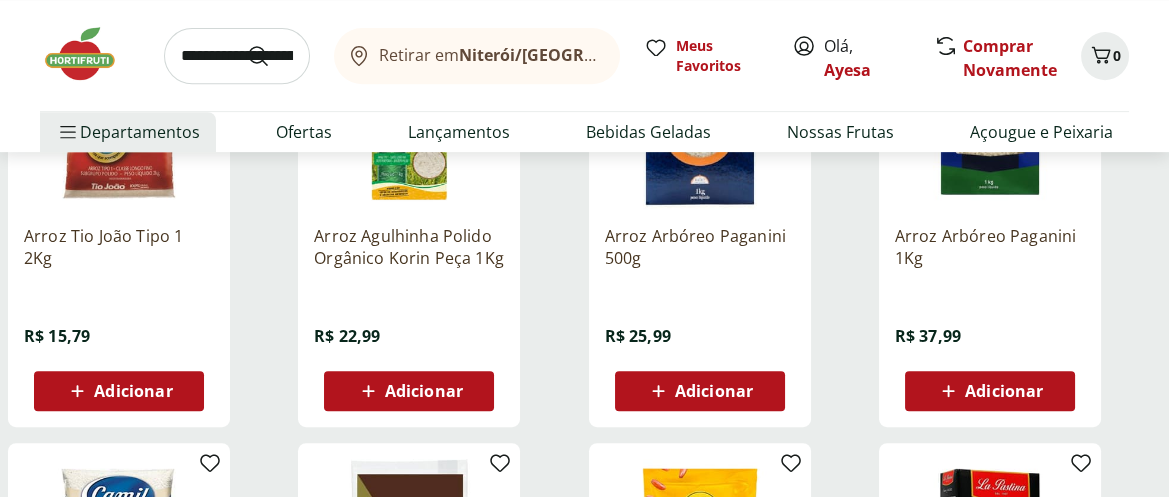 click on "Adicionar" at bounding box center [424, 391] 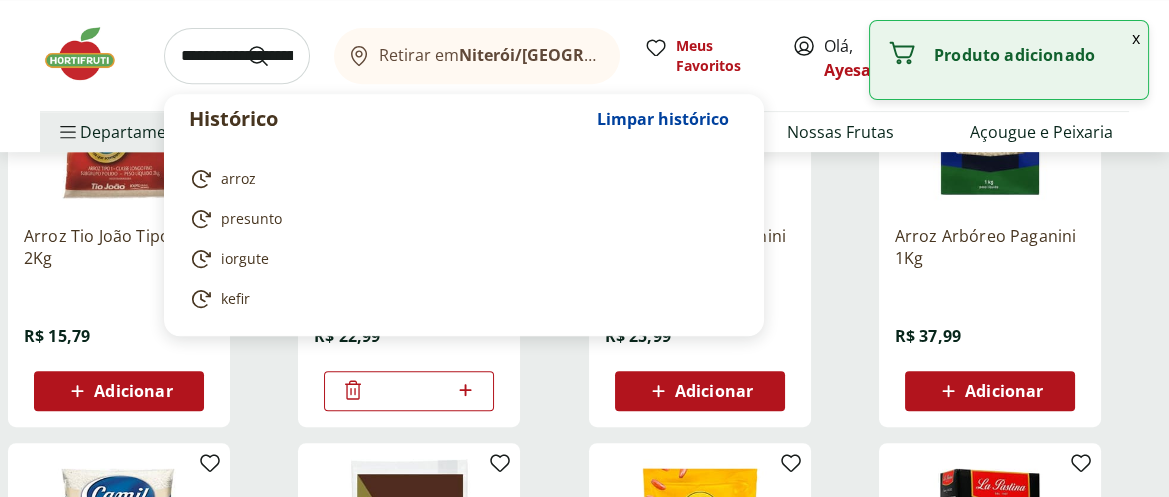 click at bounding box center [237, 56] 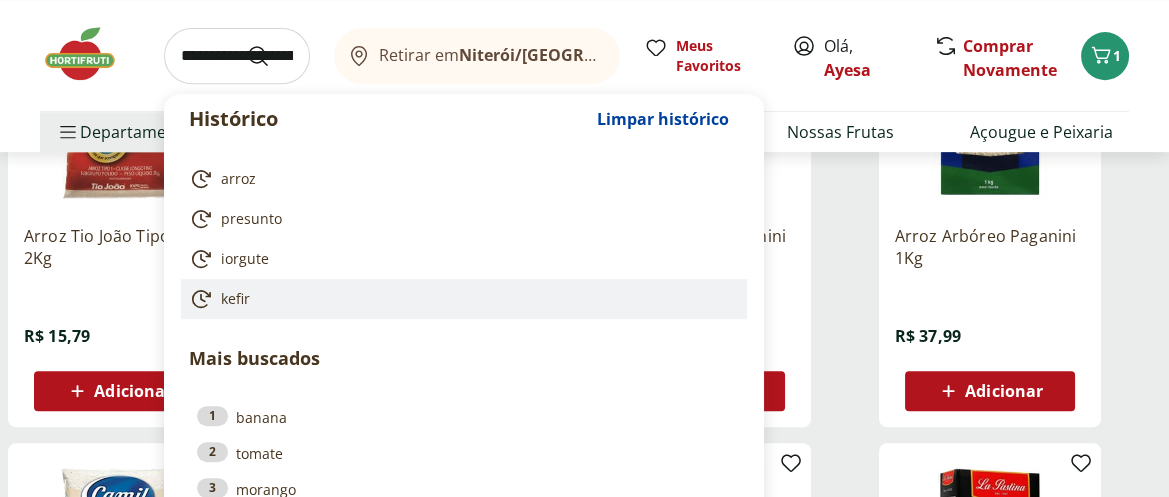 click on "kefir" at bounding box center (235, 299) 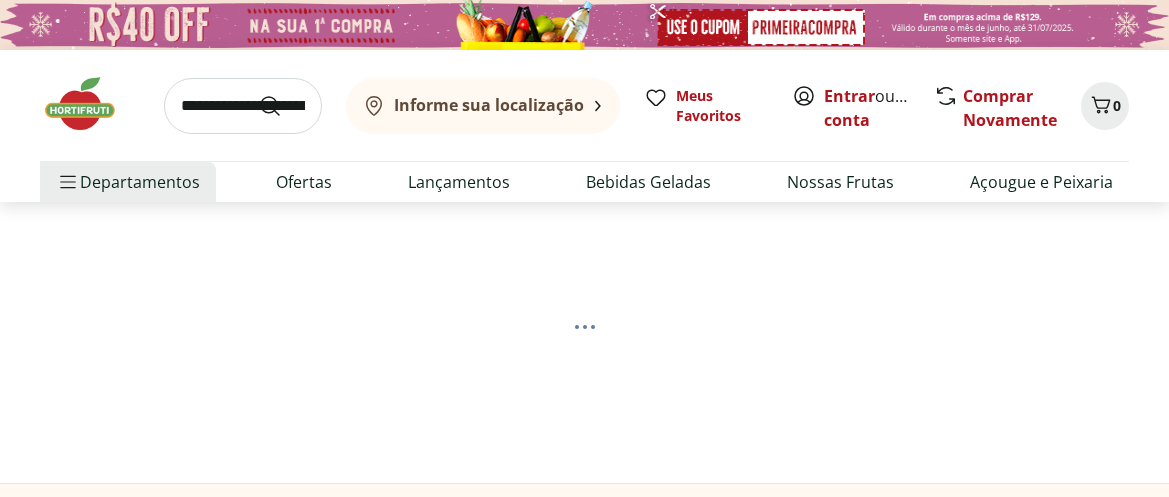 scroll, scrollTop: 0, scrollLeft: 0, axis: both 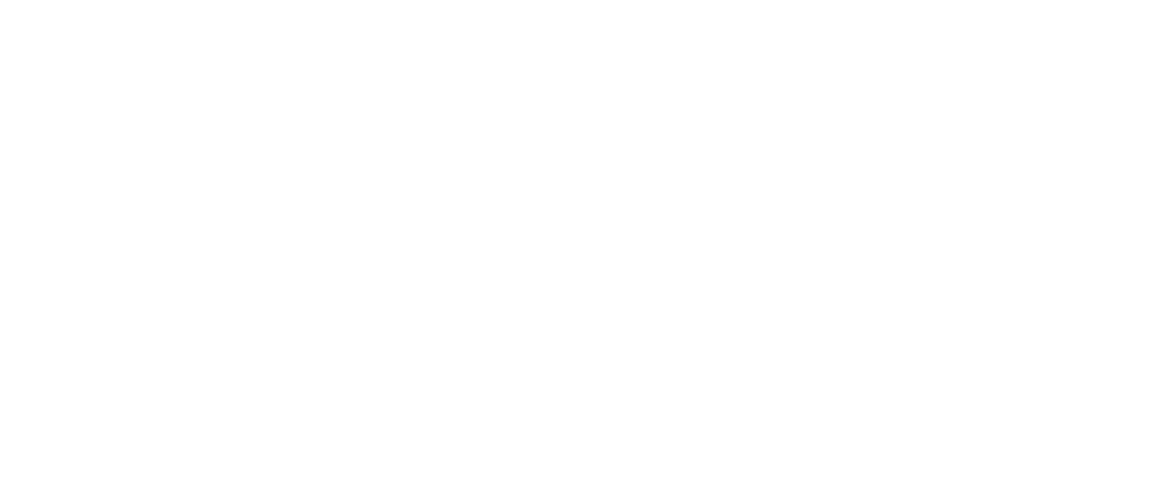 select on "**********" 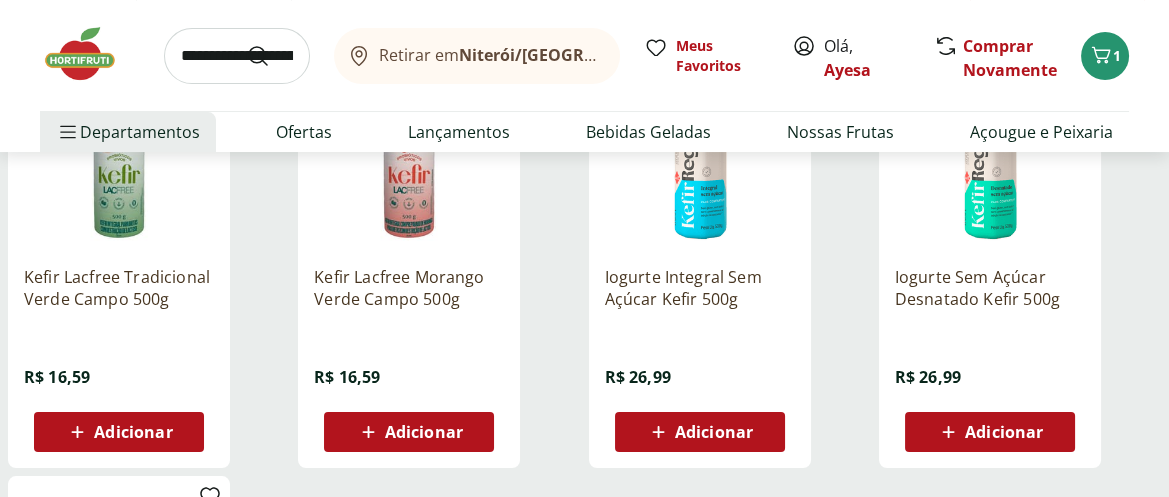 scroll, scrollTop: 370, scrollLeft: 0, axis: vertical 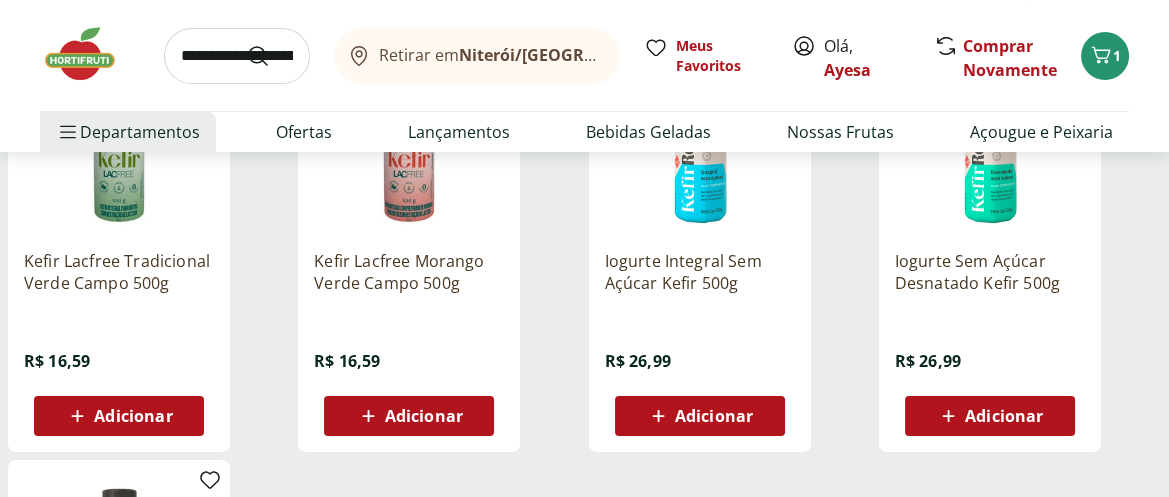click on "Adicionar" at bounding box center (133, 416) 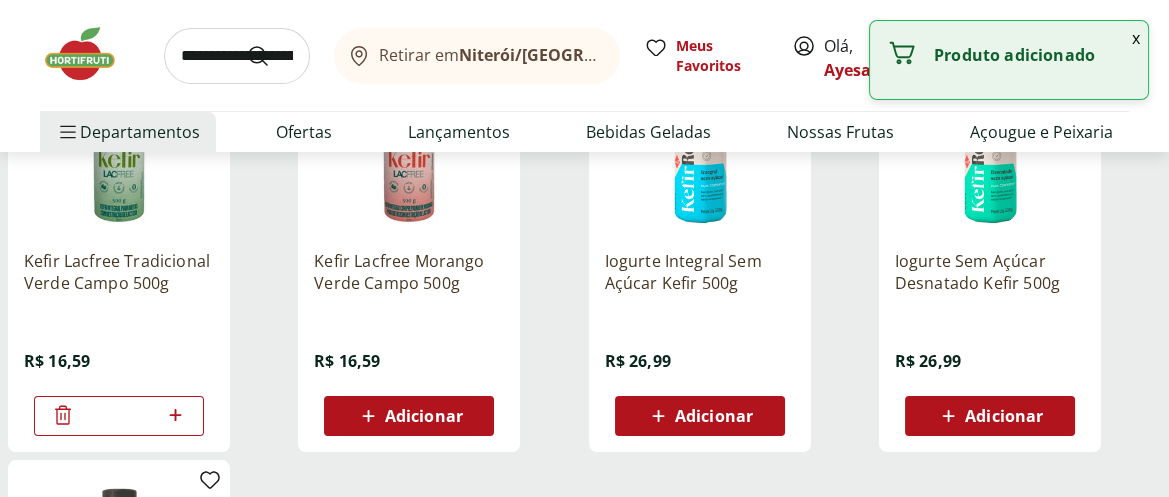 click 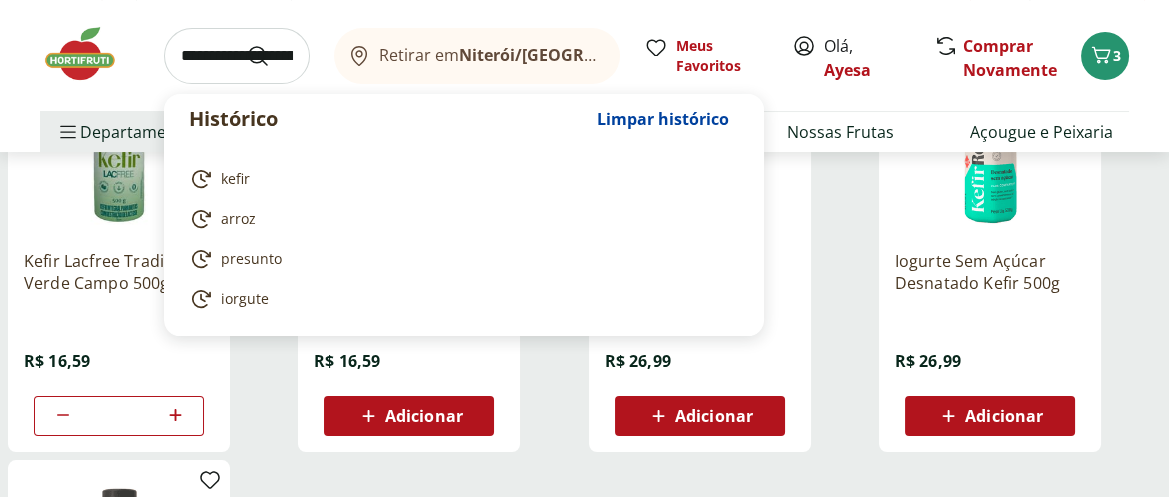 click at bounding box center (237, 56) 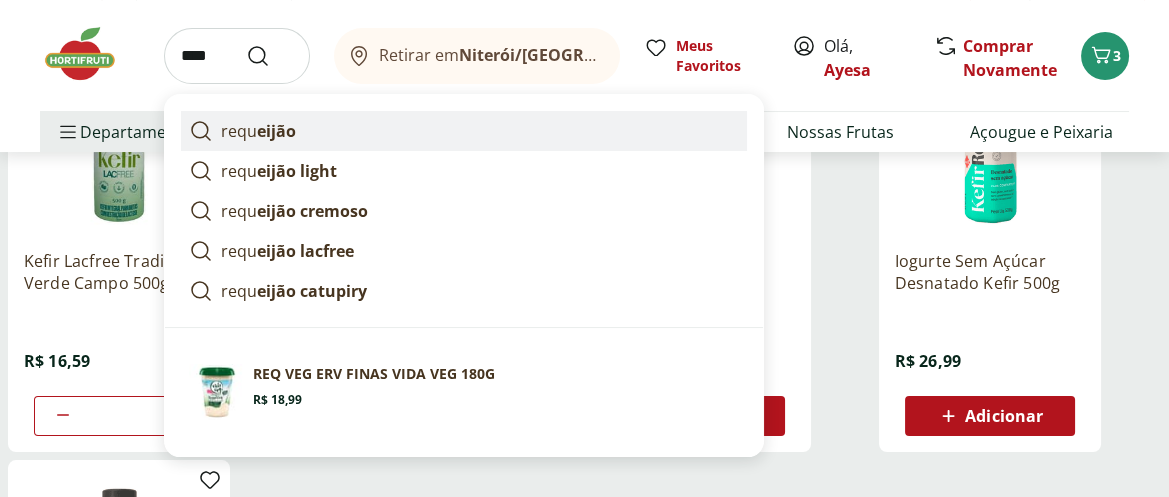 click on "eijão" at bounding box center (276, 131) 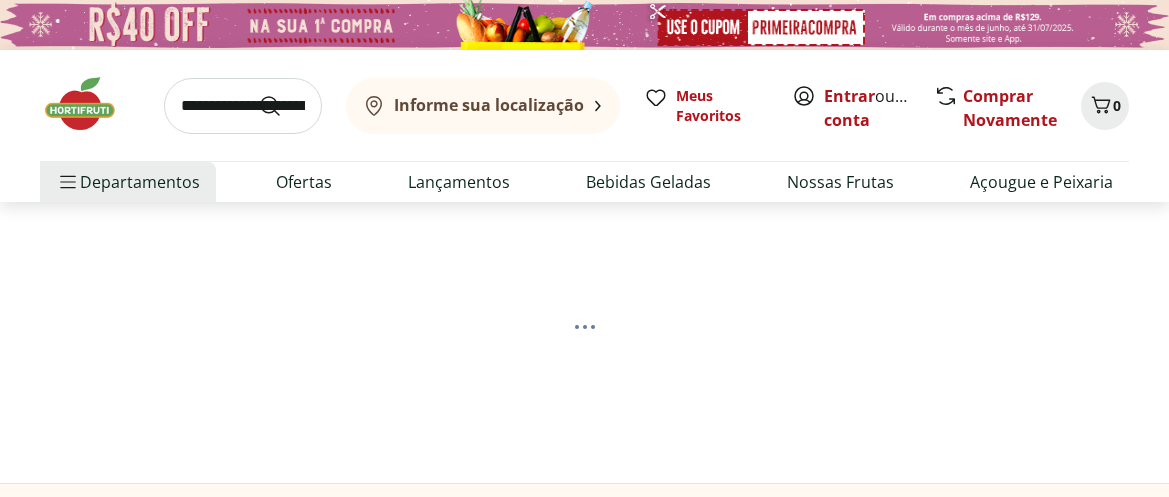 scroll, scrollTop: 0, scrollLeft: 0, axis: both 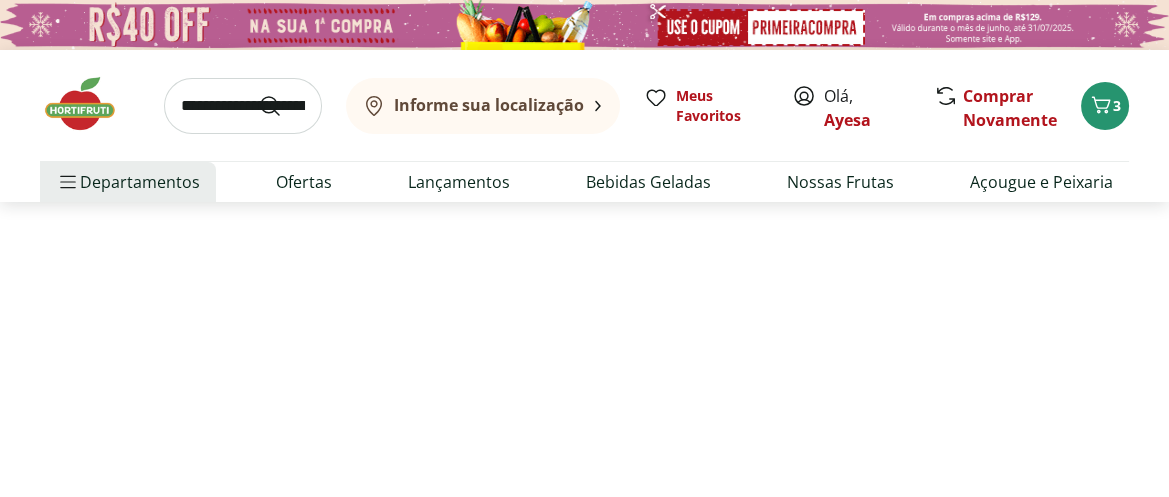 select on "**********" 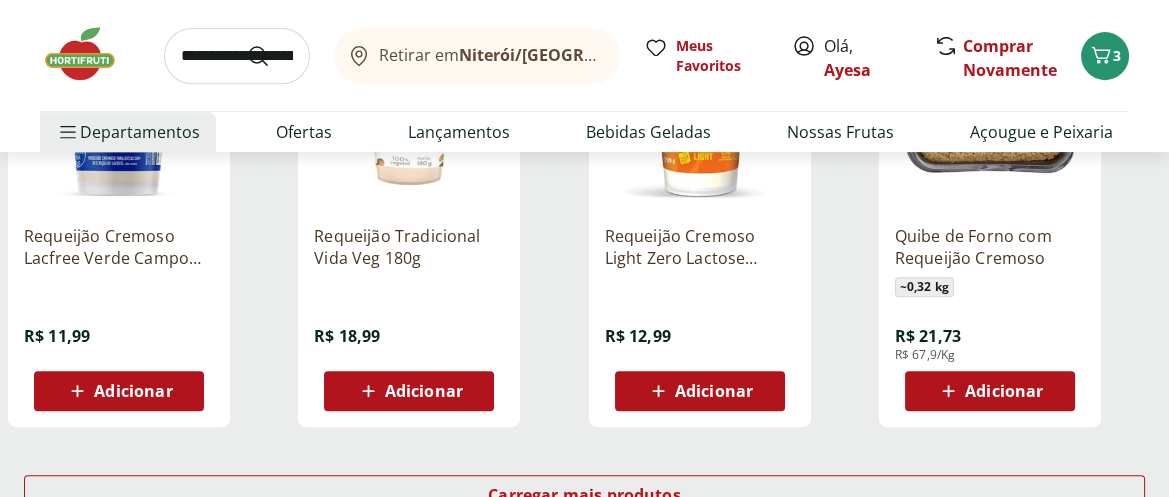 scroll, scrollTop: 1407, scrollLeft: 0, axis: vertical 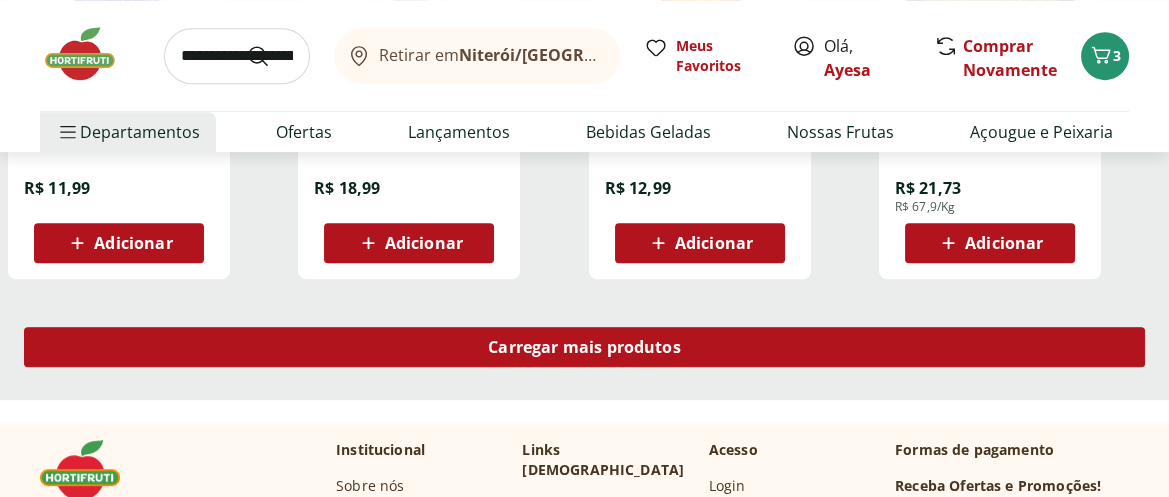 click on "Carregar mais produtos" at bounding box center (584, 347) 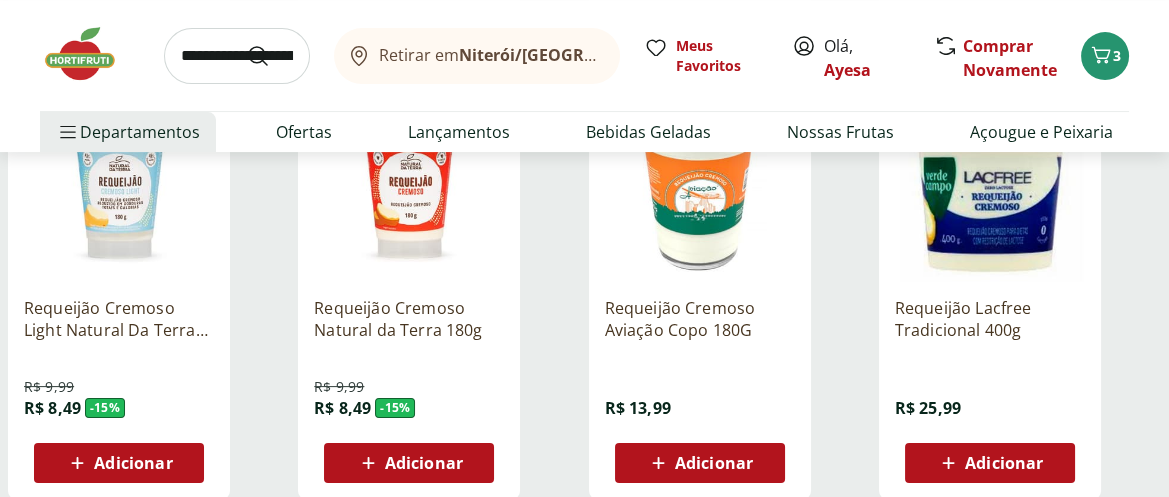 scroll, scrollTop: 740, scrollLeft: 0, axis: vertical 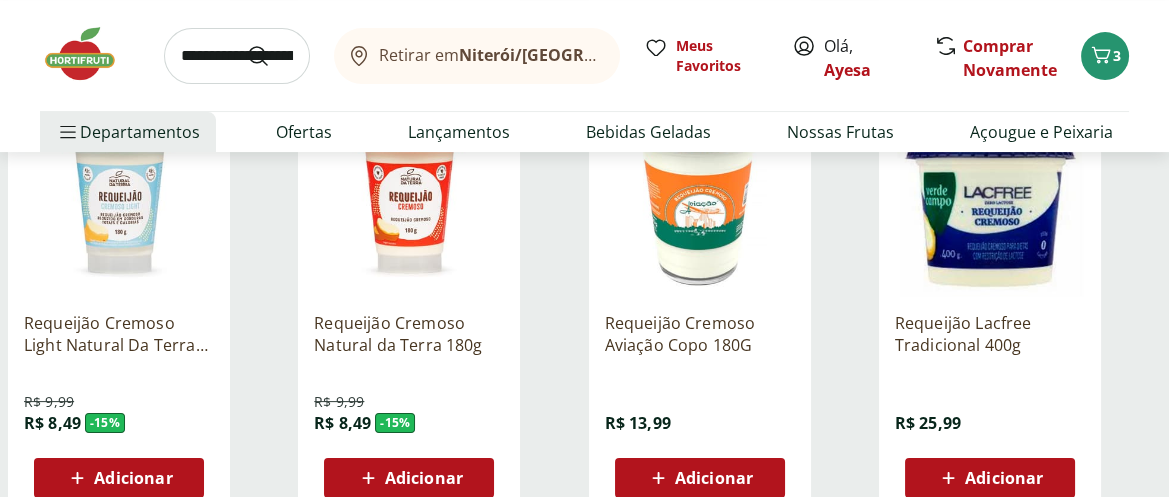 click on "Adicionar" at bounding box center [714, 478] 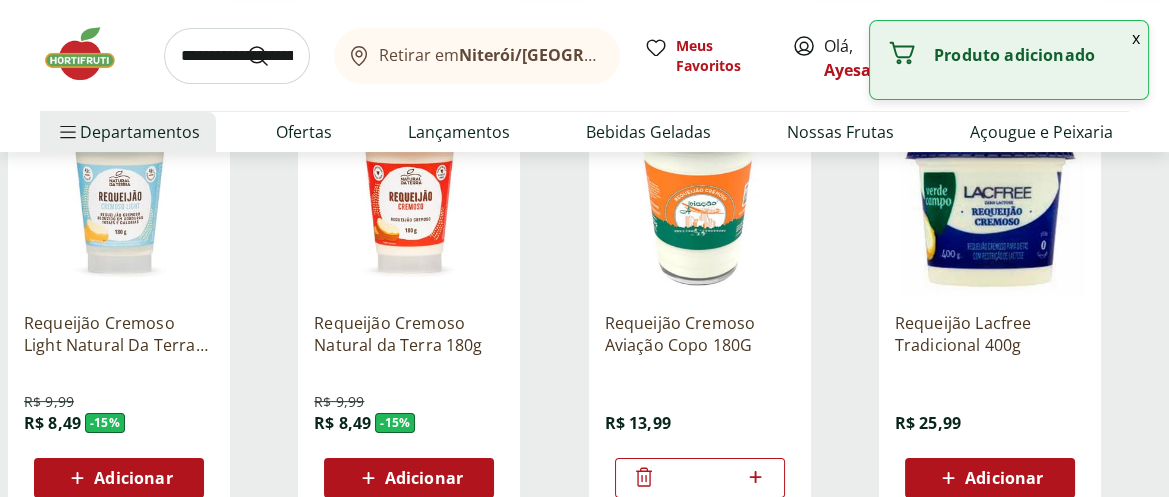 click 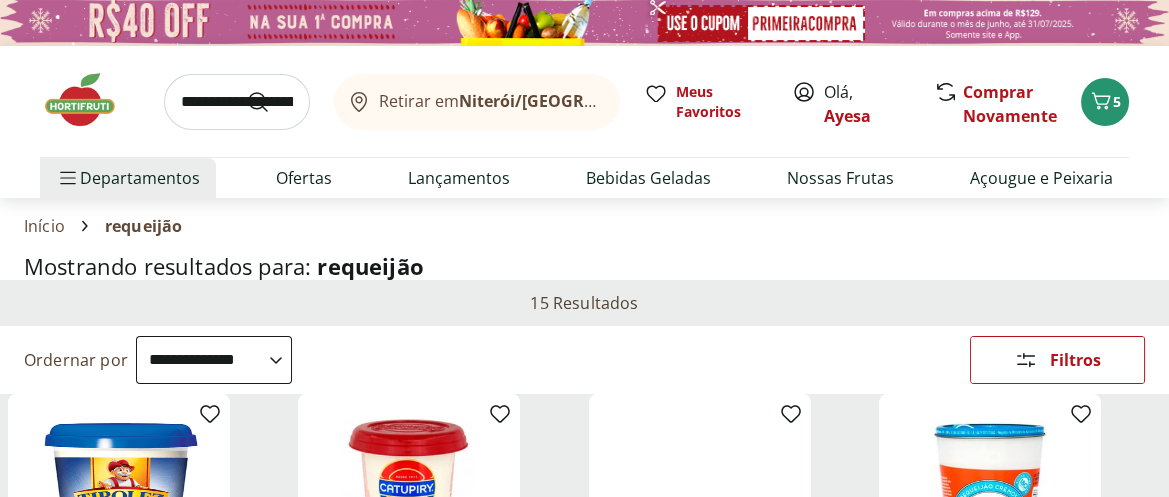 scroll, scrollTop: 0, scrollLeft: 0, axis: both 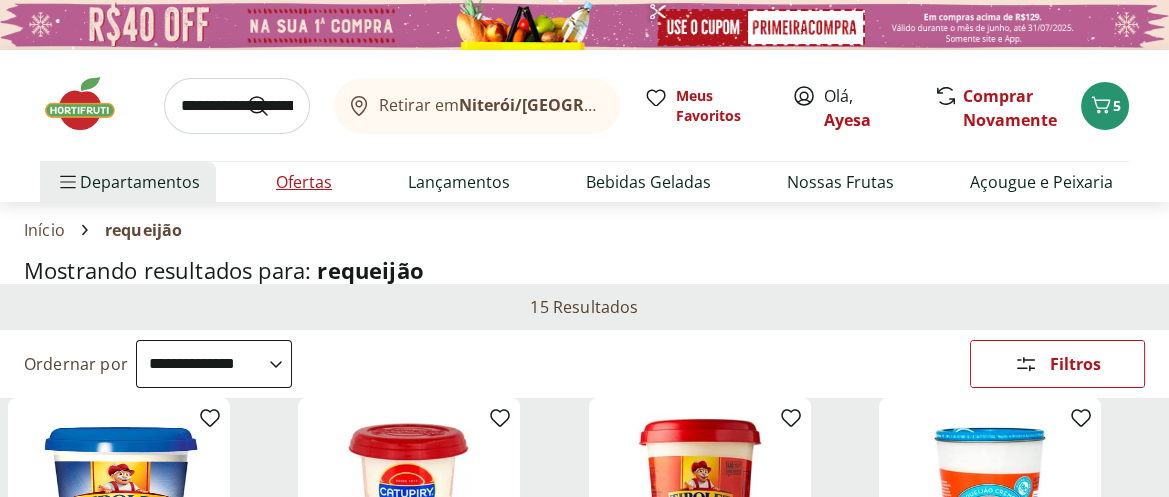 click on "Ofertas" at bounding box center [304, 182] 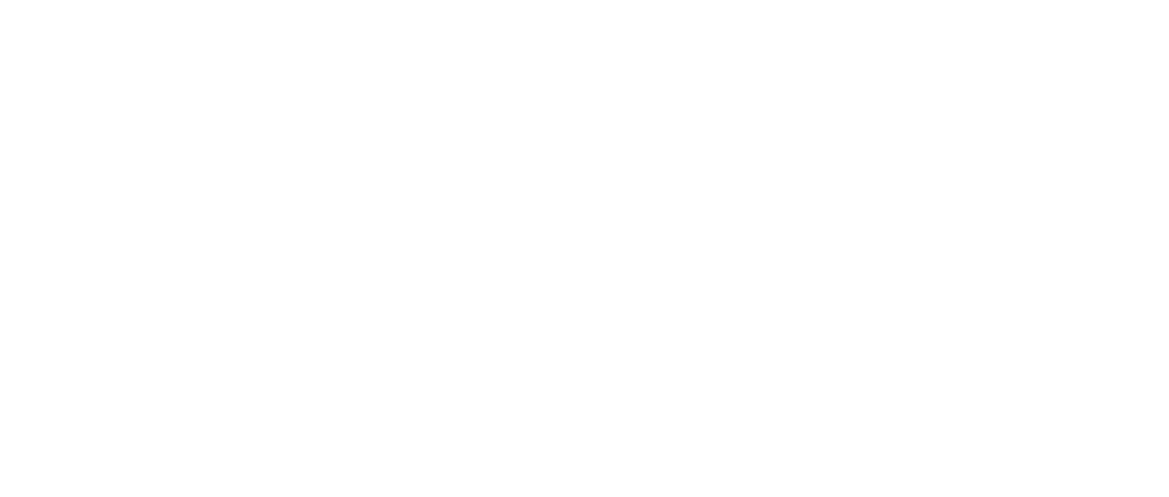 select on "**********" 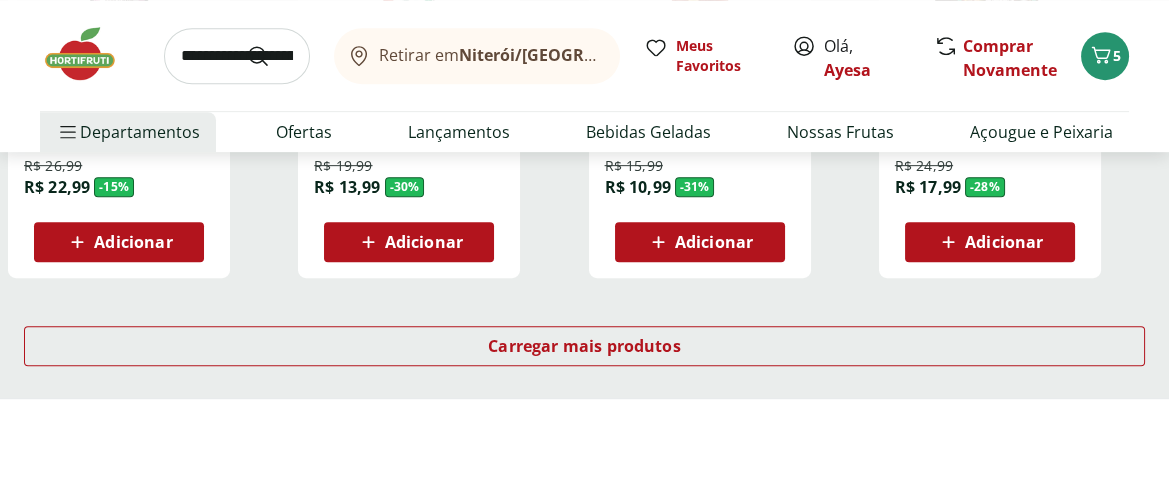scroll, scrollTop: 1407, scrollLeft: 0, axis: vertical 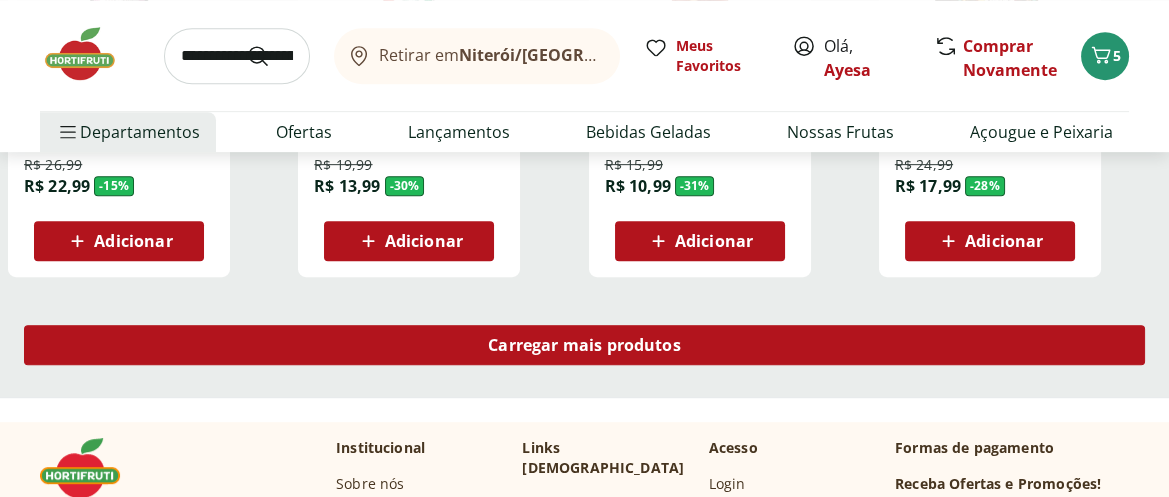 click on "Carregar mais produtos" at bounding box center (584, 345) 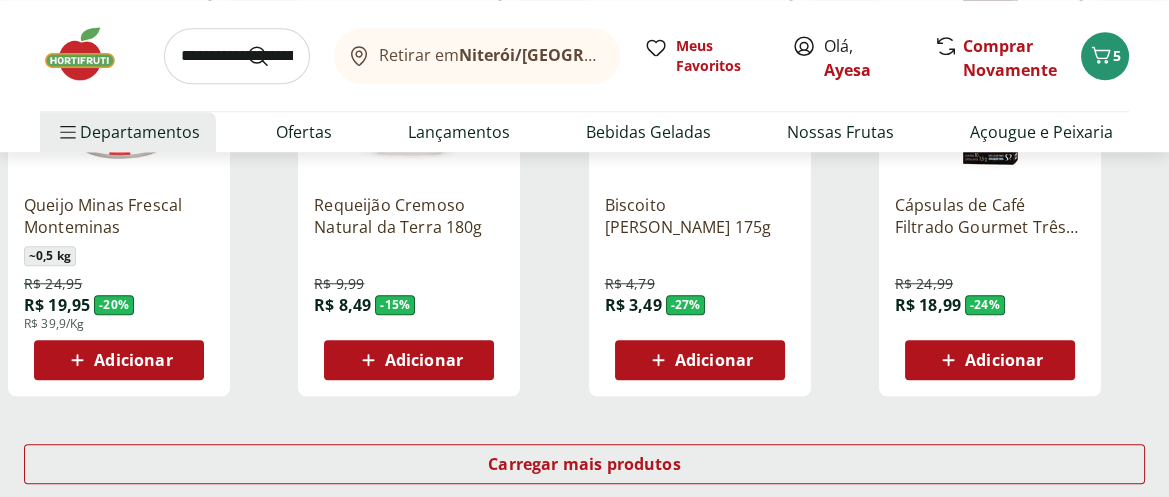 scroll, scrollTop: 2666, scrollLeft: 0, axis: vertical 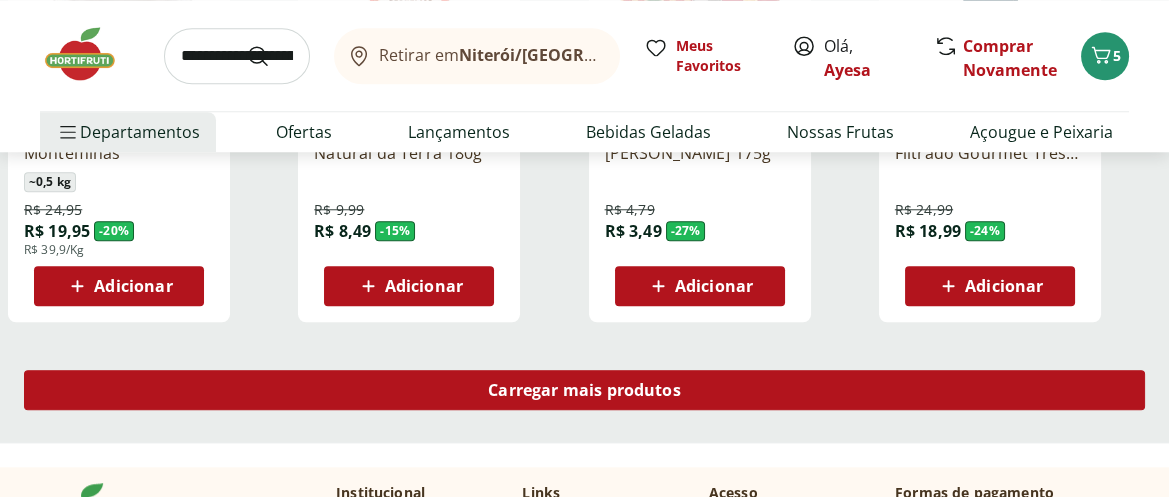 click on "Carregar mais produtos" at bounding box center [584, 390] 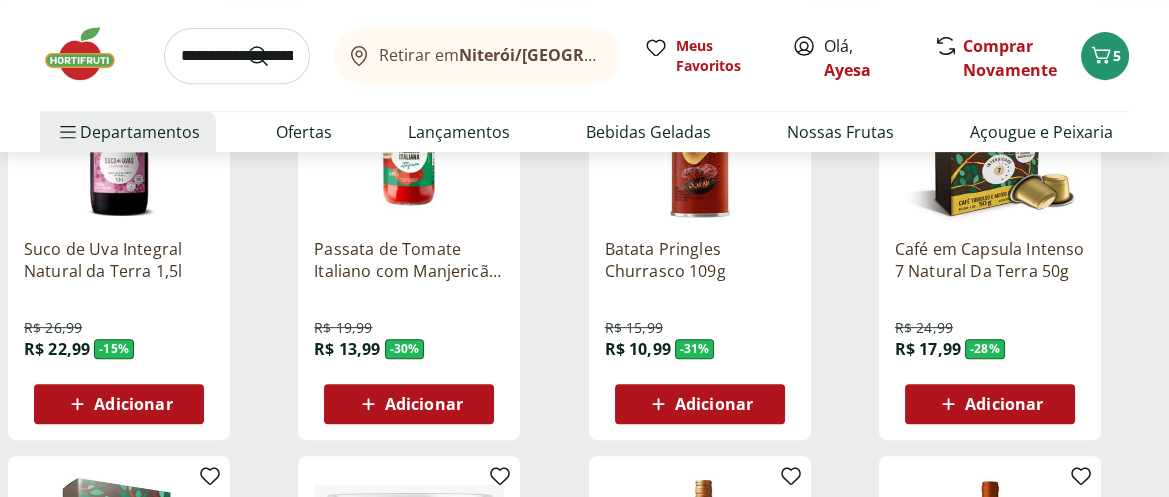 scroll, scrollTop: 1111, scrollLeft: 0, axis: vertical 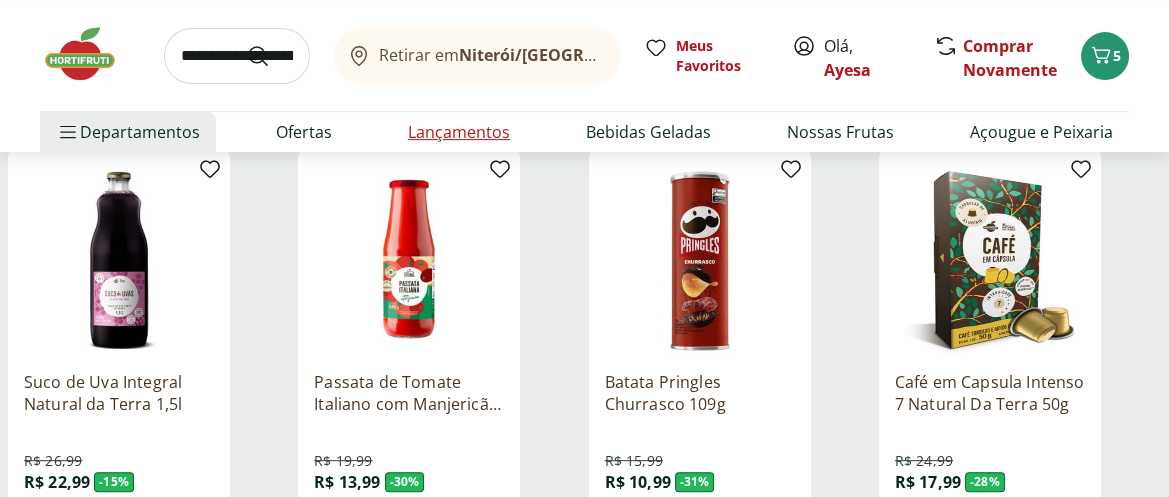 click on "Lançamentos" at bounding box center [459, 132] 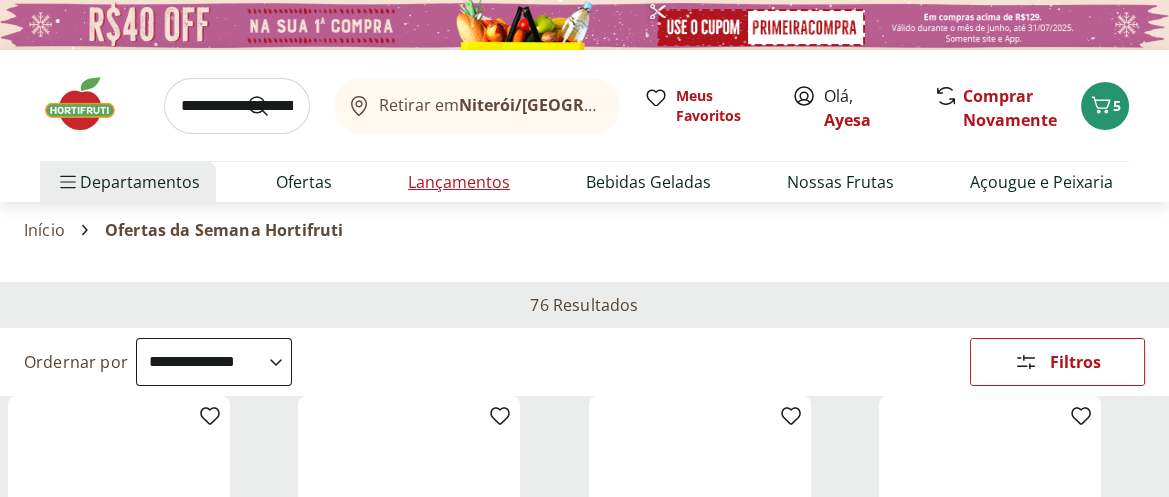 select on "**********" 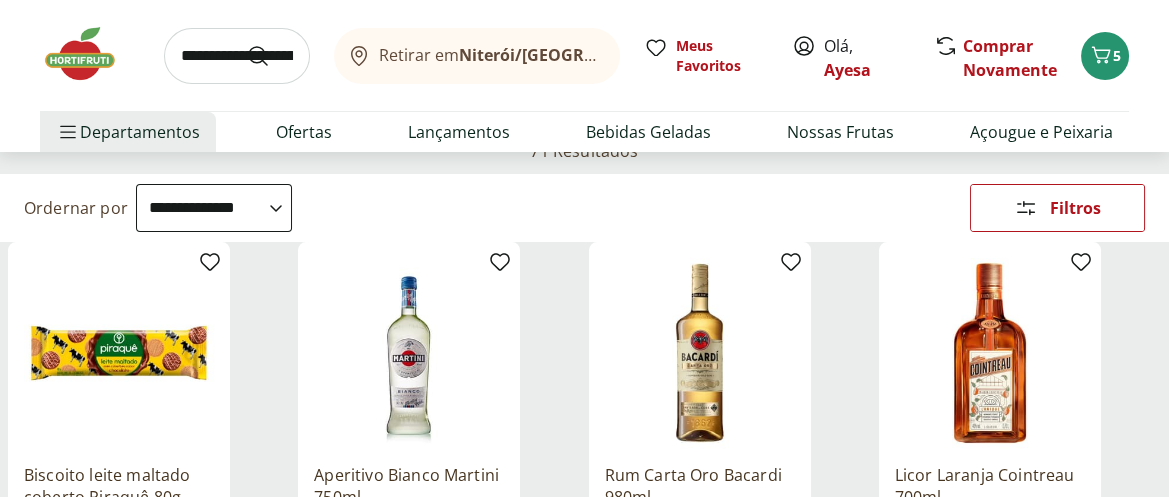 scroll, scrollTop: 148, scrollLeft: 0, axis: vertical 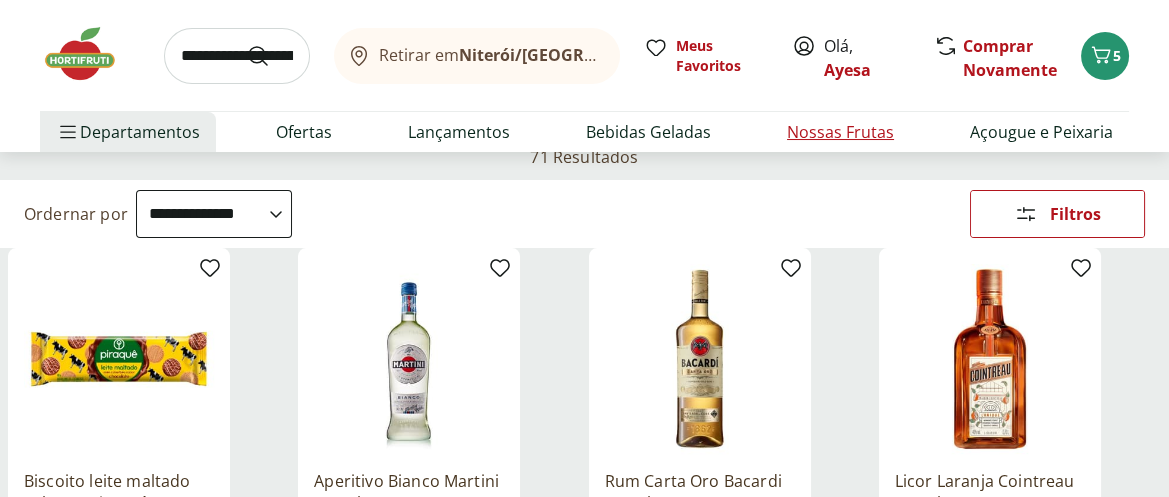 click on "Nossas Frutas" at bounding box center [840, 132] 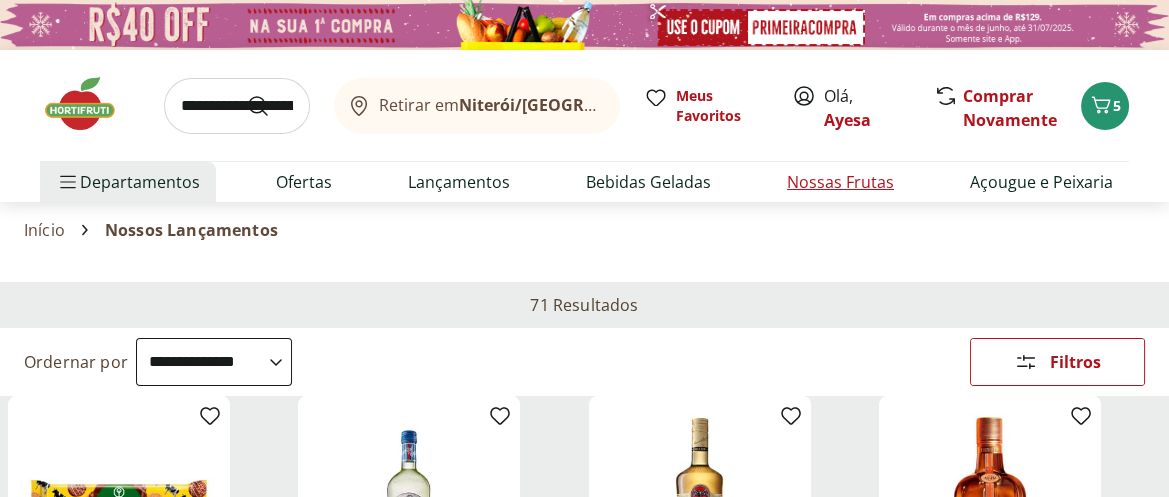 select on "**********" 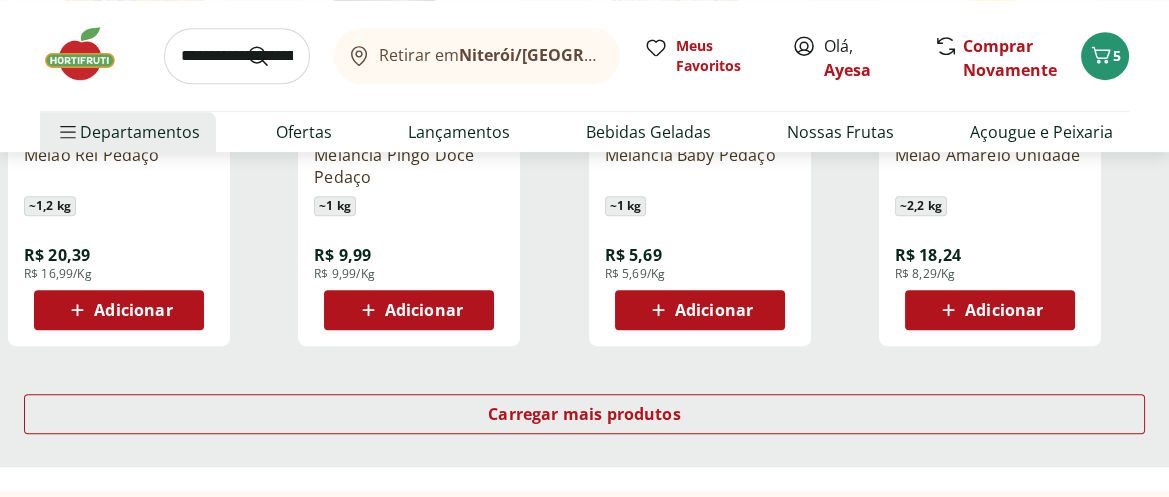 scroll, scrollTop: 1407, scrollLeft: 0, axis: vertical 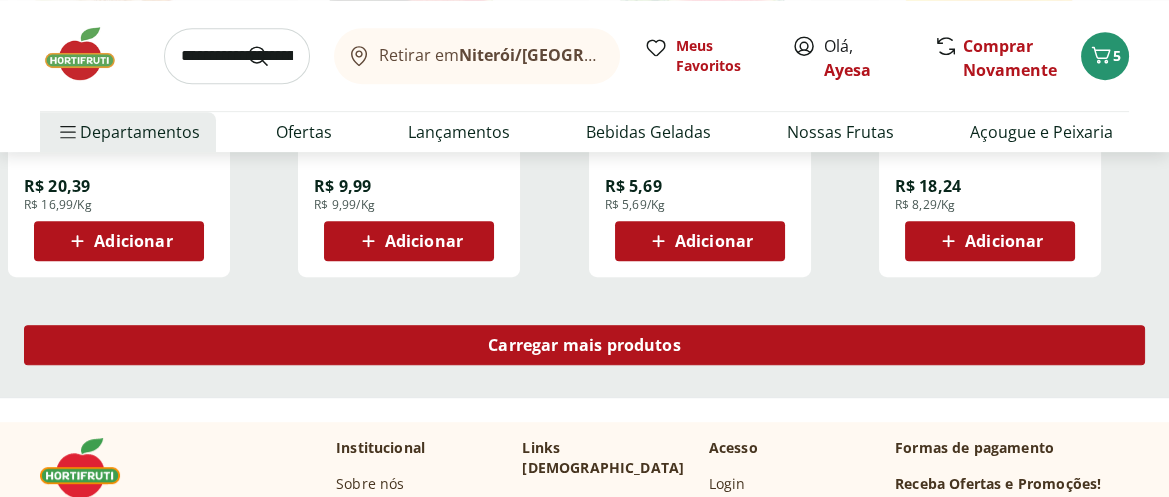 click on "Carregar mais produtos" at bounding box center [584, 345] 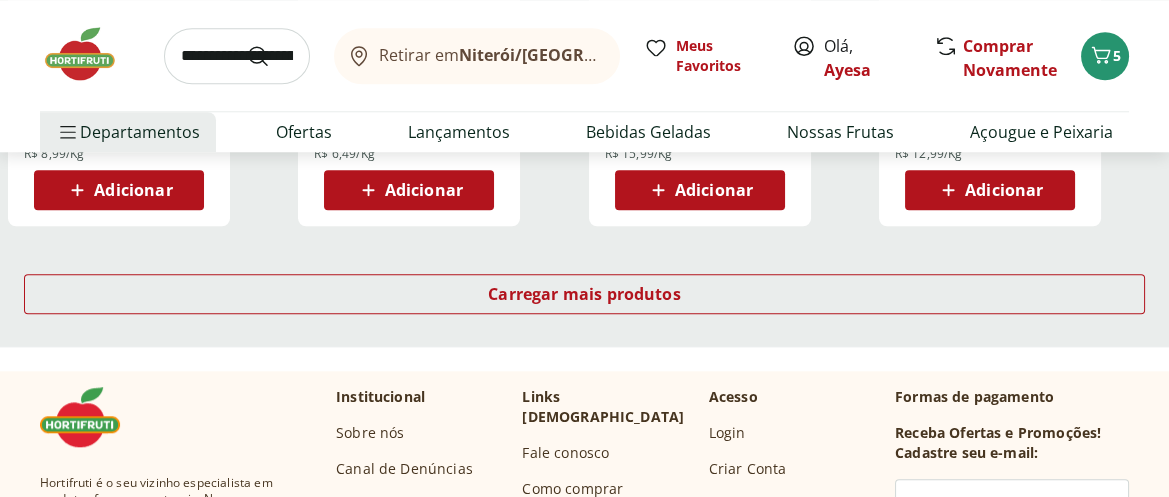 scroll, scrollTop: 2814, scrollLeft: 0, axis: vertical 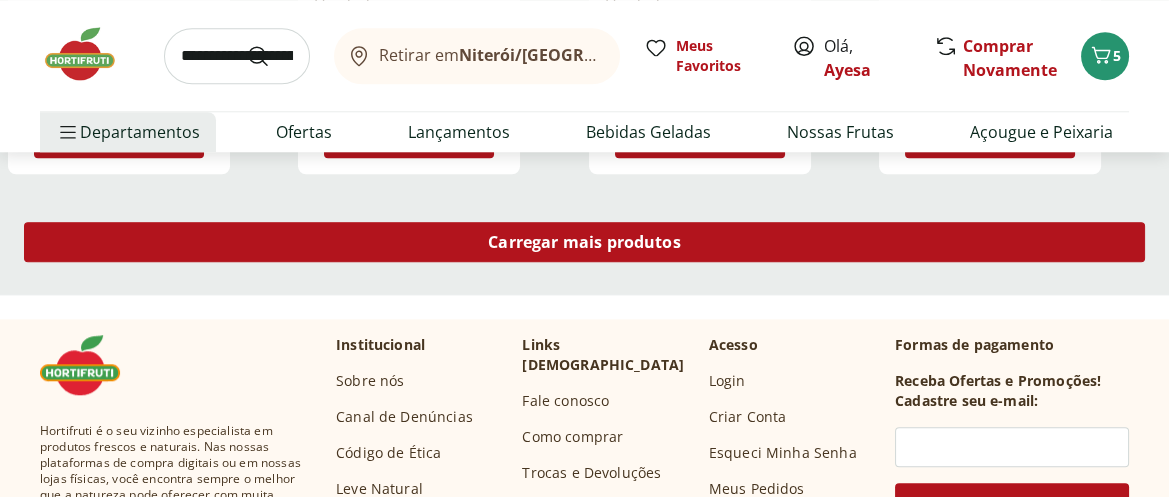 click on "Carregar mais produtos" at bounding box center [584, 242] 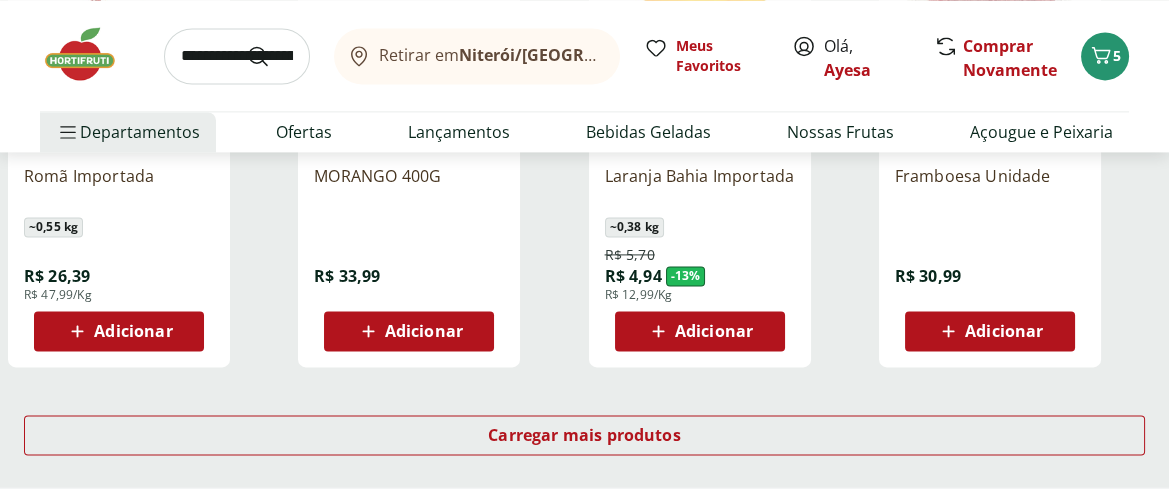 scroll, scrollTop: 4000, scrollLeft: 0, axis: vertical 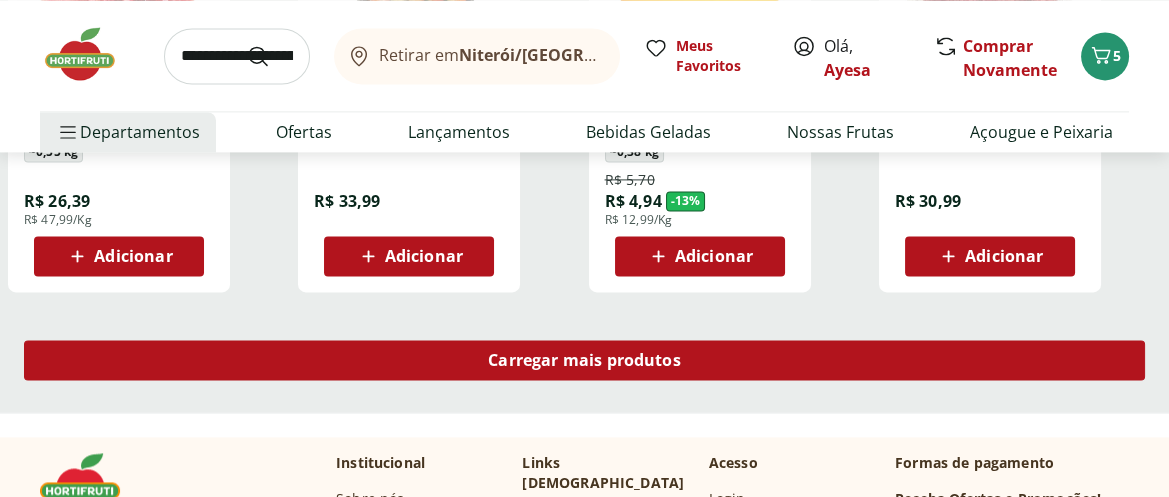 click on "Carregar mais produtos" at bounding box center (584, 360) 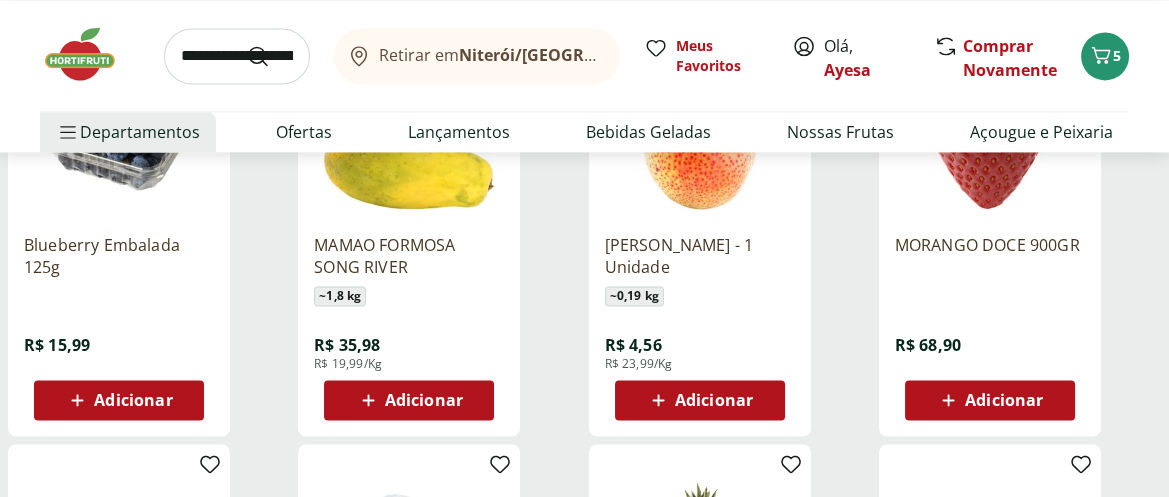 scroll, scrollTop: 4222, scrollLeft: 0, axis: vertical 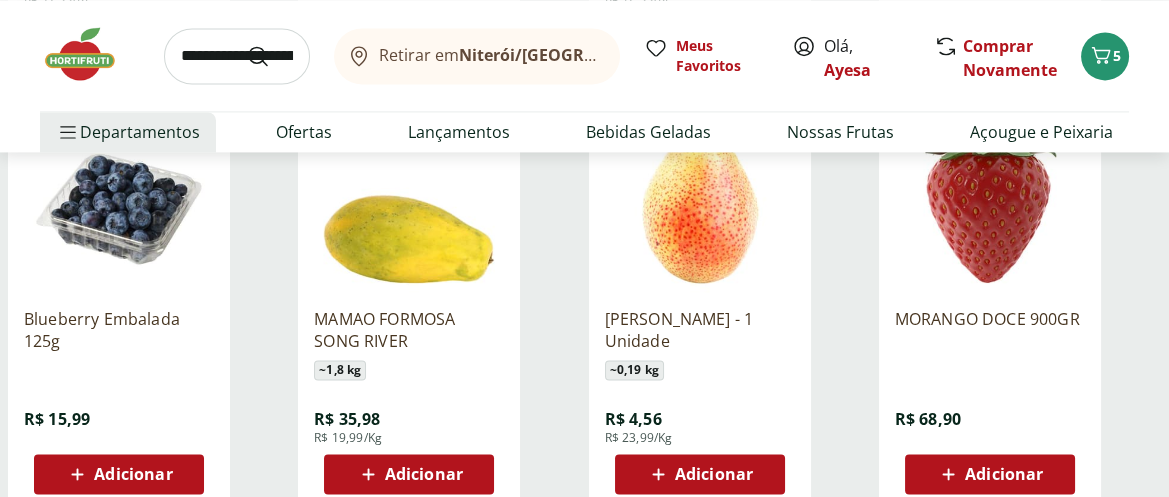 click on "Adicionar" at bounding box center [133, 474] 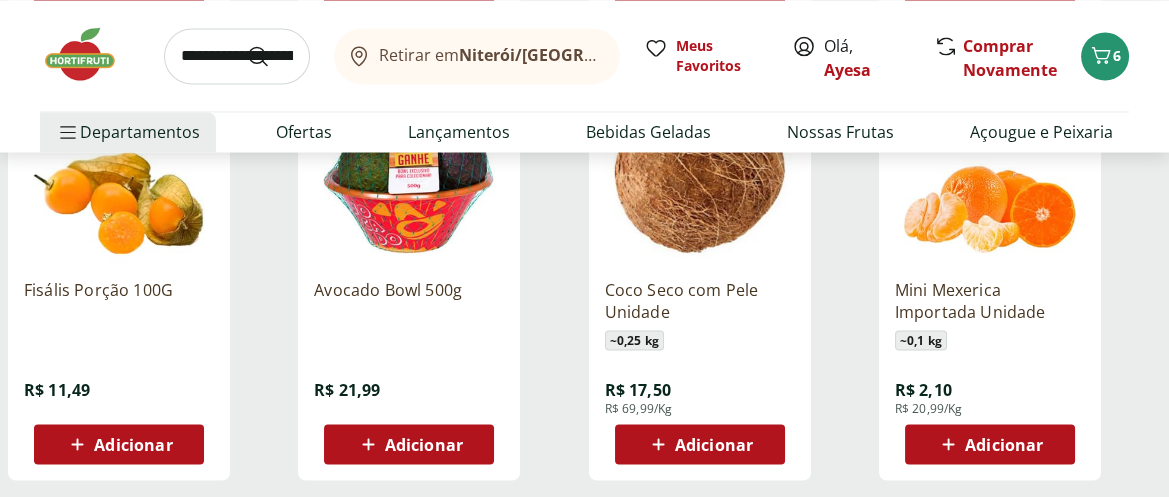 scroll, scrollTop: 5259, scrollLeft: 0, axis: vertical 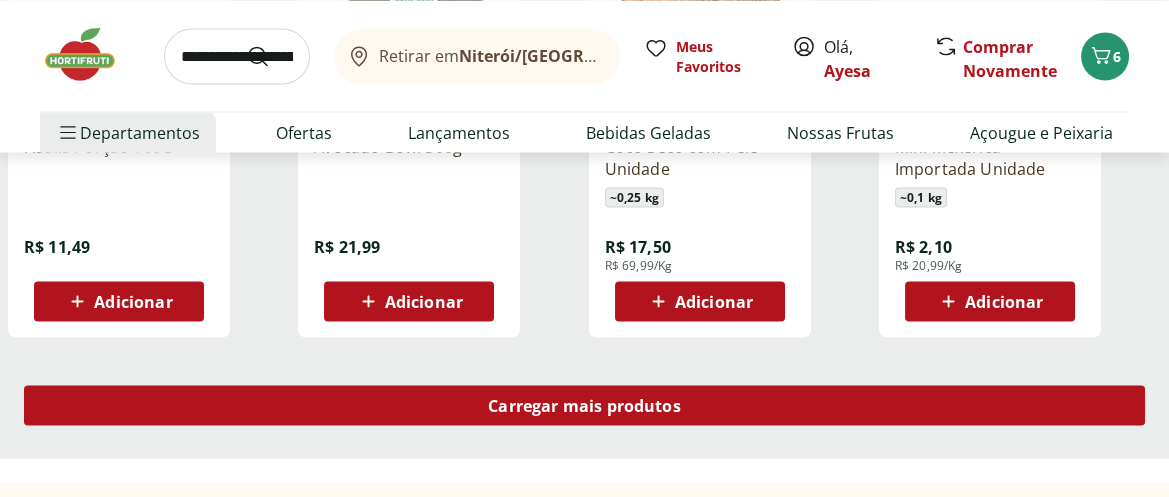 click on "Carregar mais produtos" at bounding box center [584, 405] 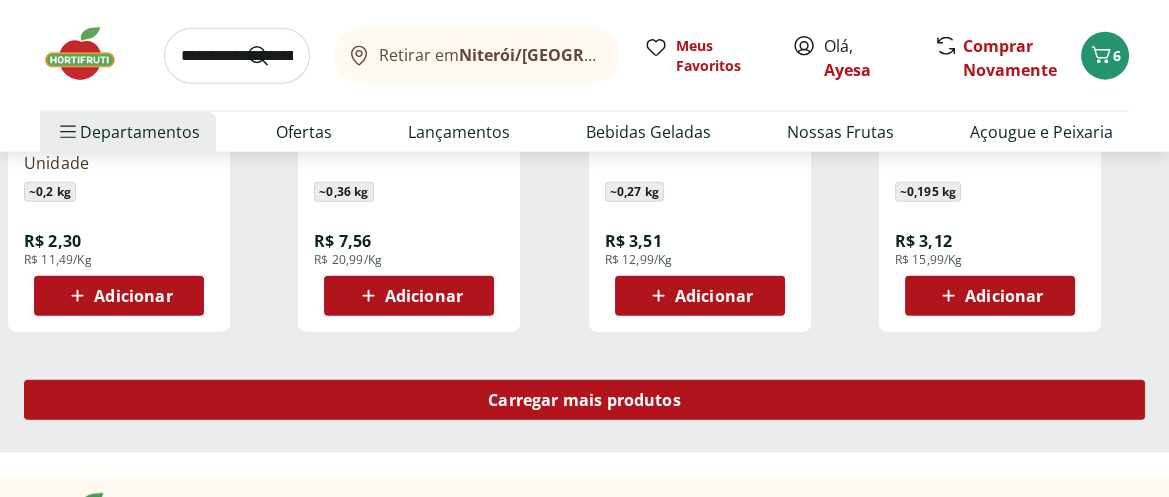 scroll, scrollTop: 6592, scrollLeft: 0, axis: vertical 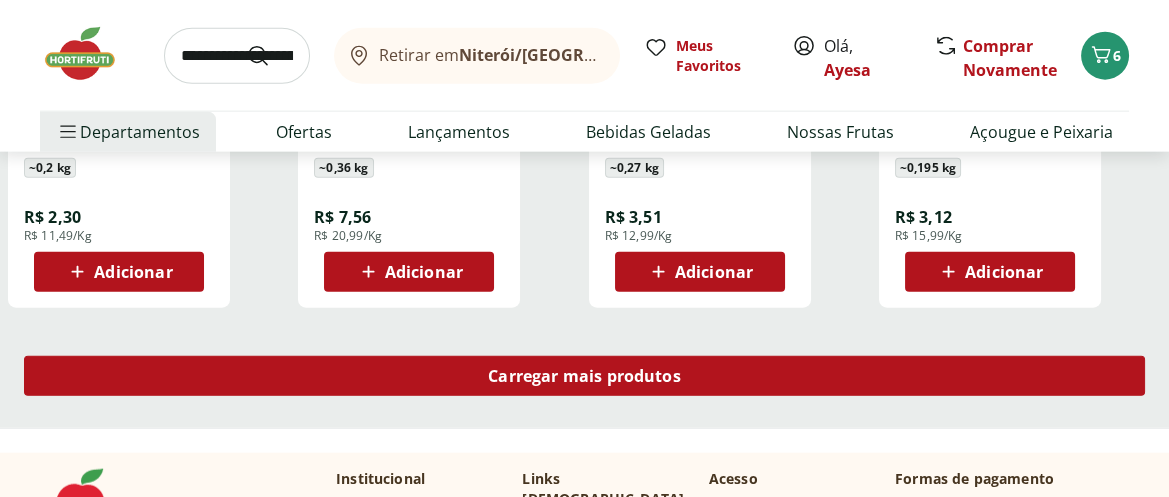 click on "Carregar mais produtos" at bounding box center (584, 376) 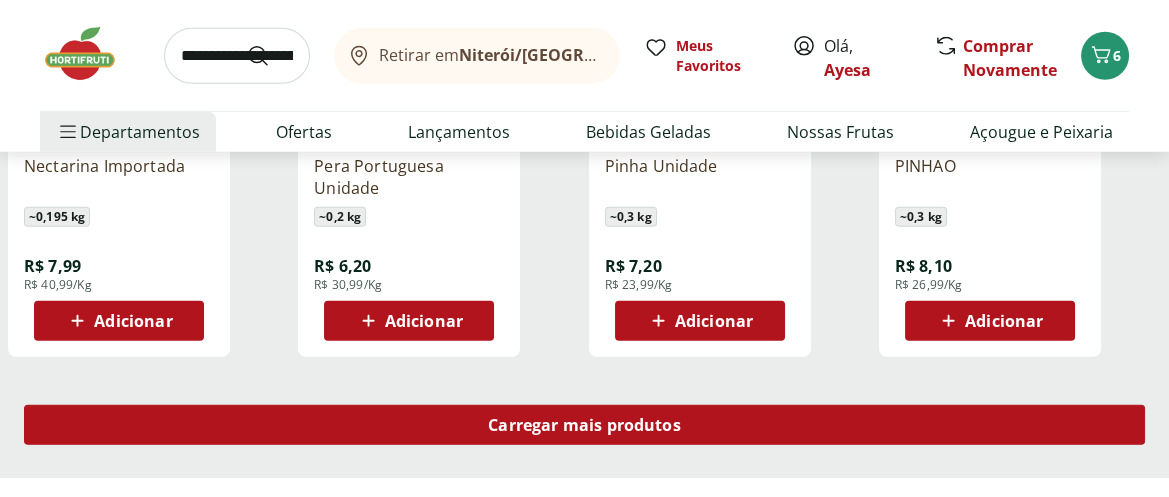 scroll, scrollTop: 7925, scrollLeft: 0, axis: vertical 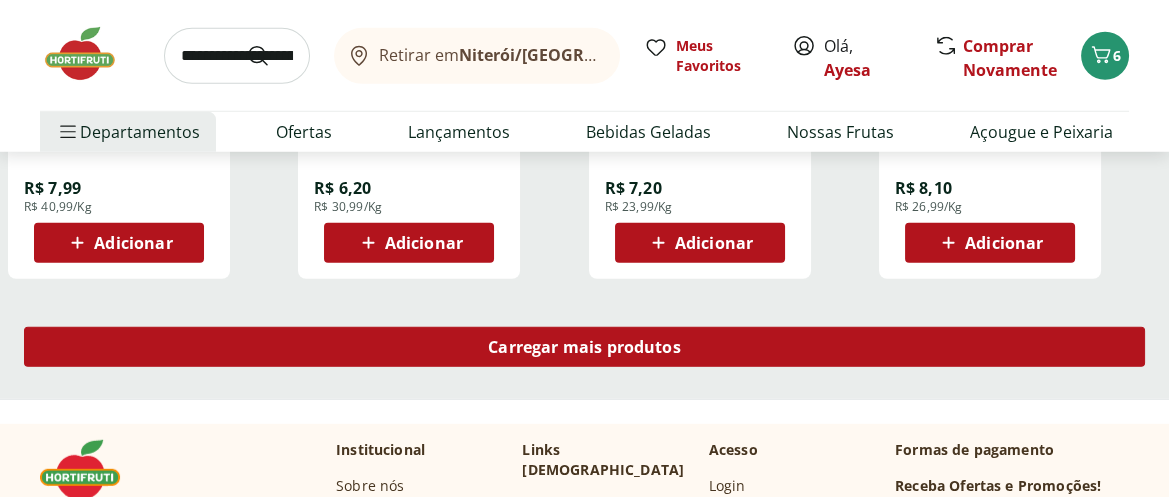 click on "Carregar mais produtos" at bounding box center (584, 347) 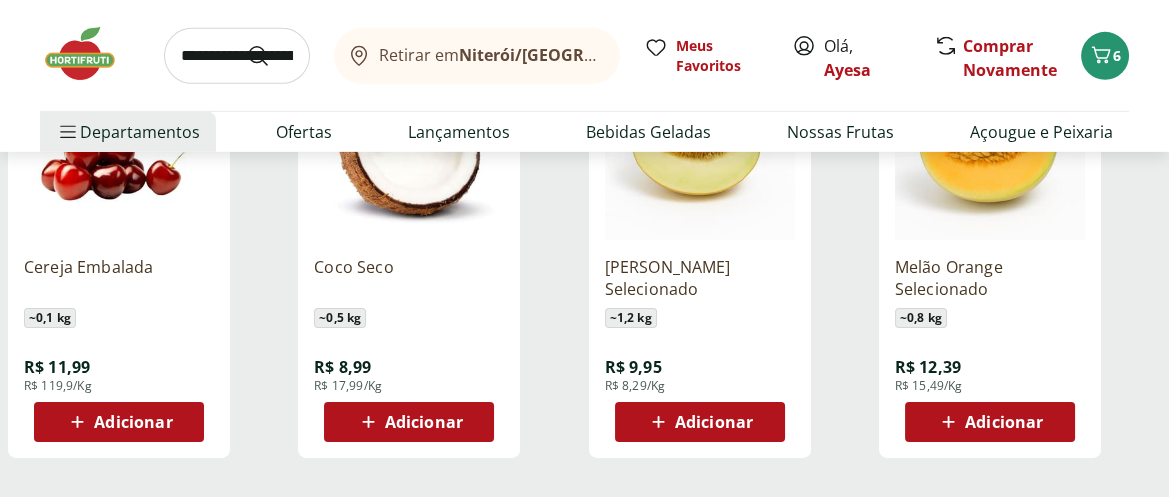scroll, scrollTop: 9185, scrollLeft: 0, axis: vertical 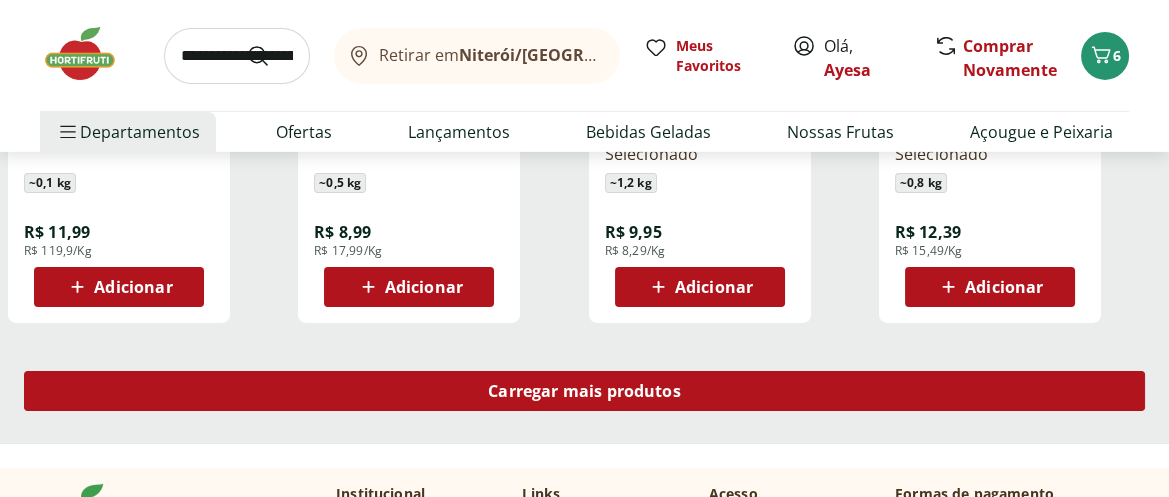 click on "Carregar mais produtos" at bounding box center (584, 391) 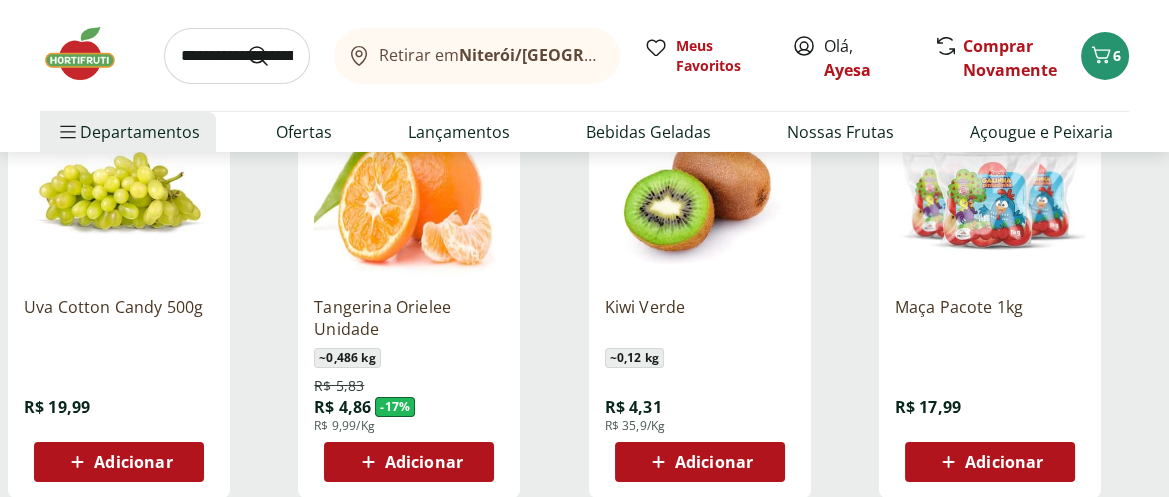 scroll, scrollTop: 9851, scrollLeft: 0, axis: vertical 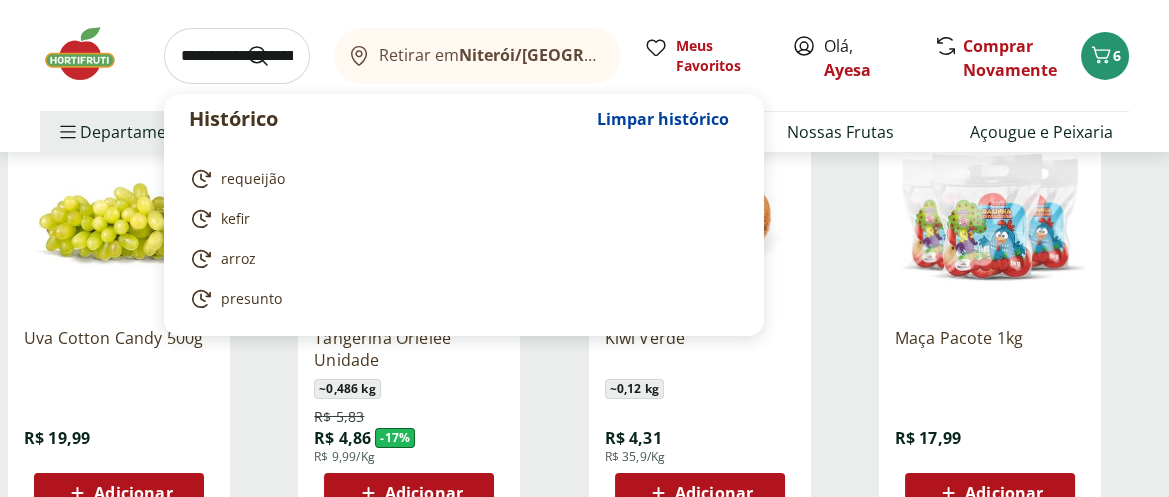 click at bounding box center [237, 56] 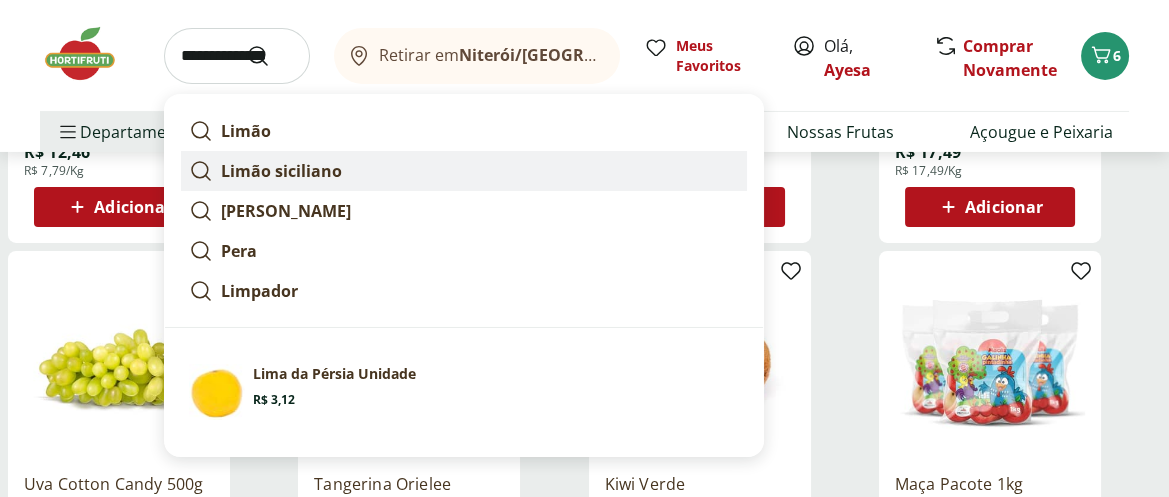 scroll, scrollTop: 9703, scrollLeft: 0, axis: vertical 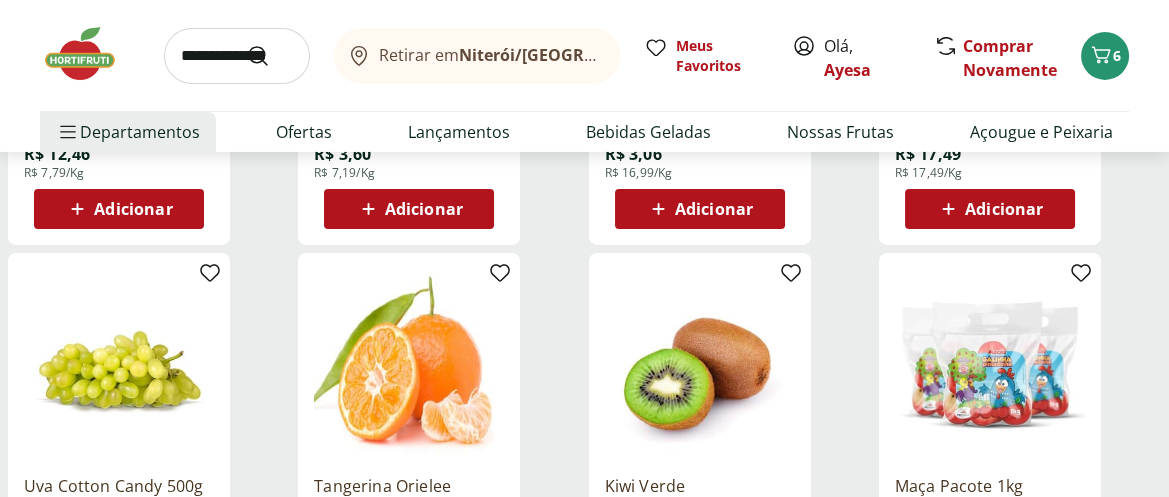 click on "**********" at bounding box center [584, 55] 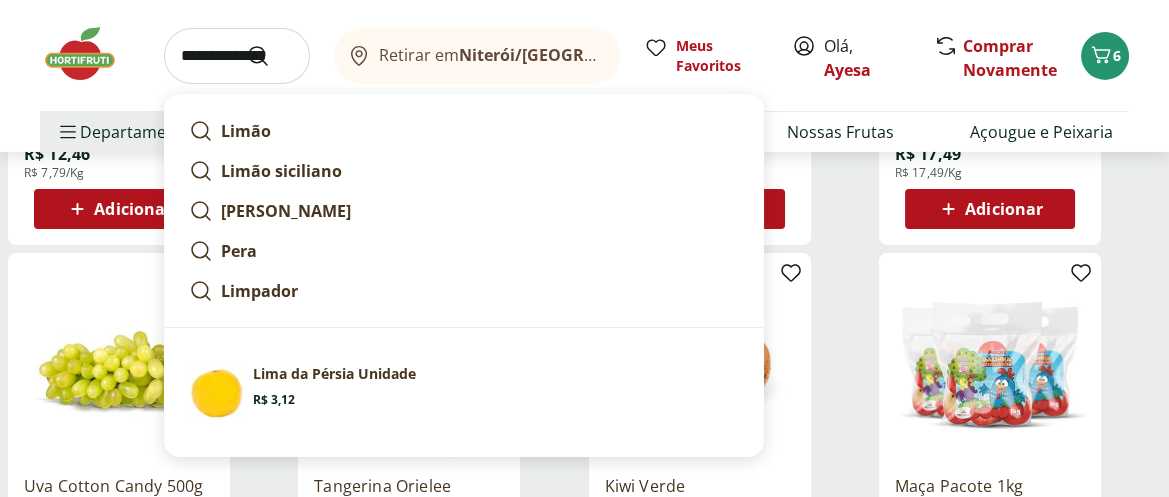 click on "**********" at bounding box center (237, 56) 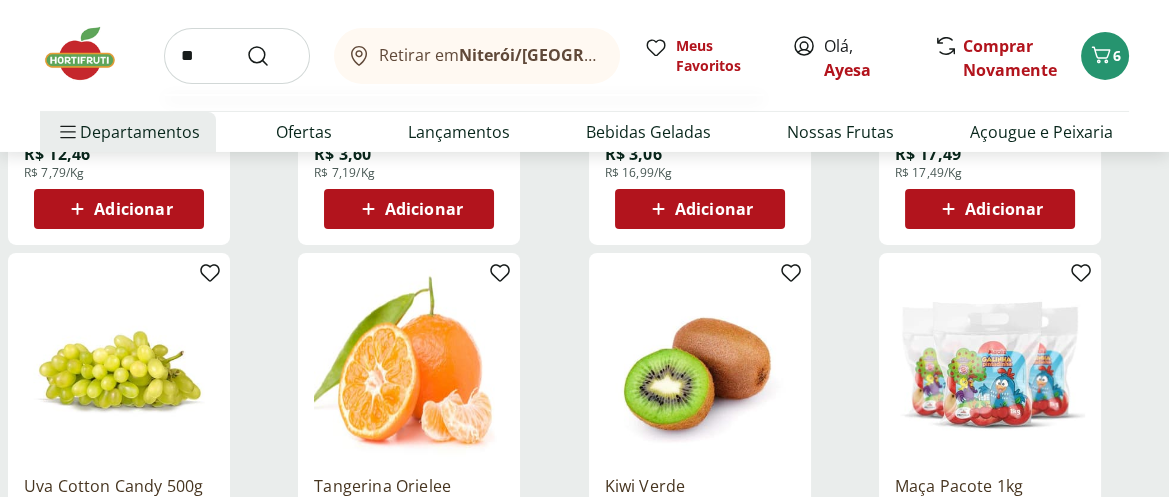 type on "*" 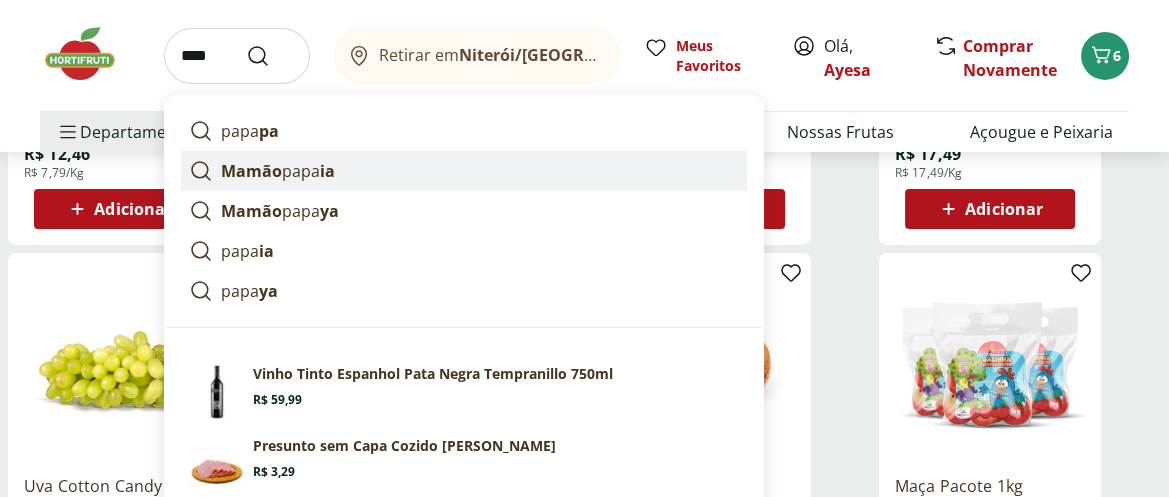 click on "Mamão  papa ia" at bounding box center [278, 171] 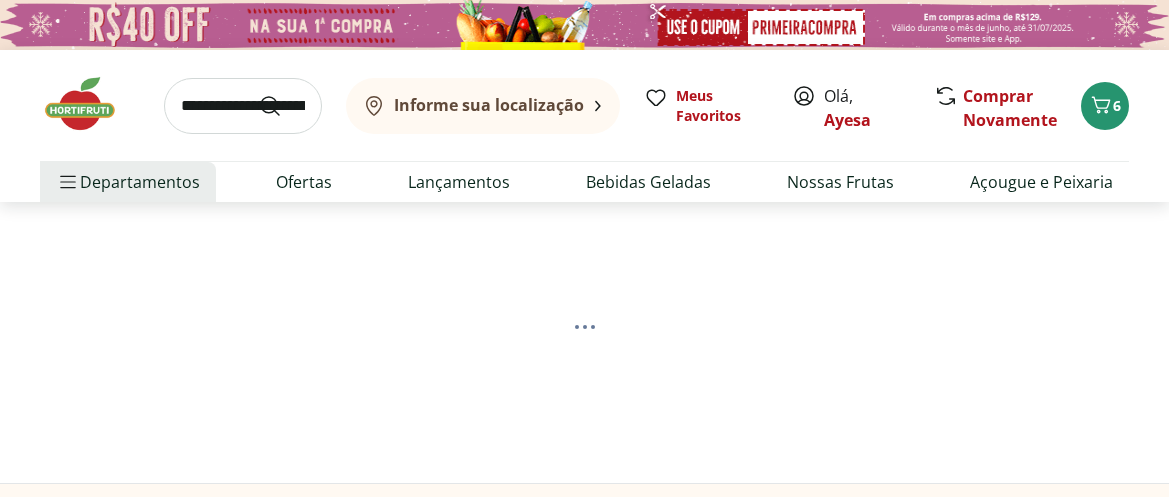 scroll, scrollTop: 0, scrollLeft: 0, axis: both 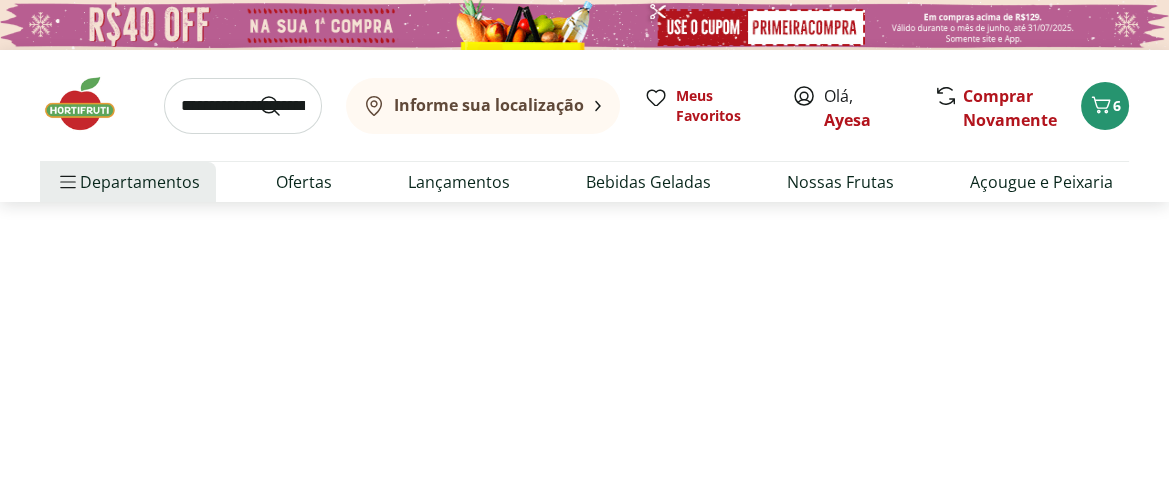 select on "**********" 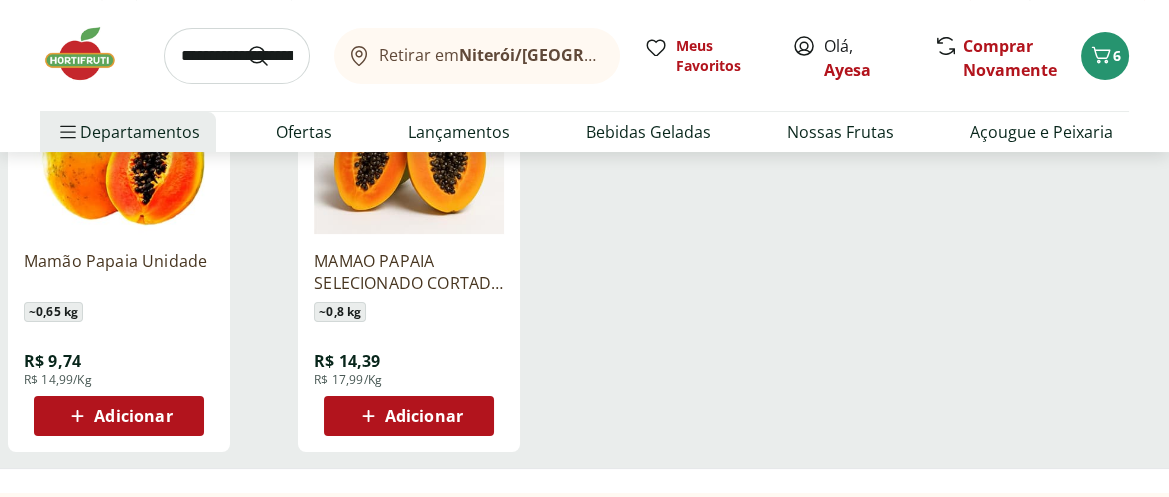 scroll, scrollTop: 444, scrollLeft: 0, axis: vertical 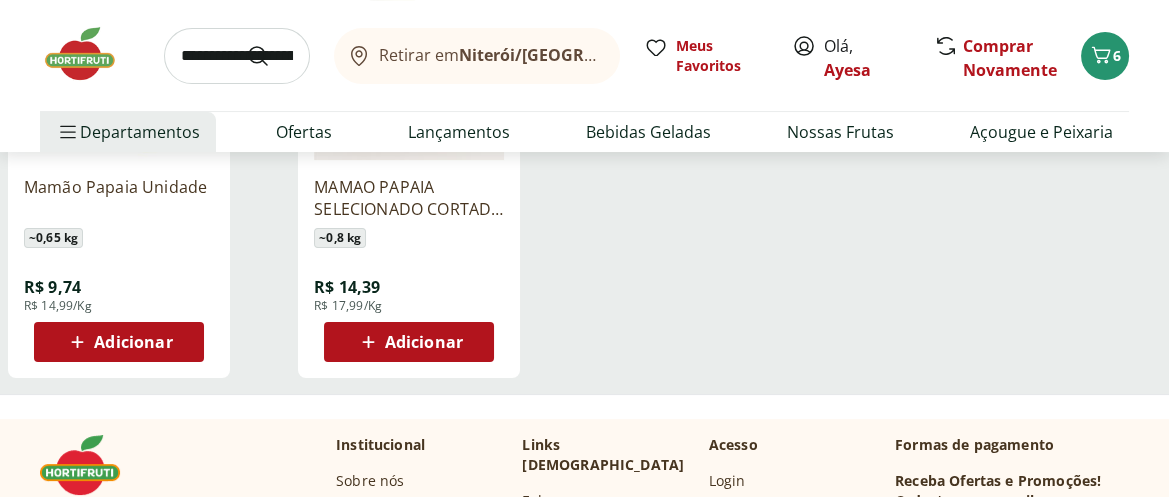 click on "Adicionar" at bounding box center [424, 342] 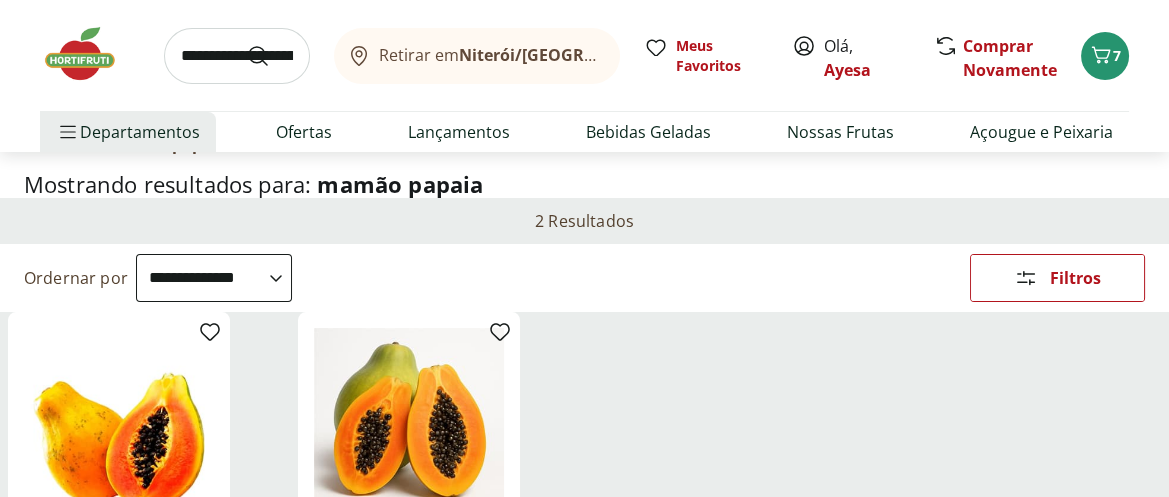 scroll, scrollTop: 0, scrollLeft: 0, axis: both 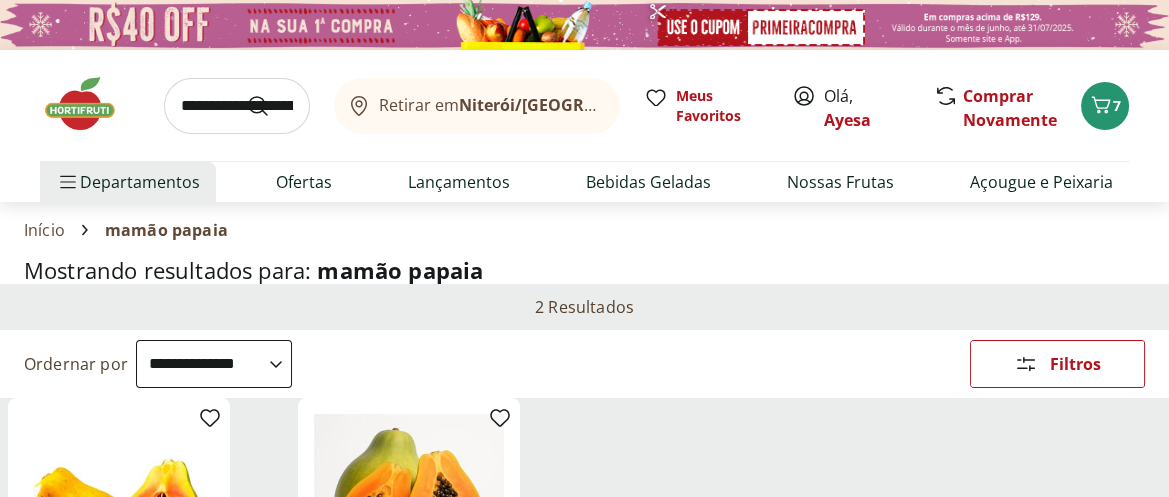 click at bounding box center [237, 106] 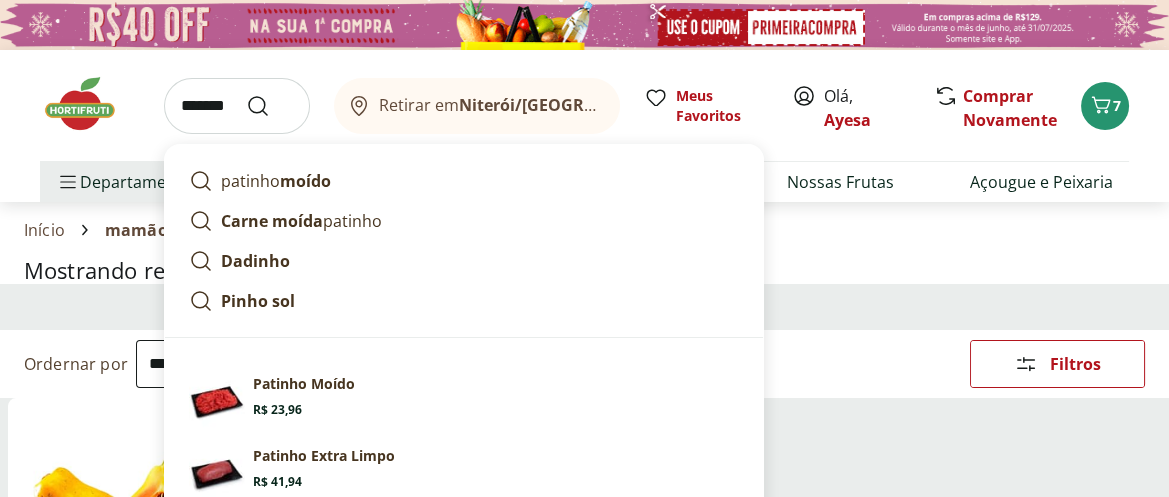 type on "*******" 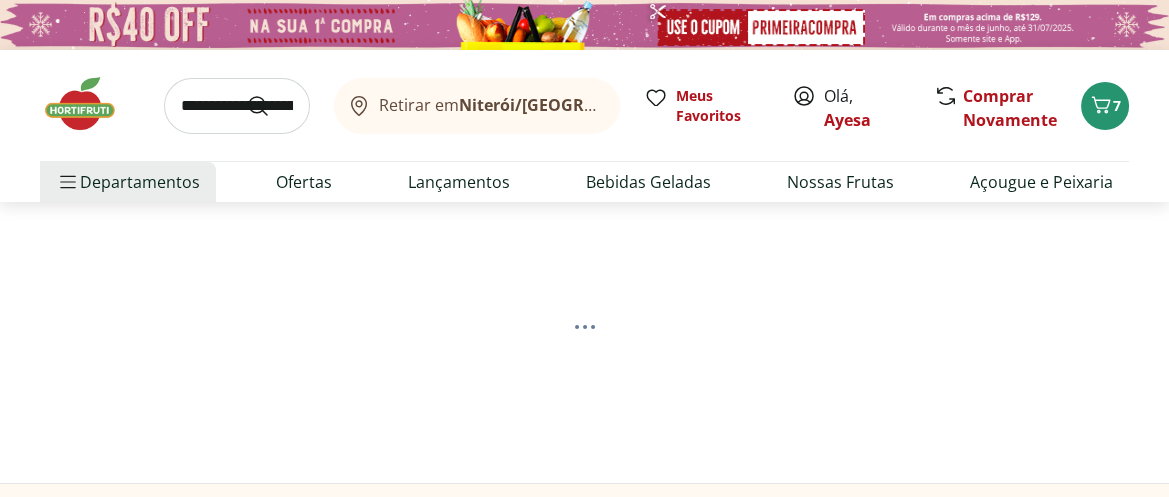 select on "**********" 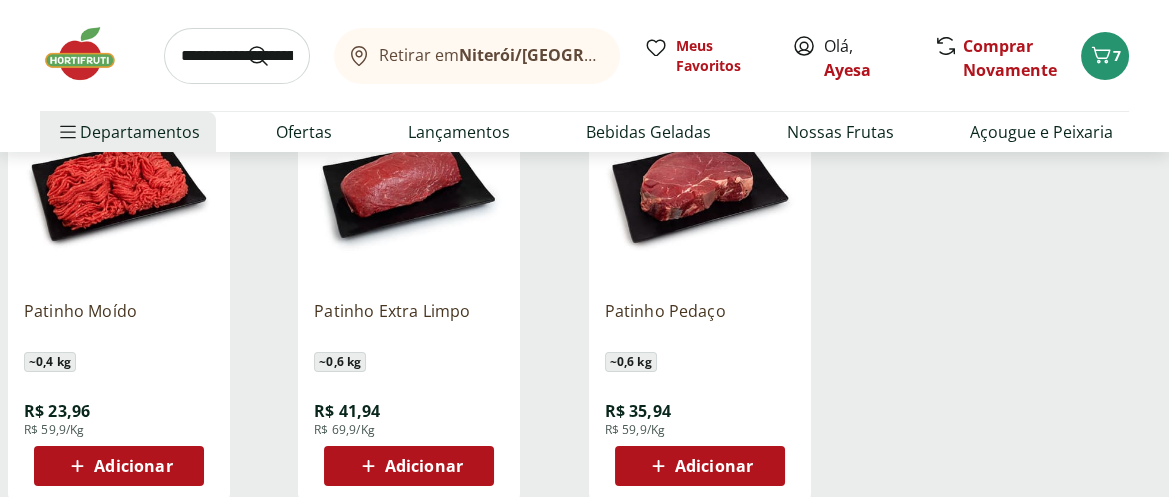scroll, scrollTop: 296, scrollLeft: 0, axis: vertical 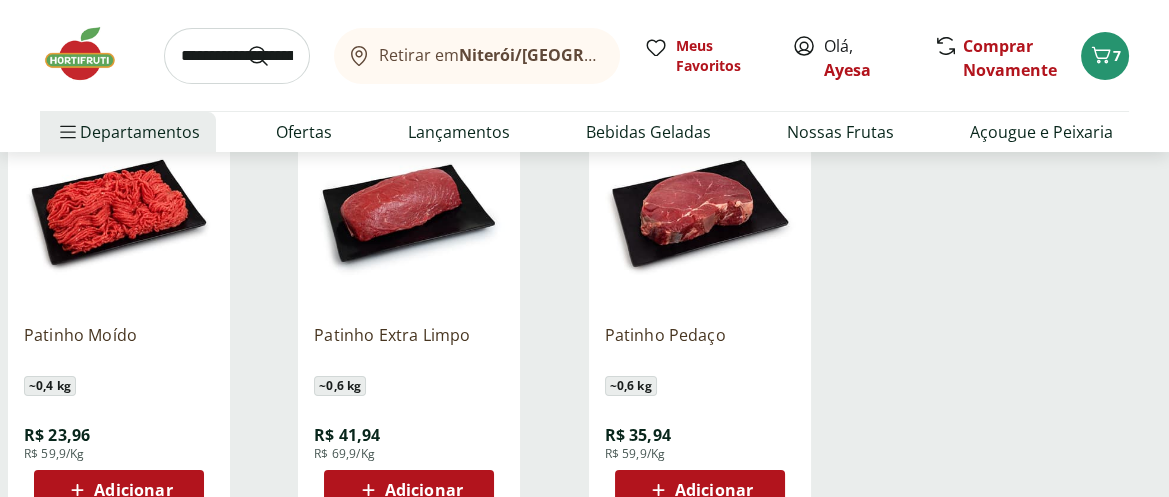click at bounding box center [237, 56] 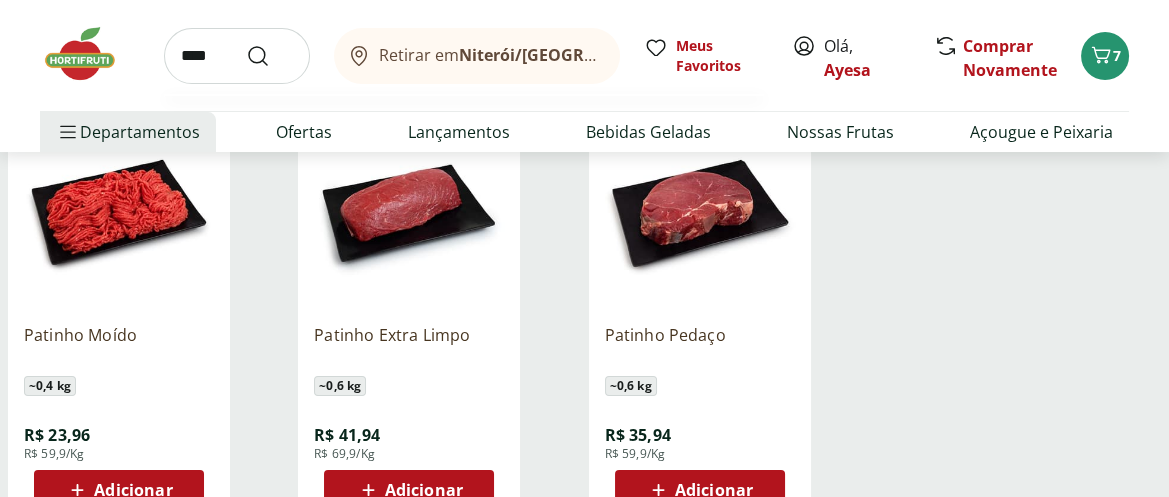 type on "****" 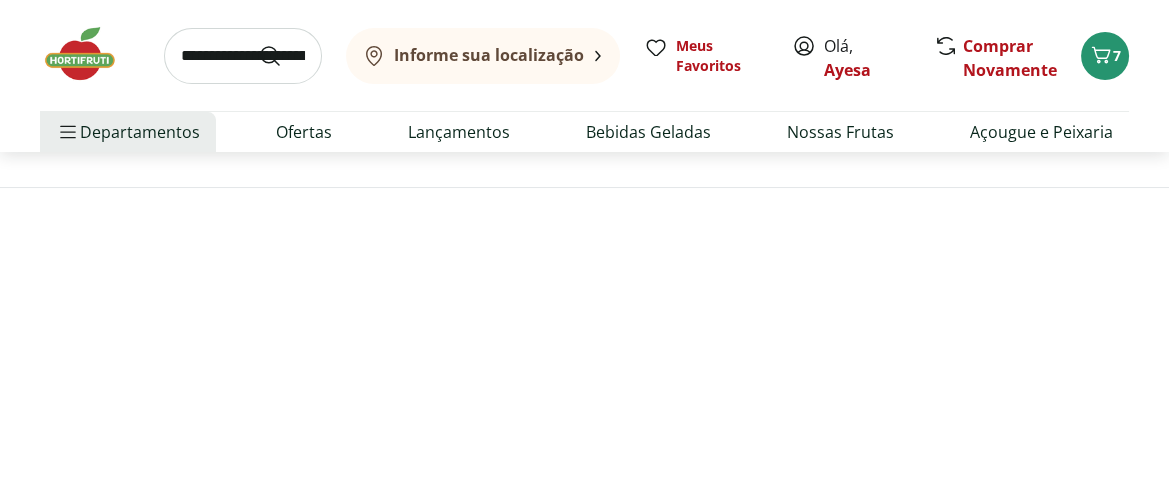 scroll, scrollTop: 0, scrollLeft: 0, axis: both 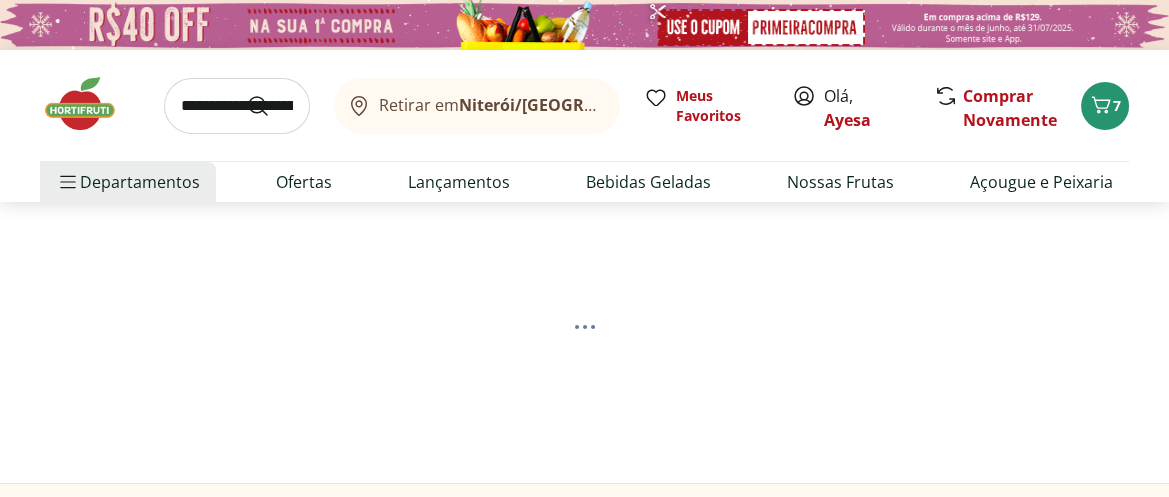 select on "**********" 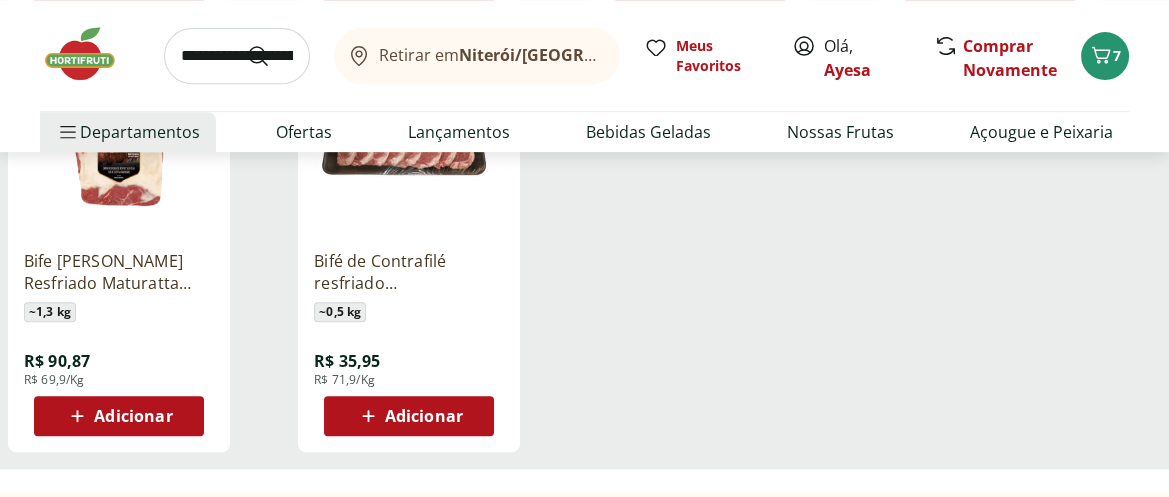 scroll, scrollTop: 1259, scrollLeft: 0, axis: vertical 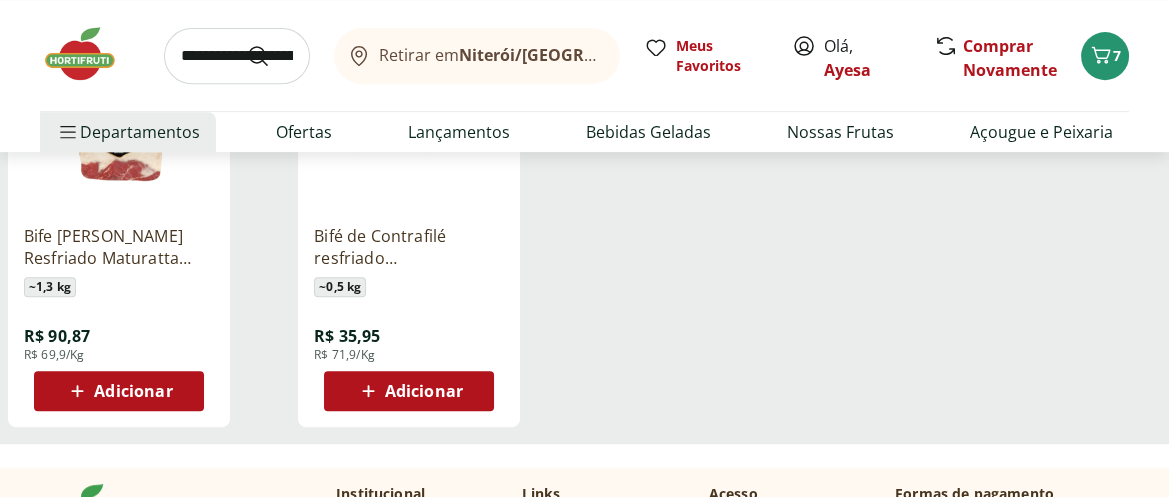 click on "Bifé de Contrafilé resfriado Tamanho Família" at bounding box center (409, 247) 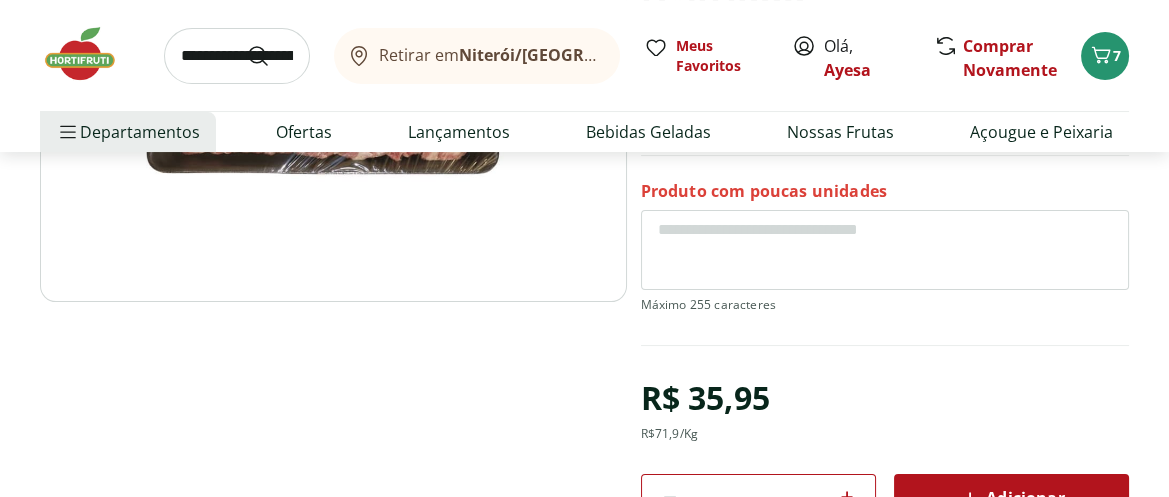 scroll, scrollTop: 370, scrollLeft: 0, axis: vertical 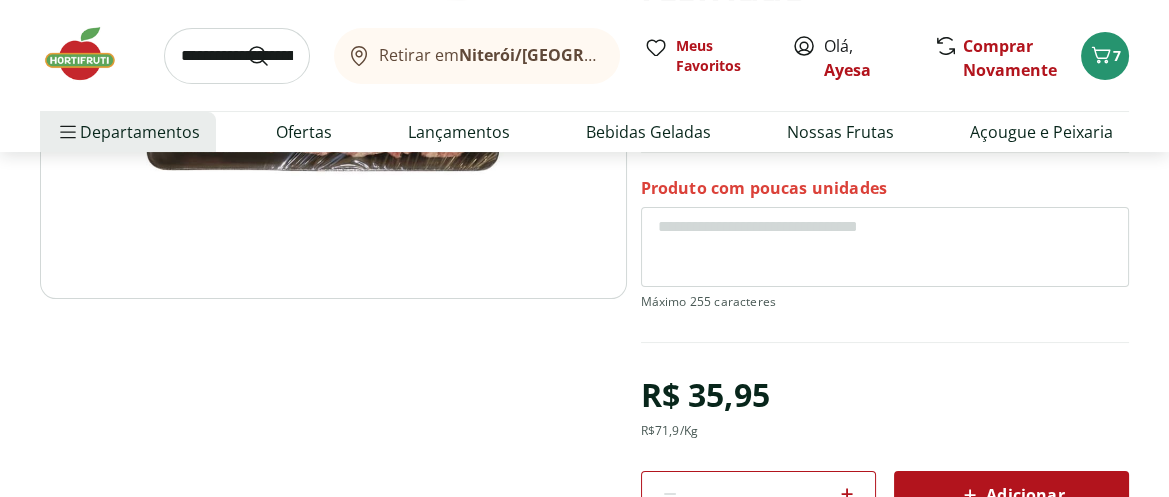 click on "Adicionar" at bounding box center (1011, 495) 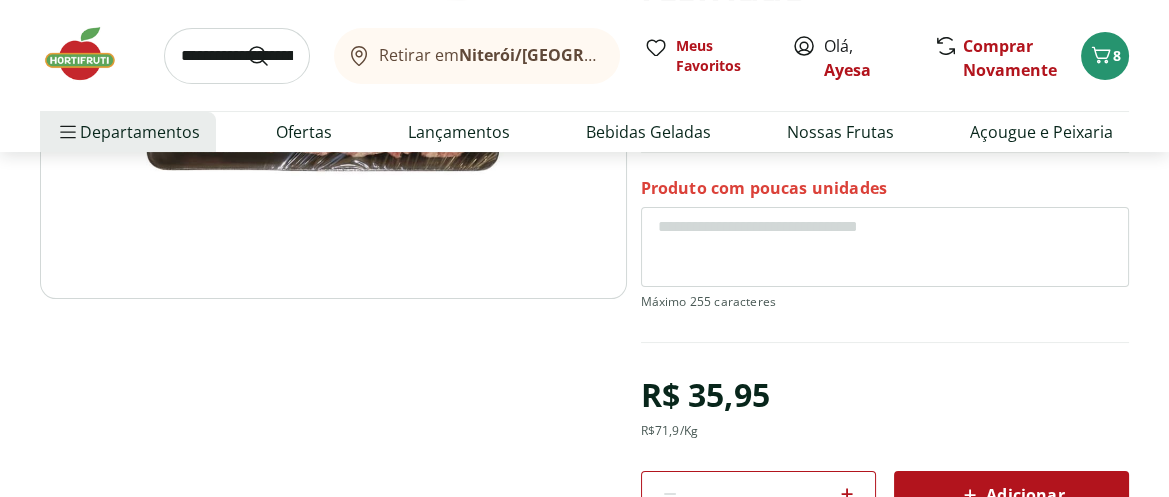 click on "Adicionar" at bounding box center [1011, 495] 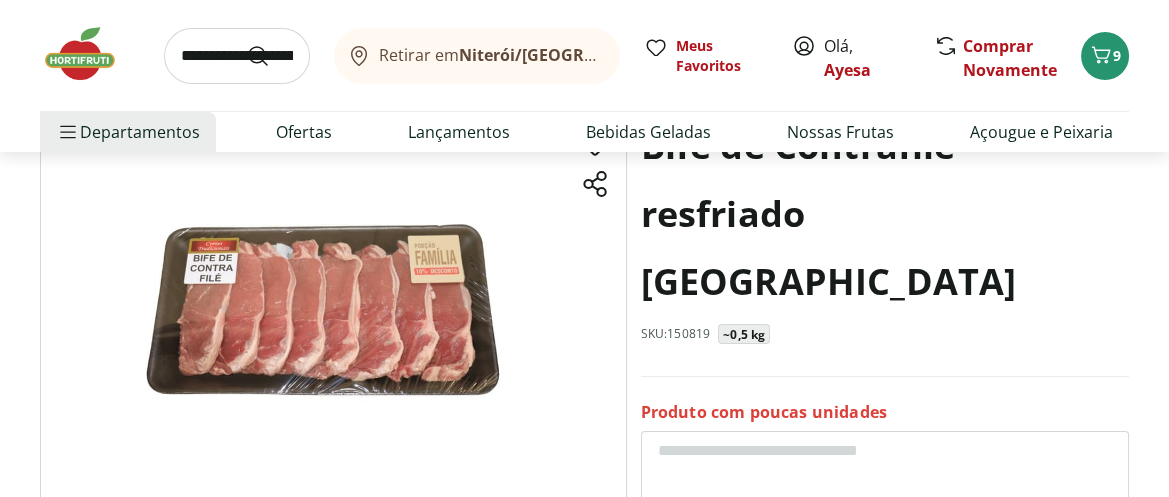scroll, scrollTop: 0, scrollLeft: 0, axis: both 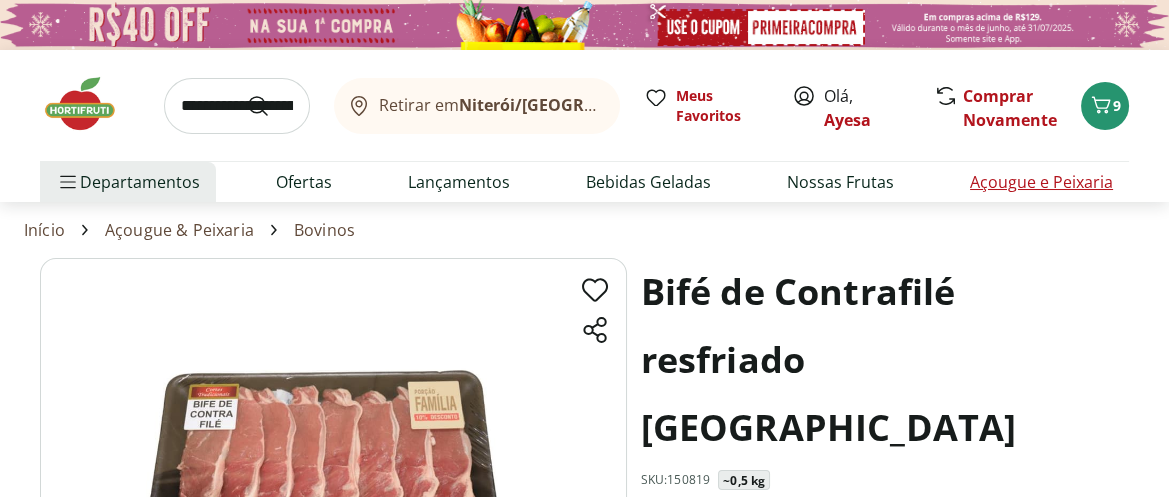 click on "Açougue e Peixaria" at bounding box center [1041, 182] 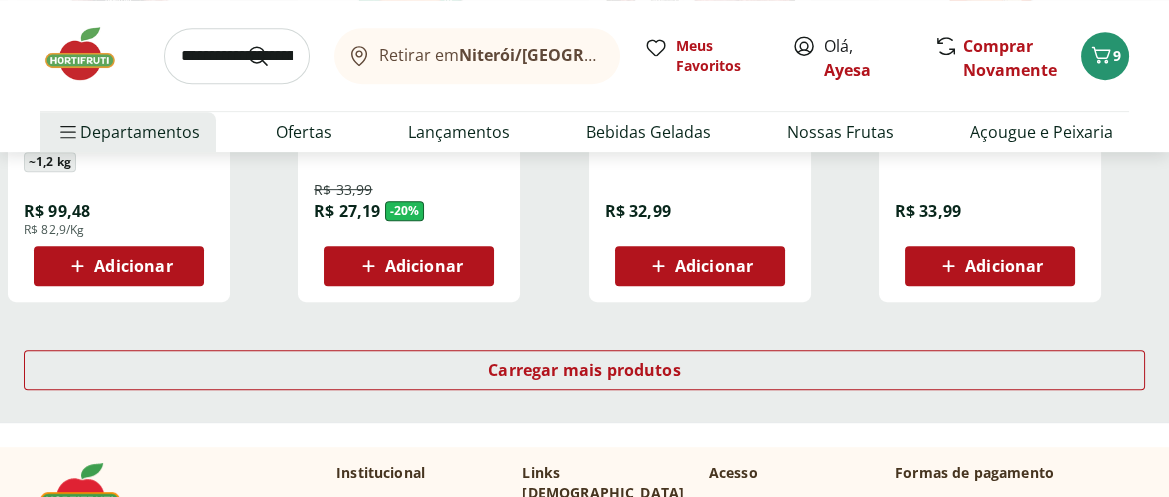 scroll, scrollTop: 1407, scrollLeft: 0, axis: vertical 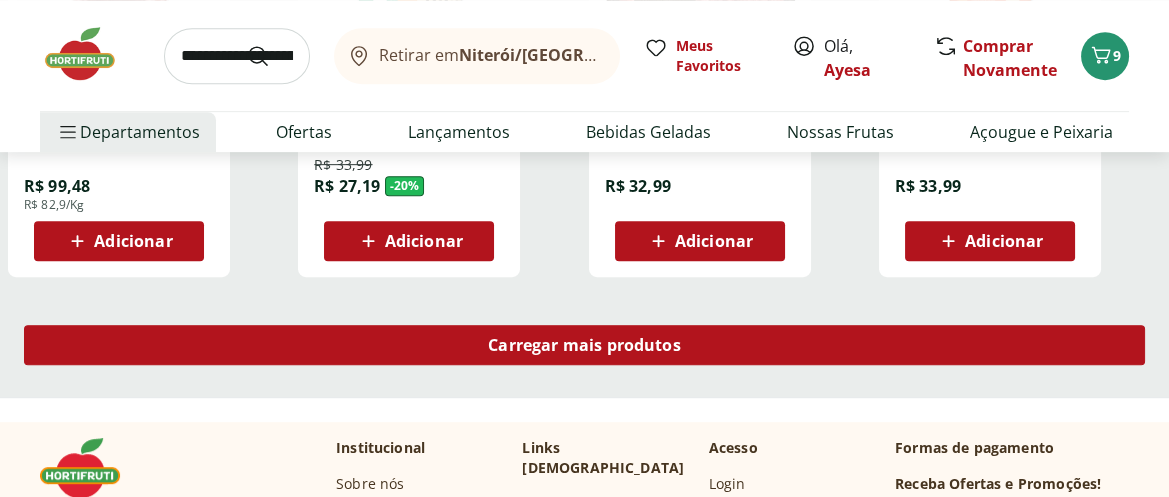 click on "Carregar mais produtos" at bounding box center (584, 345) 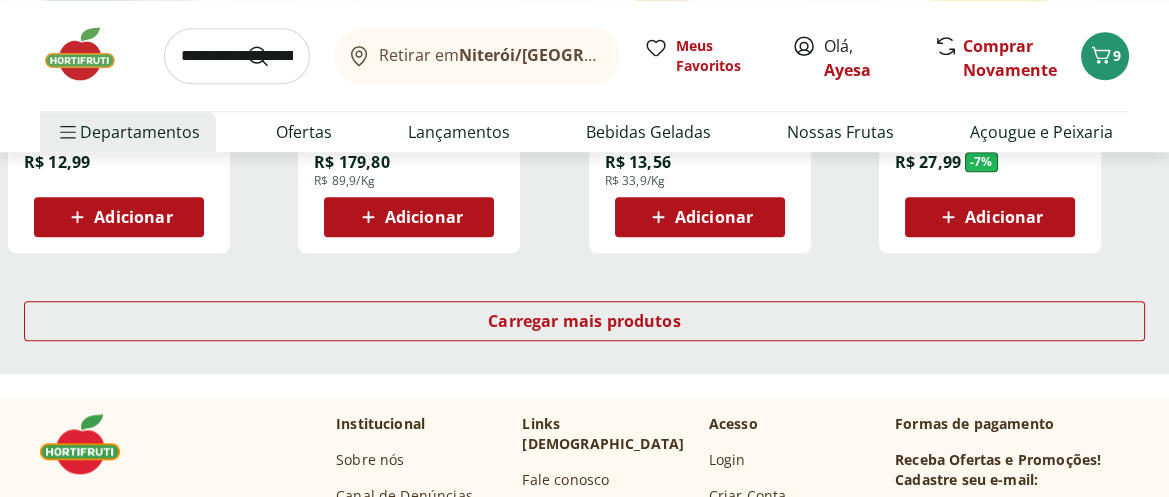 scroll, scrollTop: 2740, scrollLeft: 0, axis: vertical 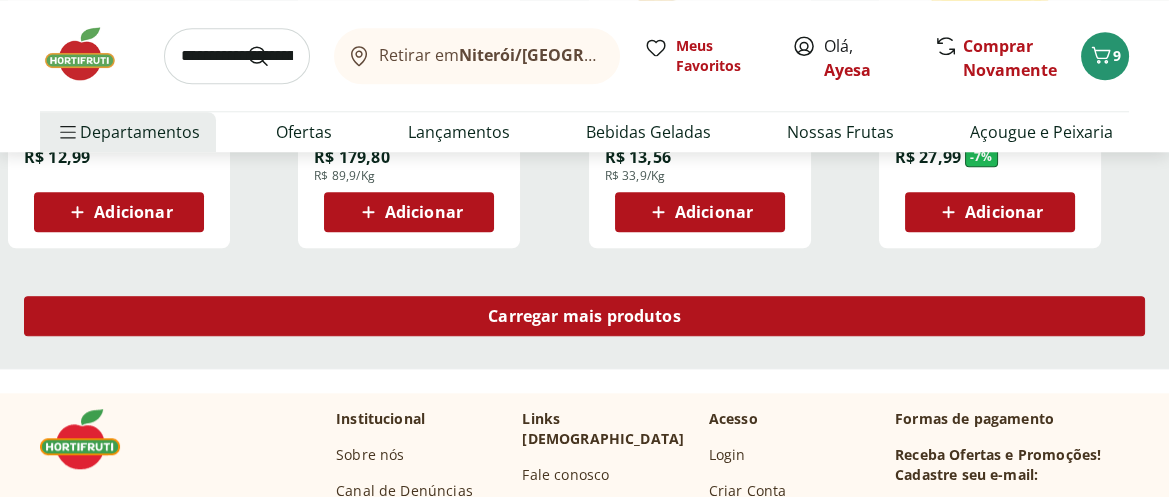 click on "Carregar mais produtos" at bounding box center [584, 316] 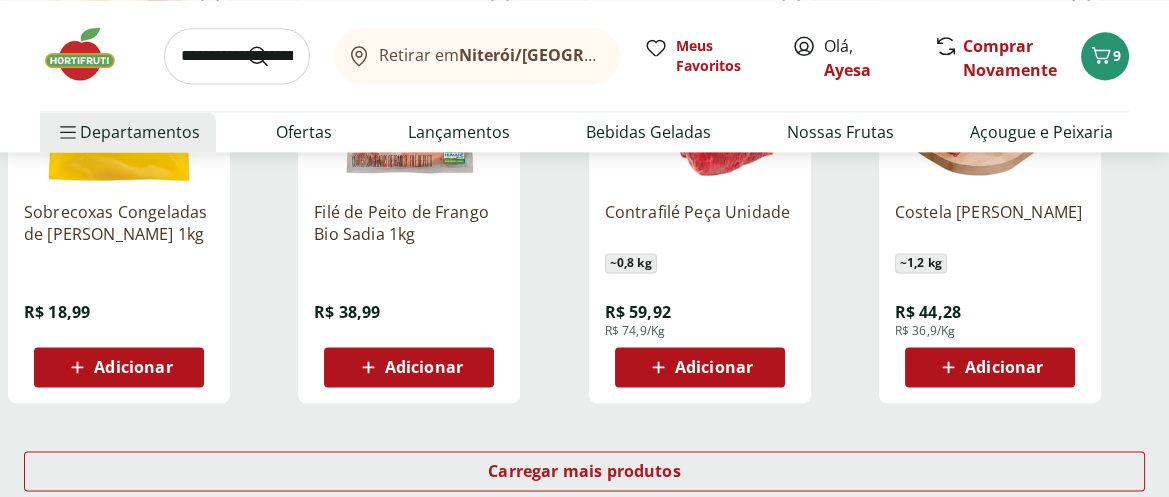scroll, scrollTop: 3925, scrollLeft: 0, axis: vertical 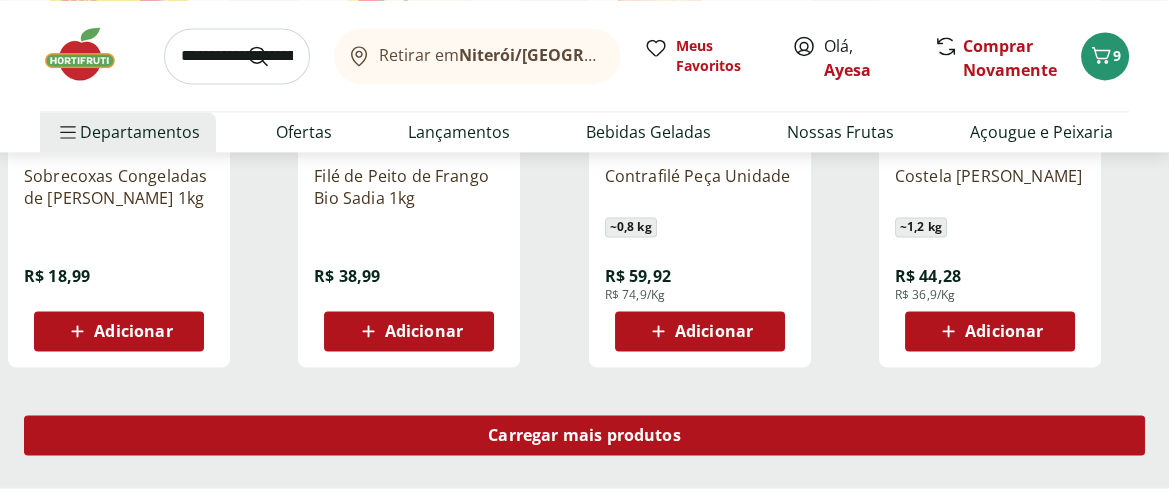 click on "Carregar mais produtos" at bounding box center [584, 435] 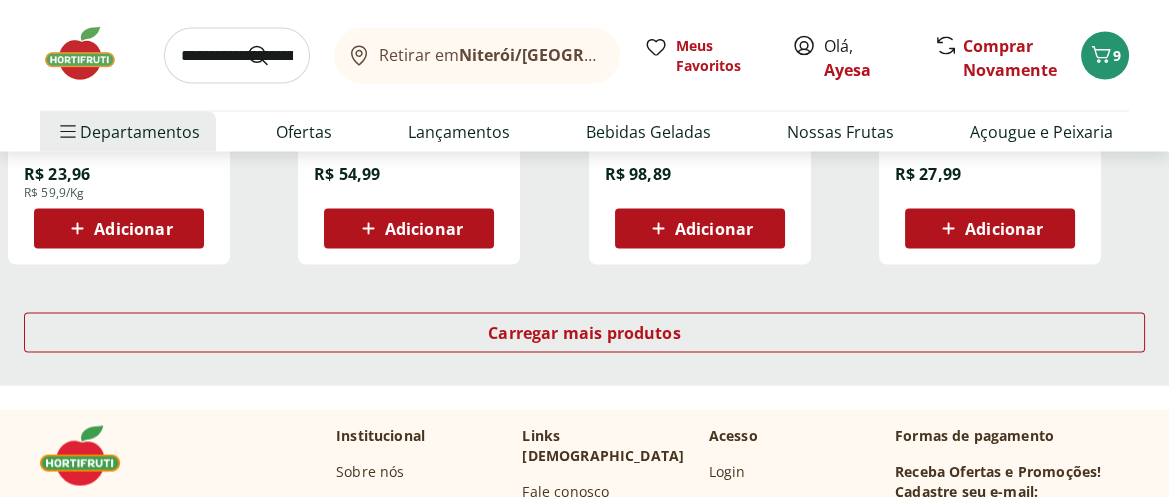 scroll, scrollTop: 5333, scrollLeft: 0, axis: vertical 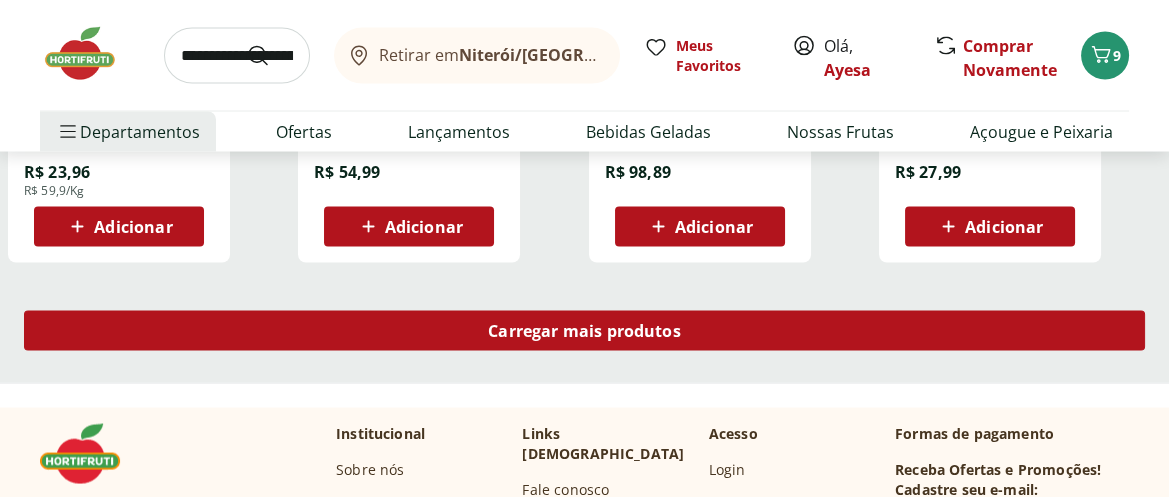 click on "Carregar mais produtos" at bounding box center (584, 331) 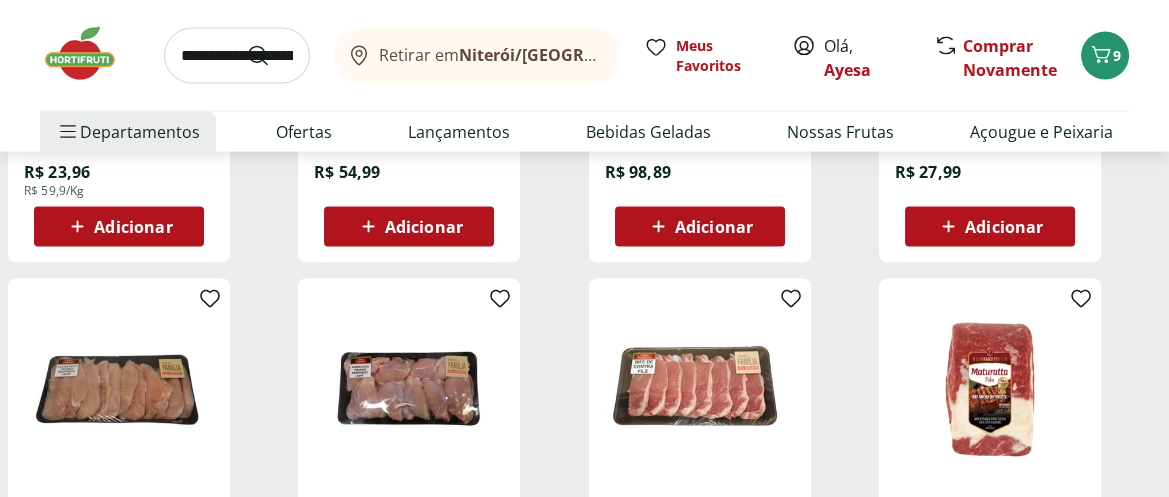type on "*" 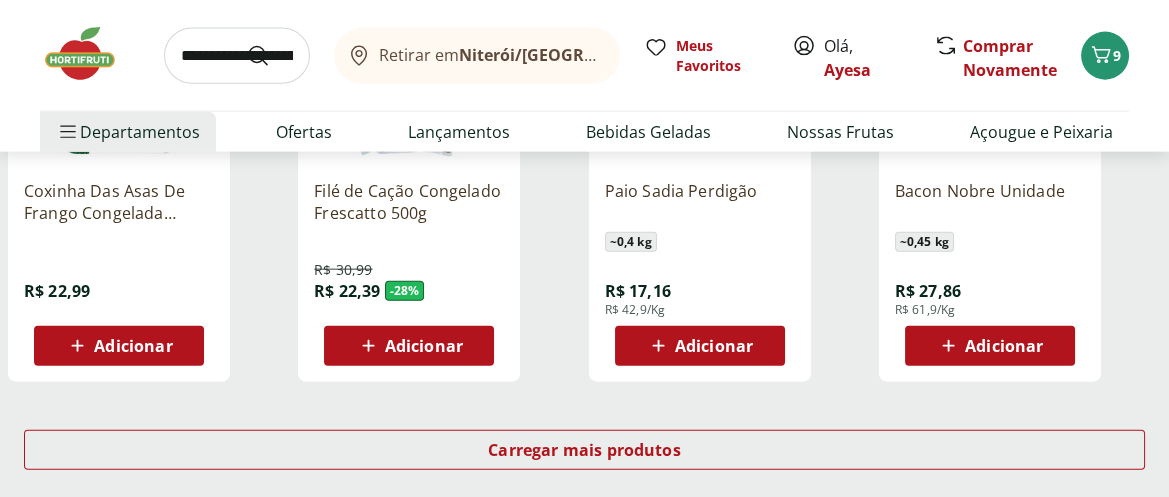 scroll, scrollTop: 6592, scrollLeft: 0, axis: vertical 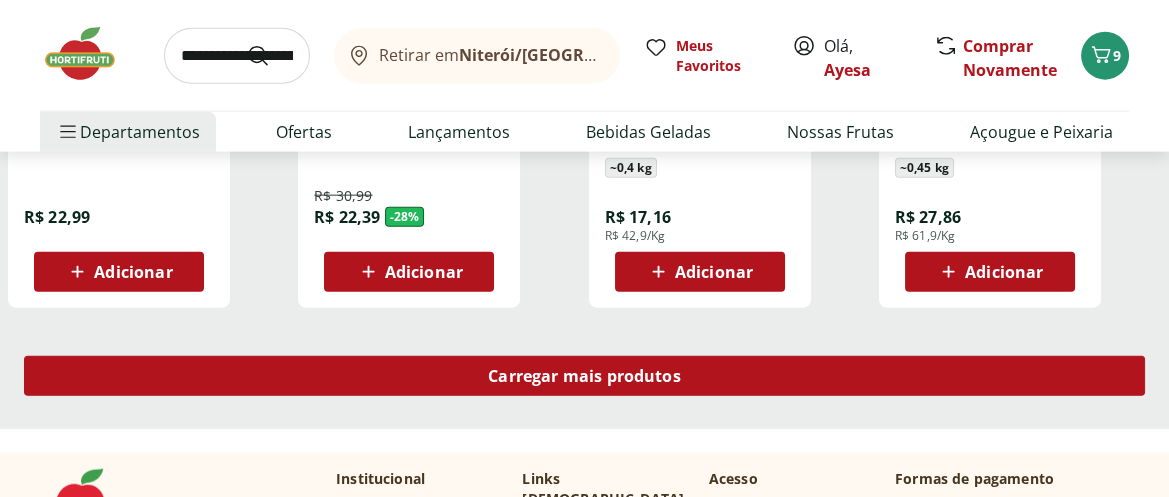 click on "Carregar mais produtos" at bounding box center (584, 376) 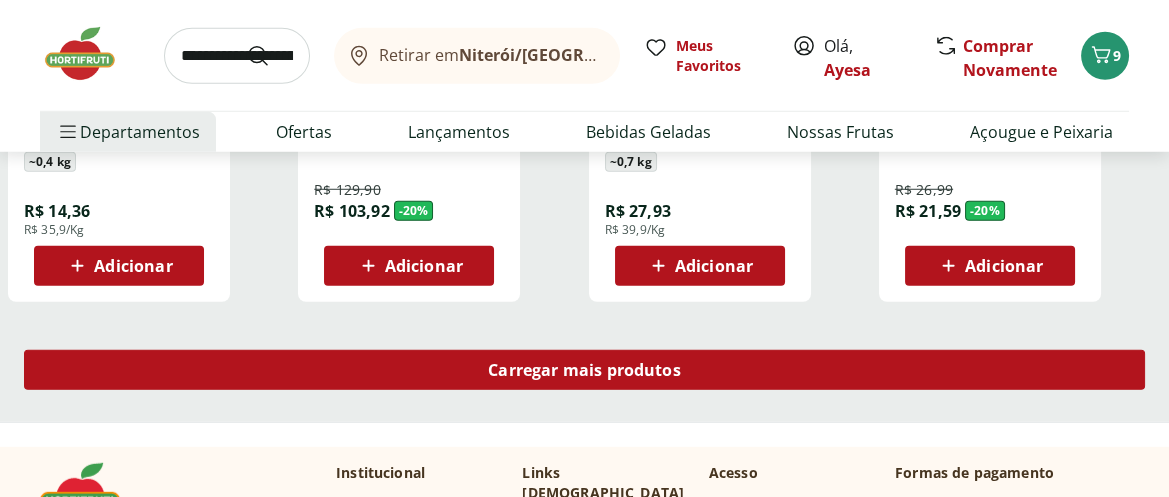 scroll, scrollTop: 7925, scrollLeft: 0, axis: vertical 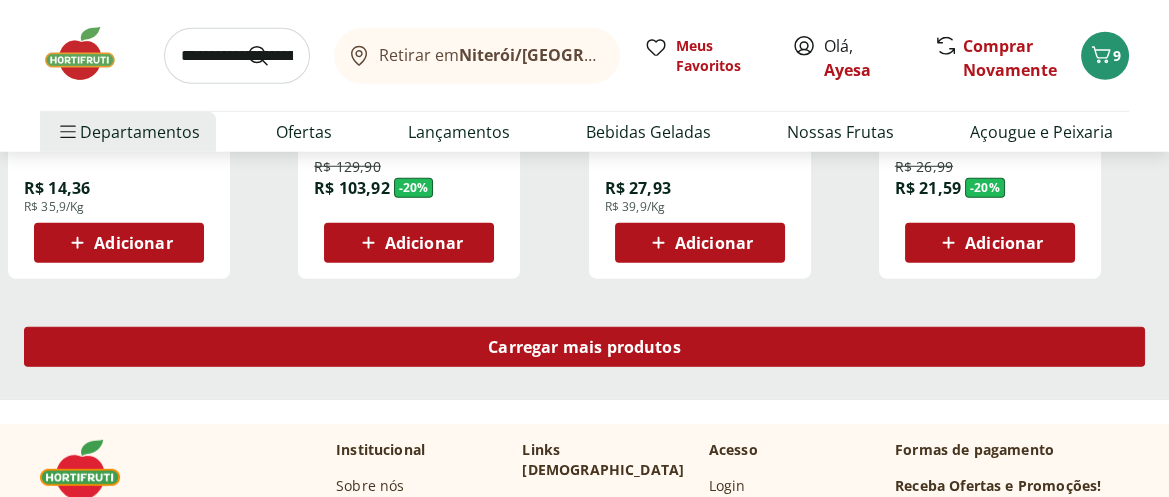 click on "Carregar mais produtos" at bounding box center (584, 347) 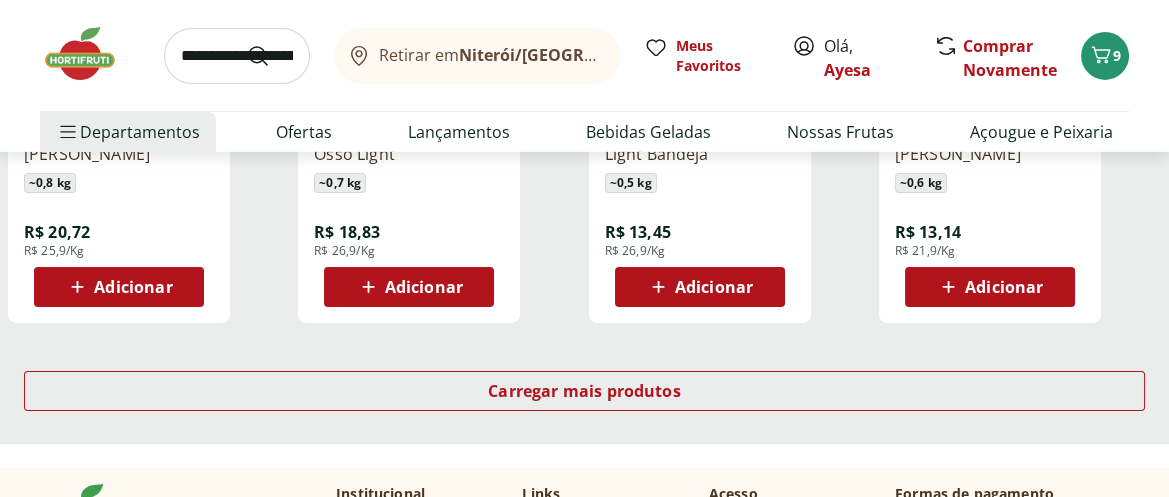 scroll, scrollTop: 9185, scrollLeft: 0, axis: vertical 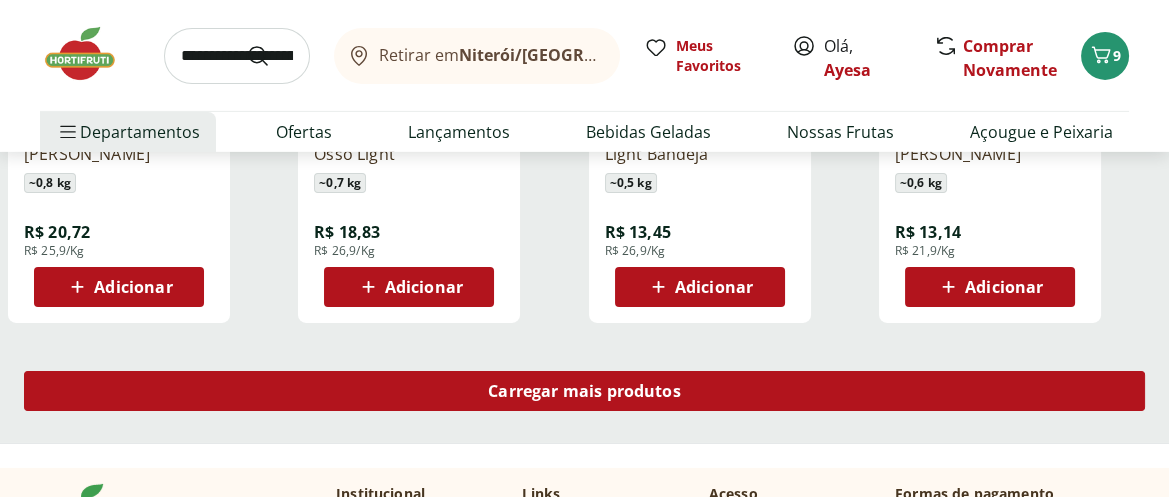 click on "Carregar mais produtos" at bounding box center [584, 391] 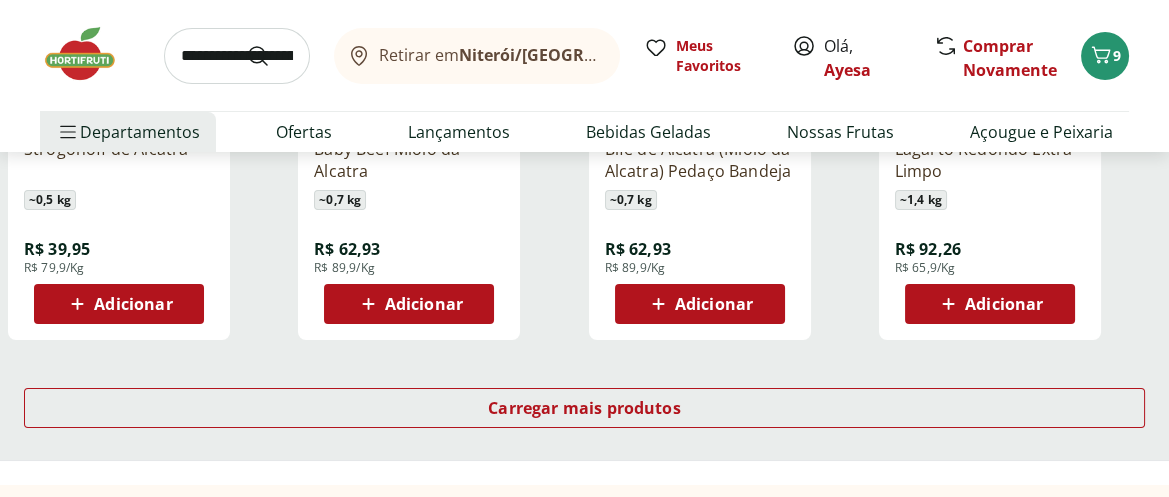scroll, scrollTop: 10444, scrollLeft: 0, axis: vertical 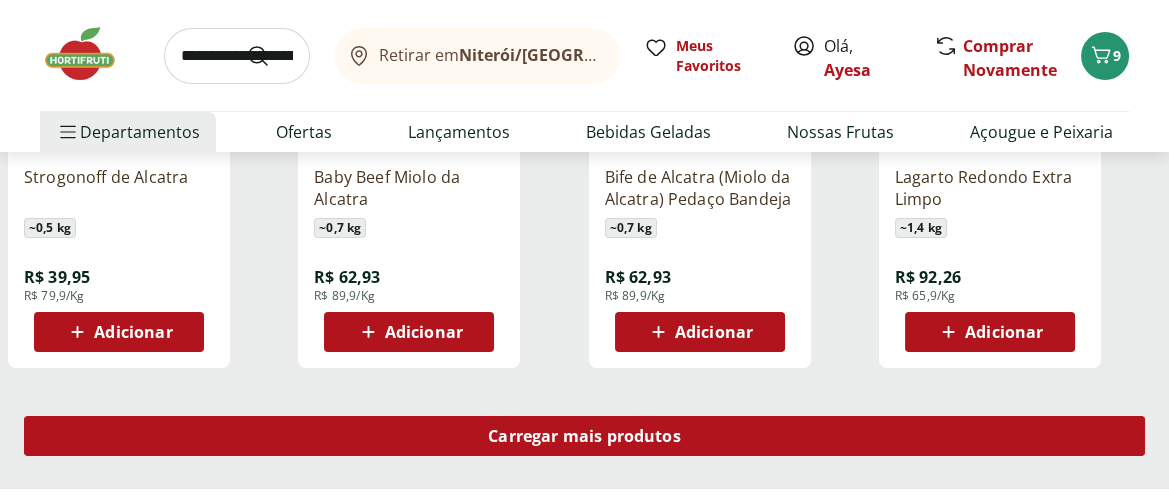 click on "Carregar mais produtos" at bounding box center [584, 436] 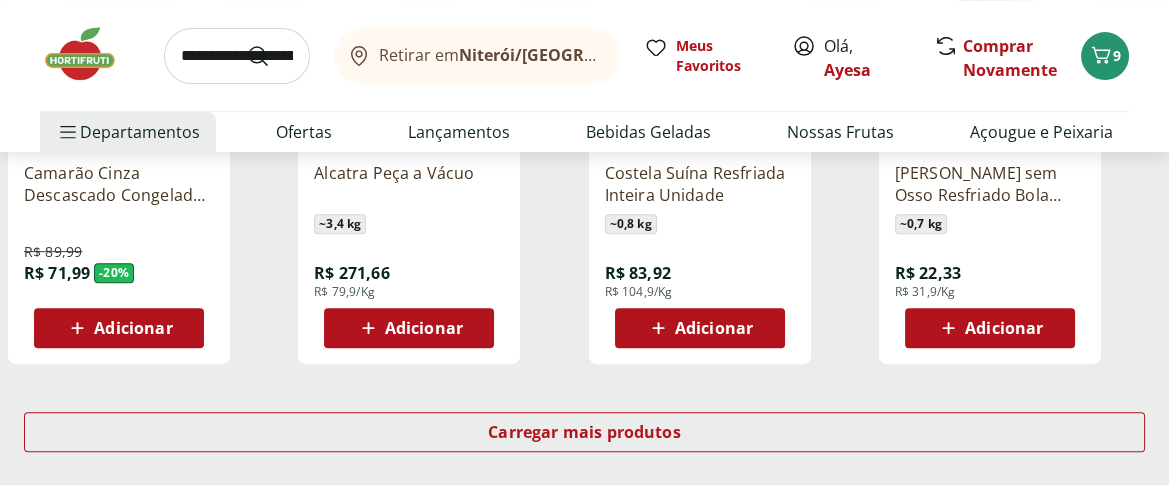 scroll, scrollTop: 11777, scrollLeft: 0, axis: vertical 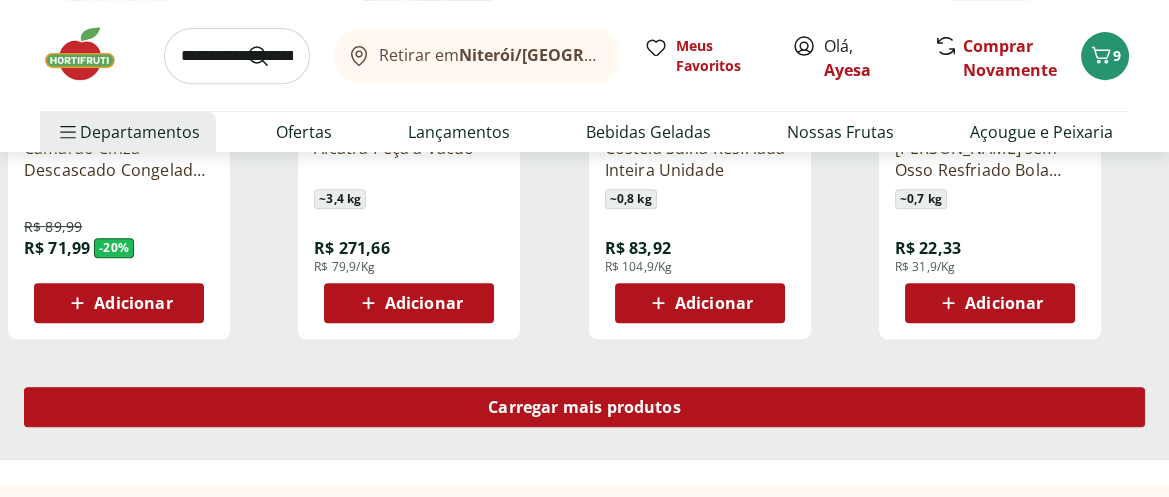 click on "Carregar mais produtos" at bounding box center (584, 407) 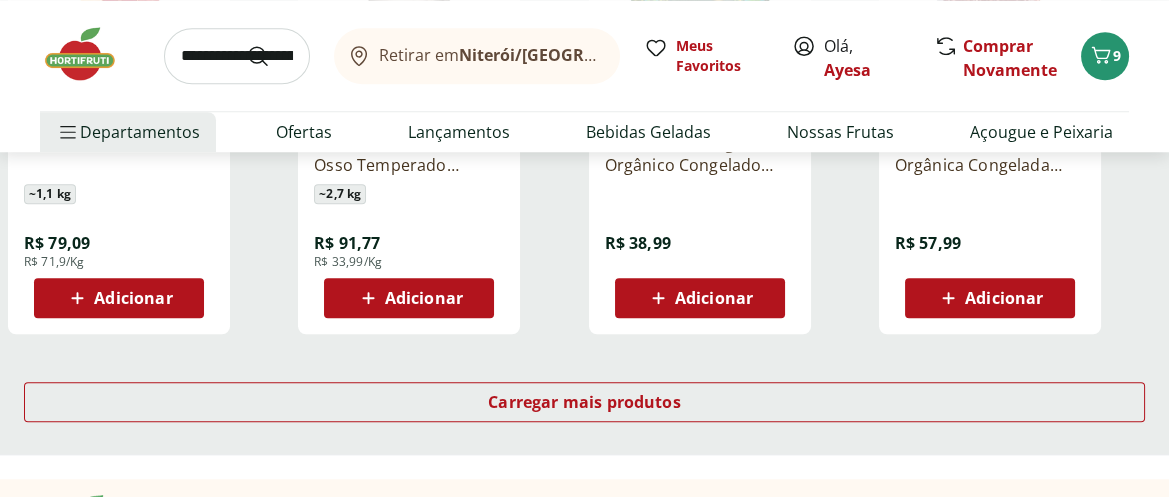 scroll, scrollTop: 13185, scrollLeft: 0, axis: vertical 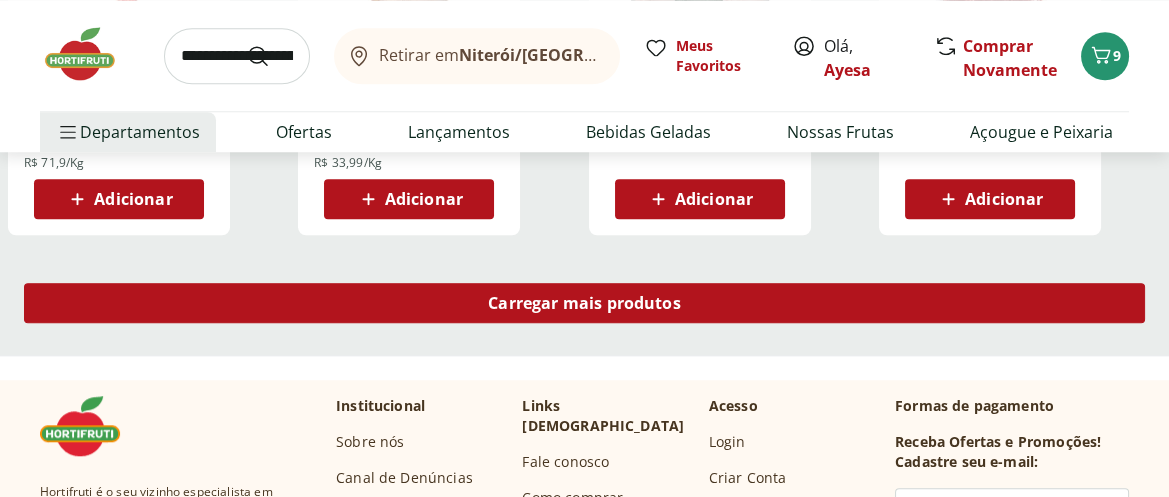 click on "Carregar mais produtos" at bounding box center [584, 303] 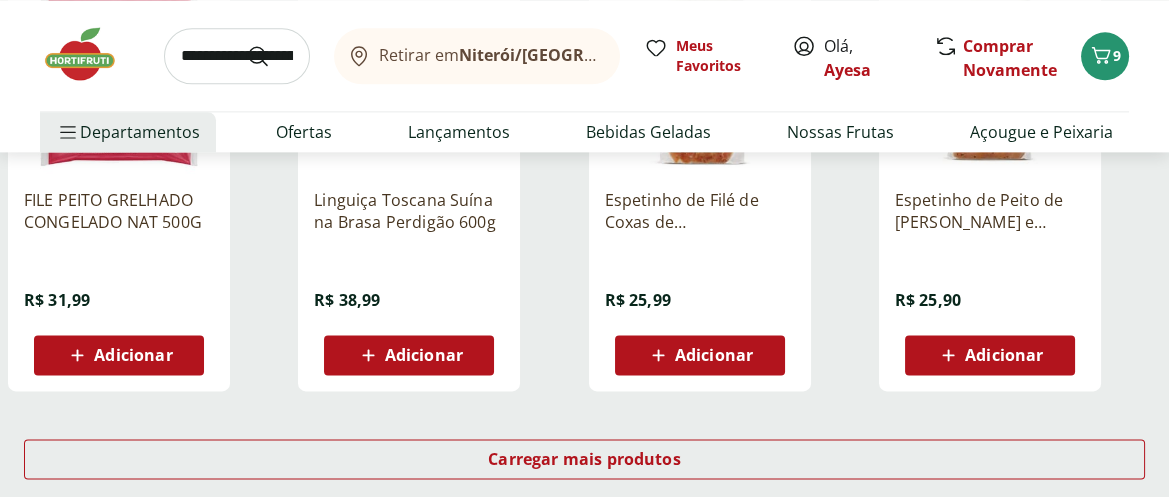 scroll, scrollTop: 14370, scrollLeft: 0, axis: vertical 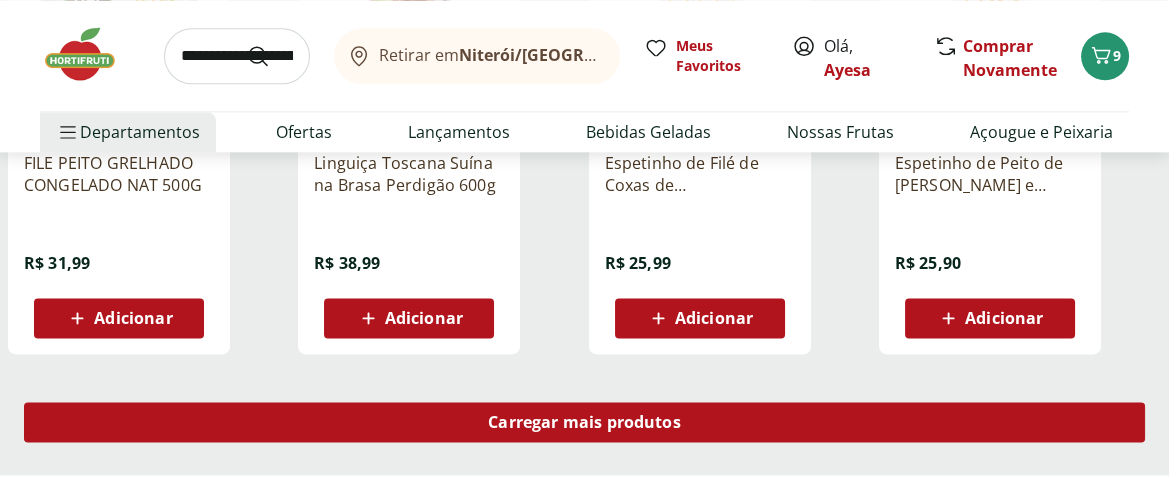 click on "Carregar mais produtos" at bounding box center (584, 422) 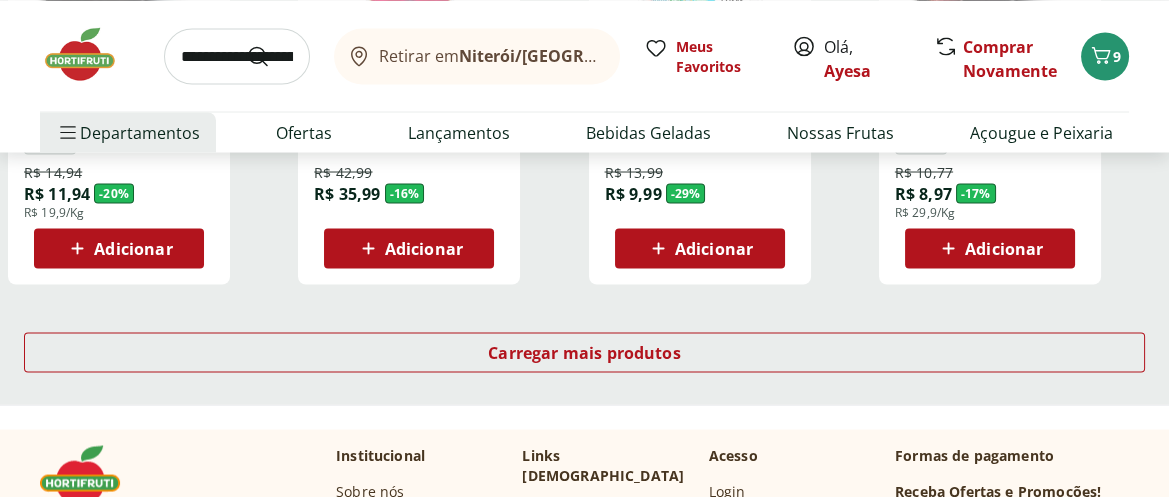 scroll, scrollTop: 15703, scrollLeft: 0, axis: vertical 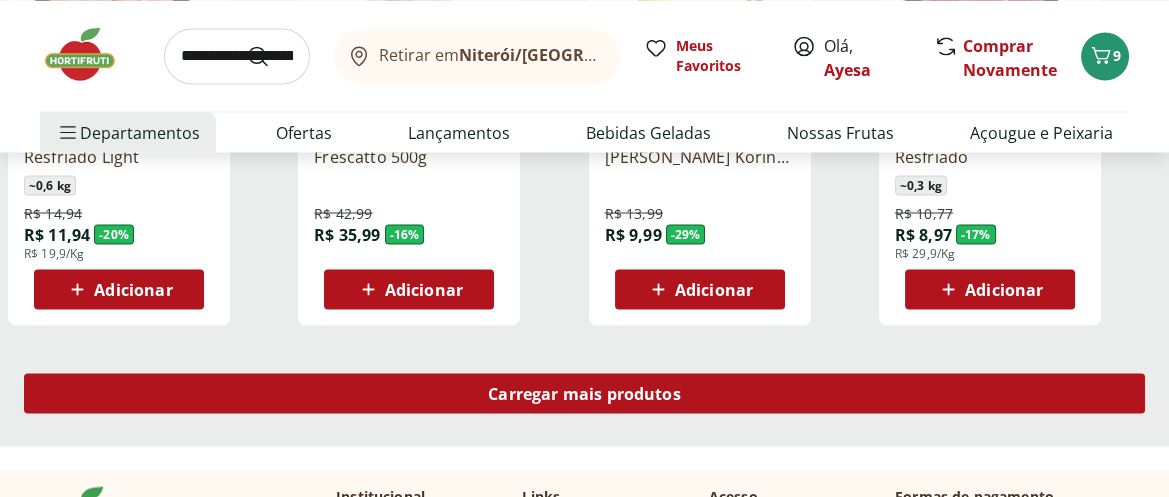 click on "Carregar mais produtos" at bounding box center [584, 393] 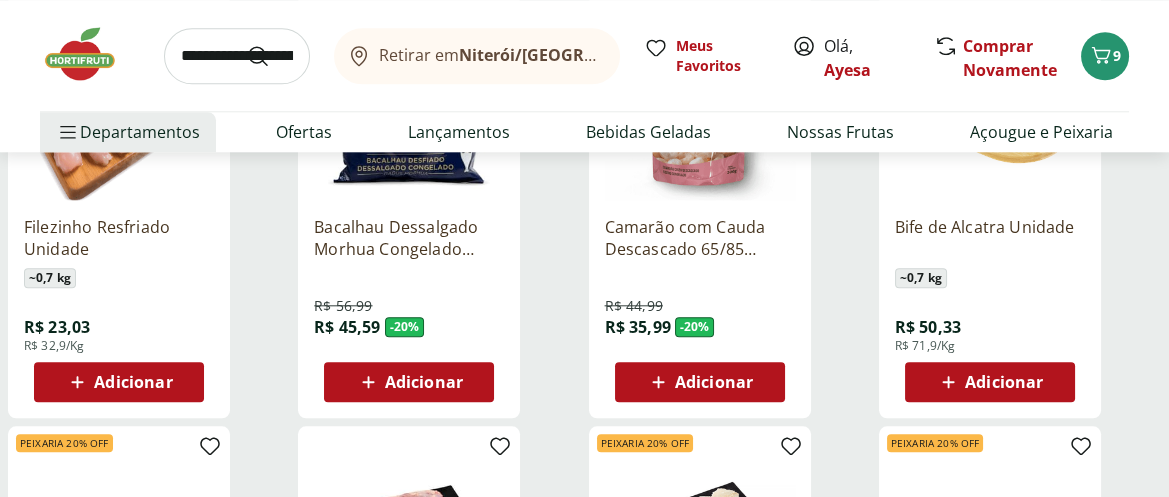 scroll, scrollTop: 3037, scrollLeft: 0, axis: vertical 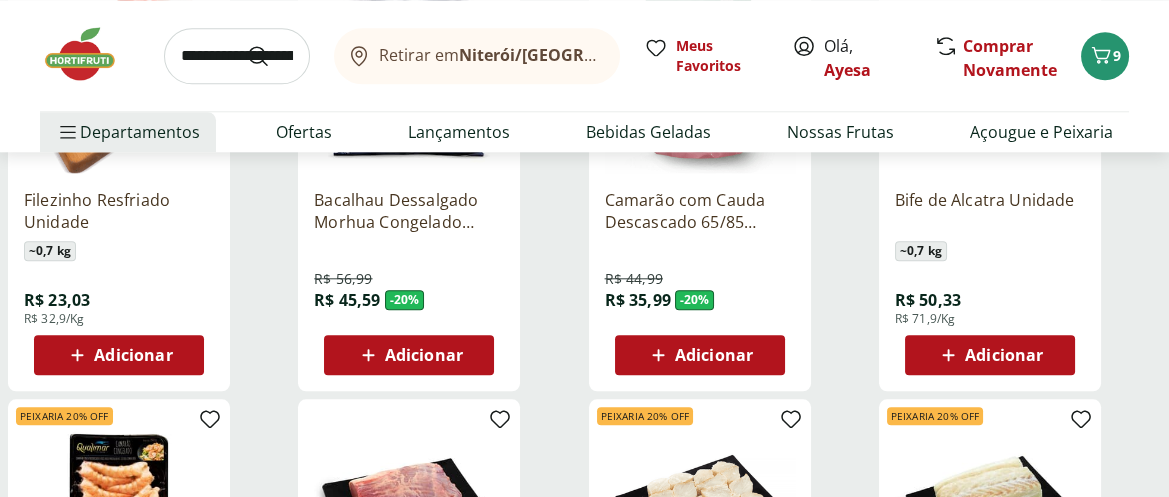 click on "Adicionar" at bounding box center (133, 355) 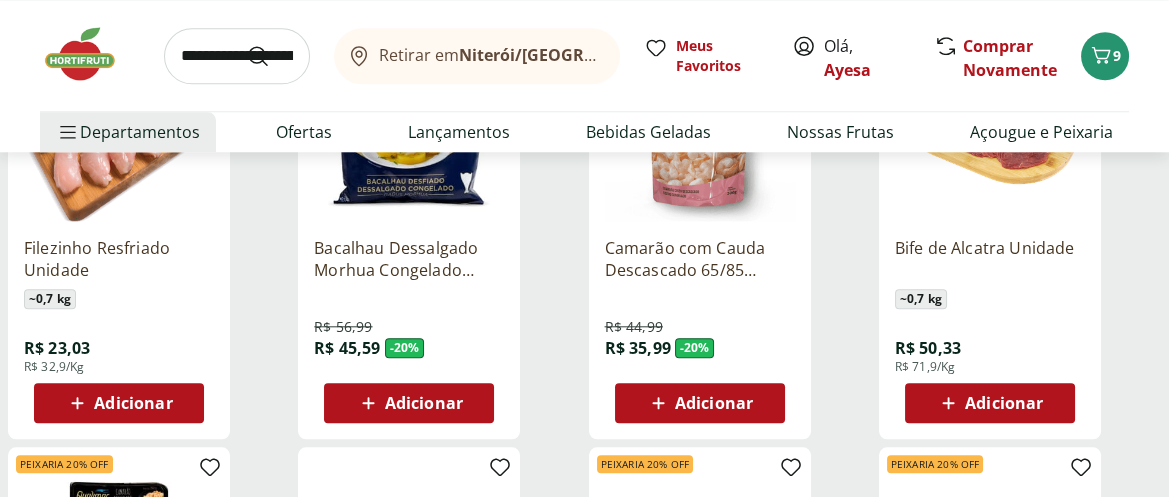 scroll, scrollTop: 2962, scrollLeft: 0, axis: vertical 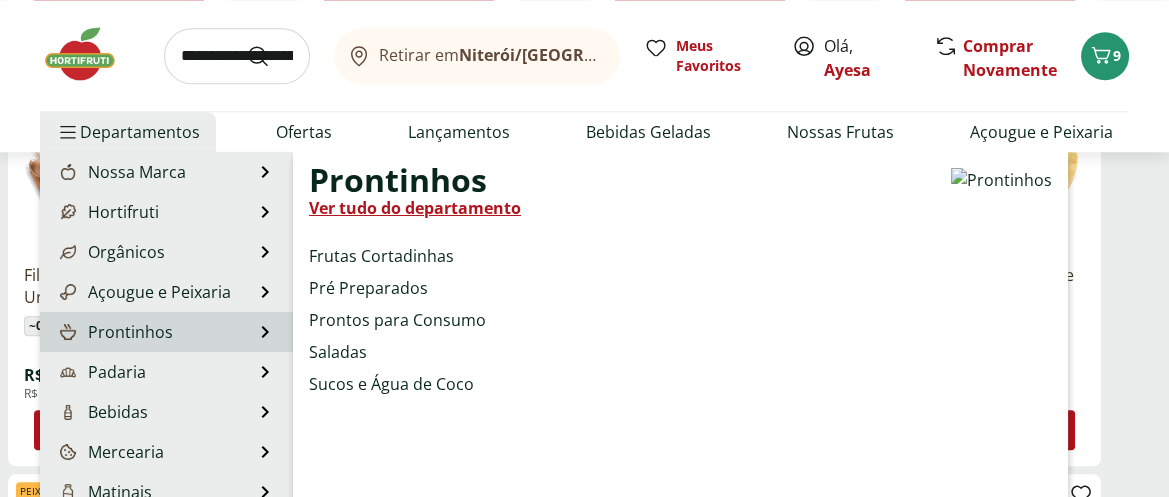 click on "Prontinhos" at bounding box center (114, 332) 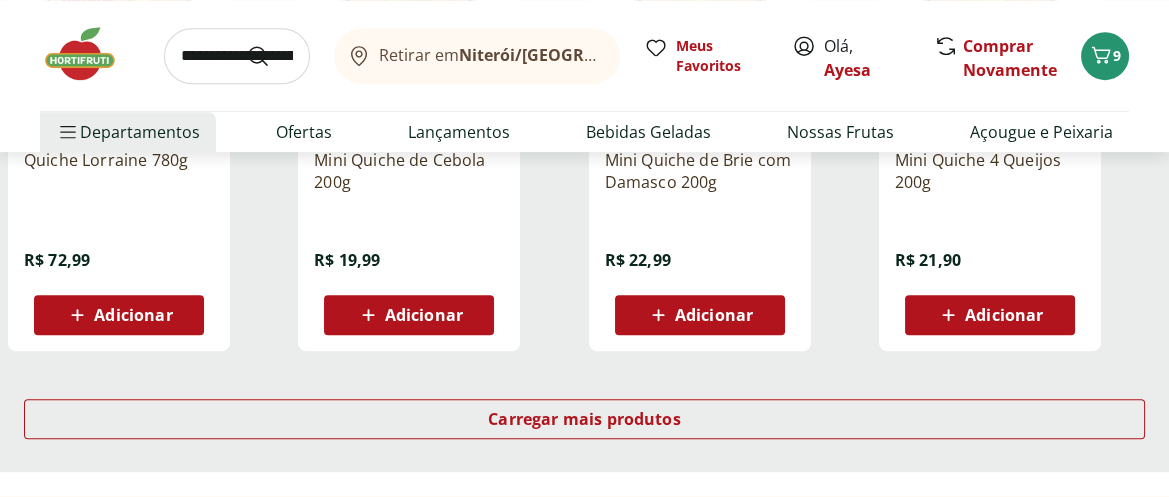 scroll, scrollTop: 1407, scrollLeft: 0, axis: vertical 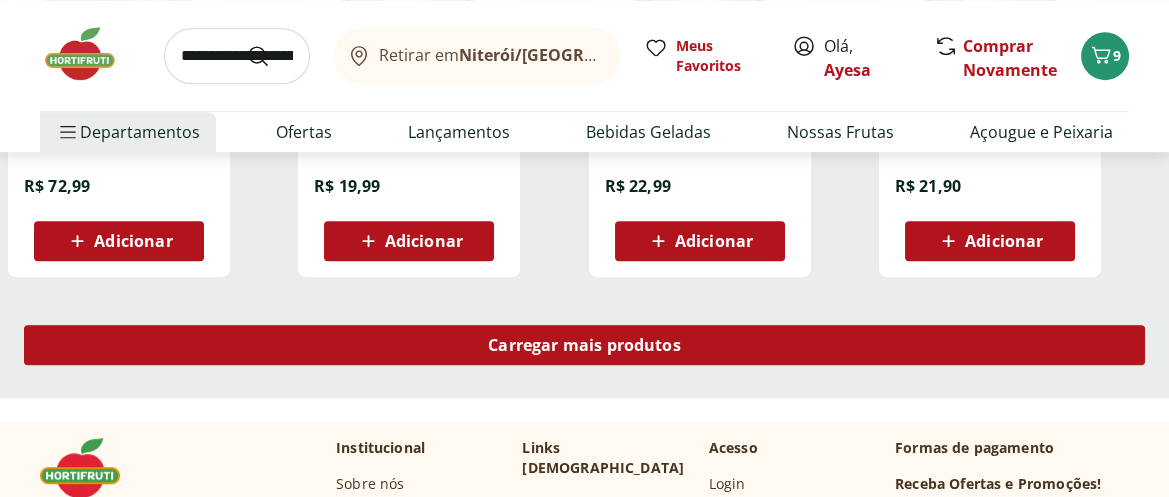 click on "Carregar mais produtos" at bounding box center [584, 345] 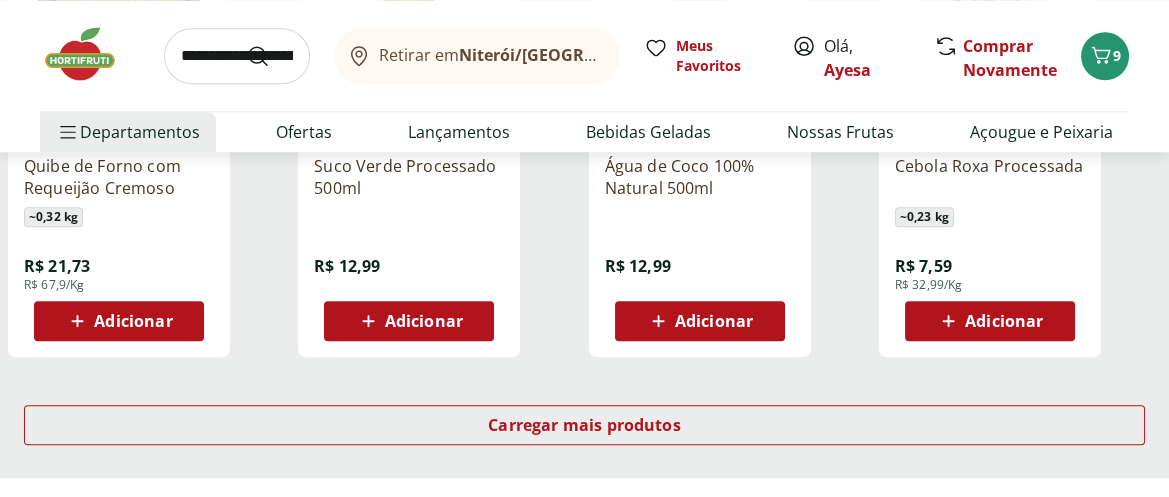 scroll, scrollTop: 2666, scrollLeft: 0, axis: vertical 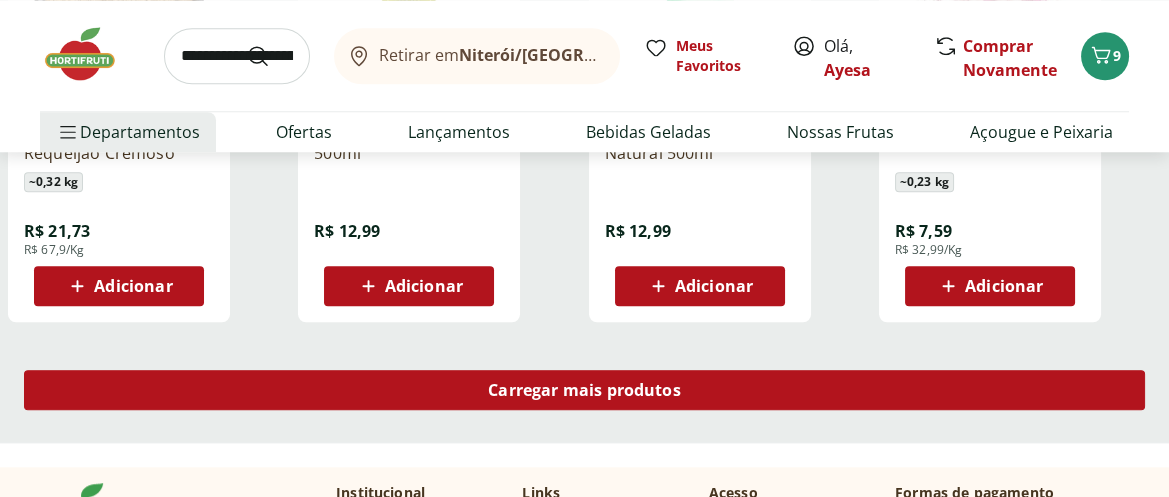 click on "Carregar mais produtos" at bounding box center [584, 390] 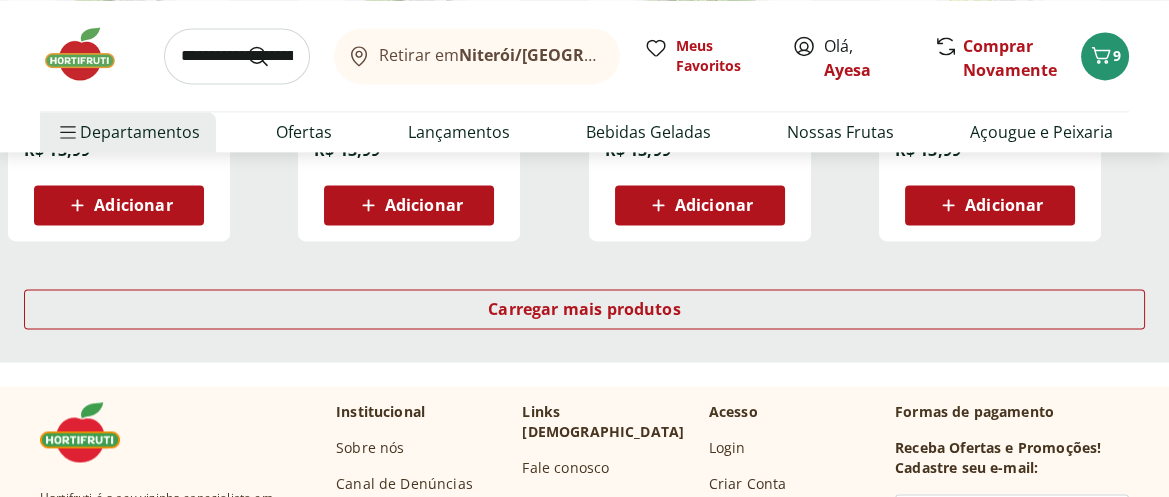 scroll, scrollTop: 4074, scrollLeft: 0, axis: vertical 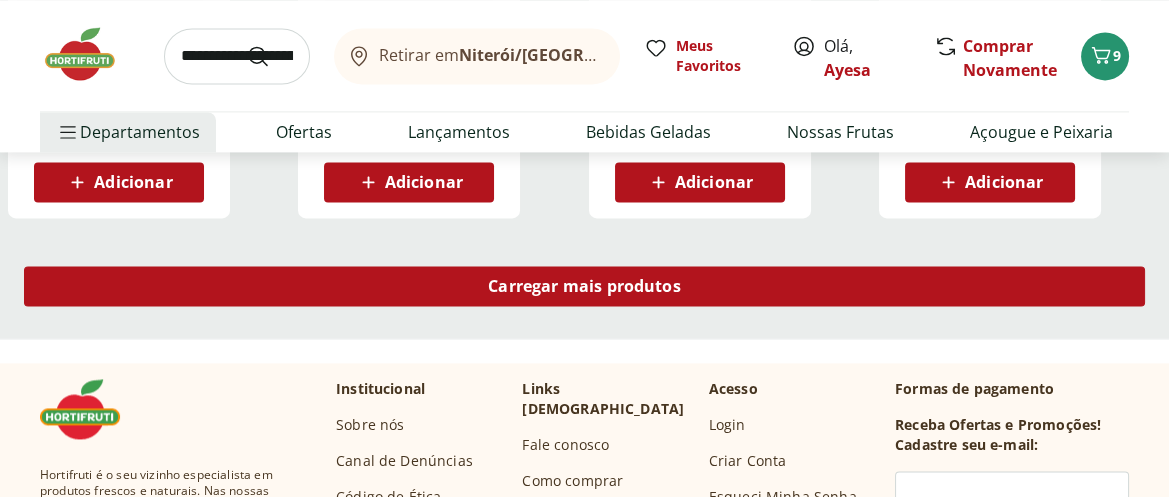 click on "Carregar mais produtos" at bounding box center [584, 286] 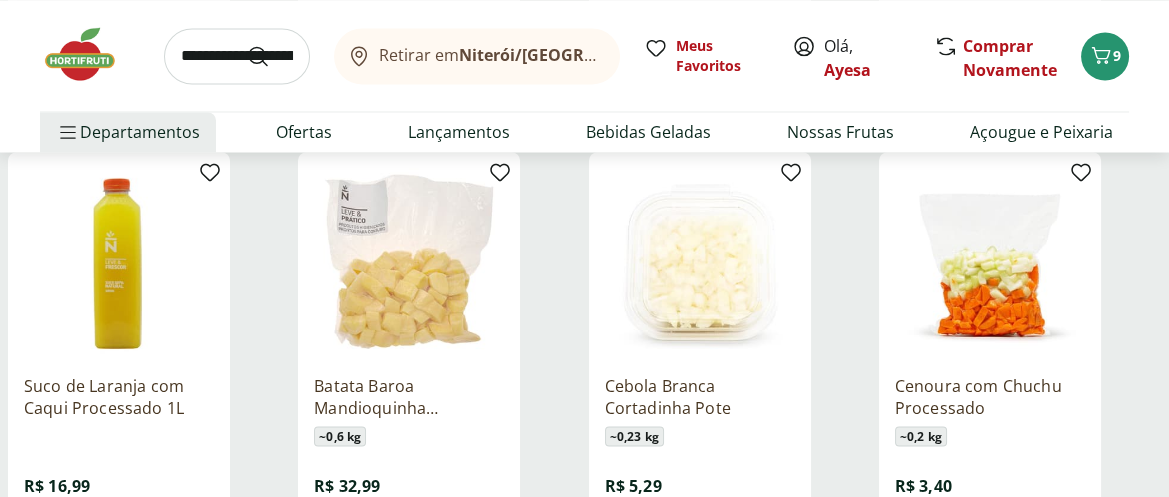 scroll, scrollTop: 5111, scrollLeft: 0, axis: vertical 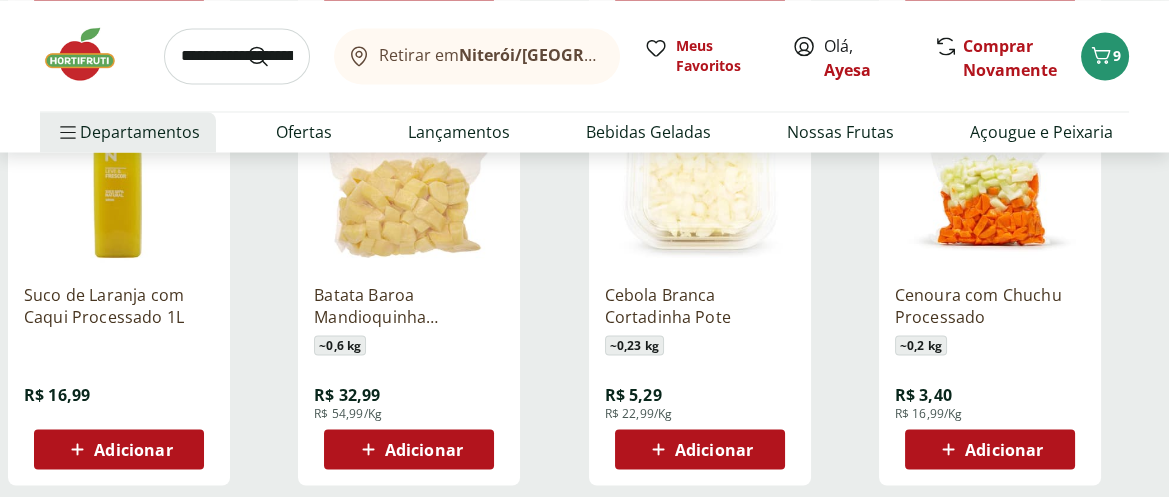 click on "Adicionar" at bounding box center [714, 449] 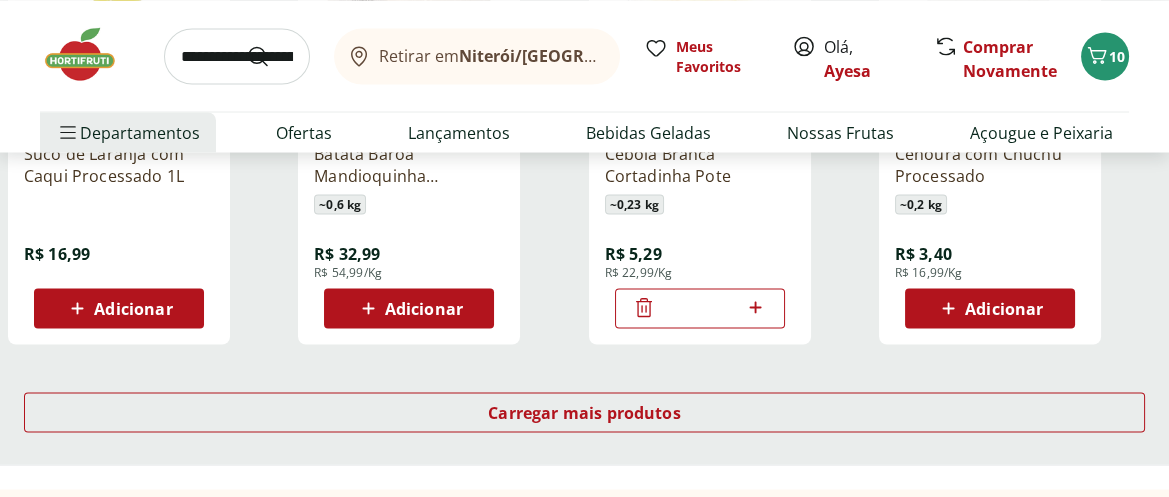 scroll, scrollTop: 5259, scrollLeft: 0, axis: vertical 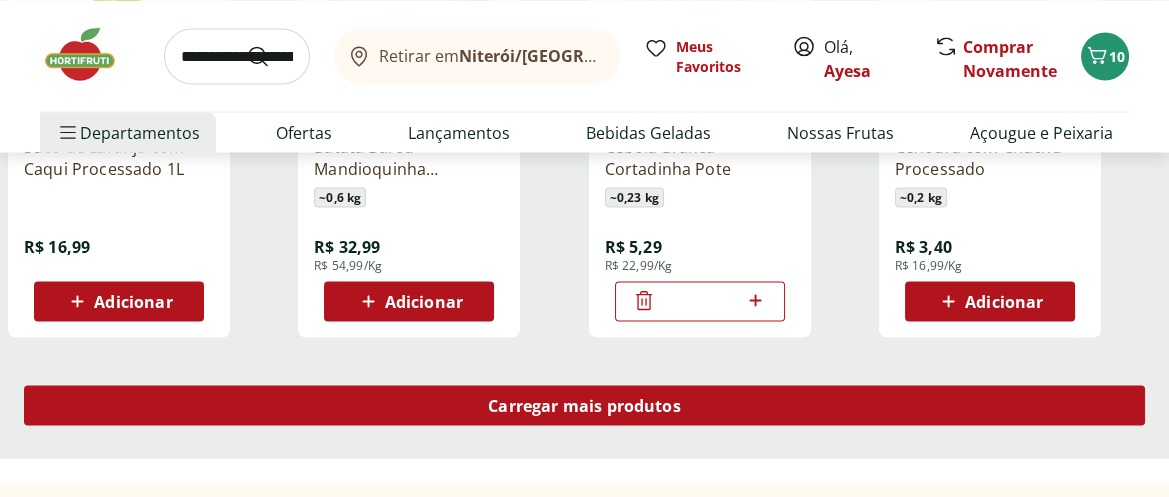 click on "Carregar mais produtos" at bounding box center (584, 405) 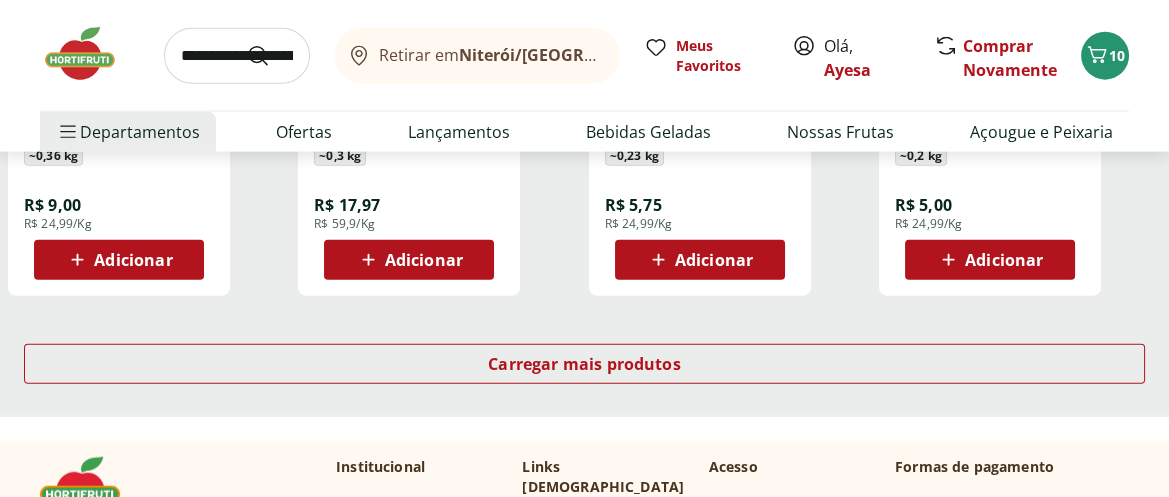 scroll, scrollTop: 6592, scrollLeft: 0, axis: vertical 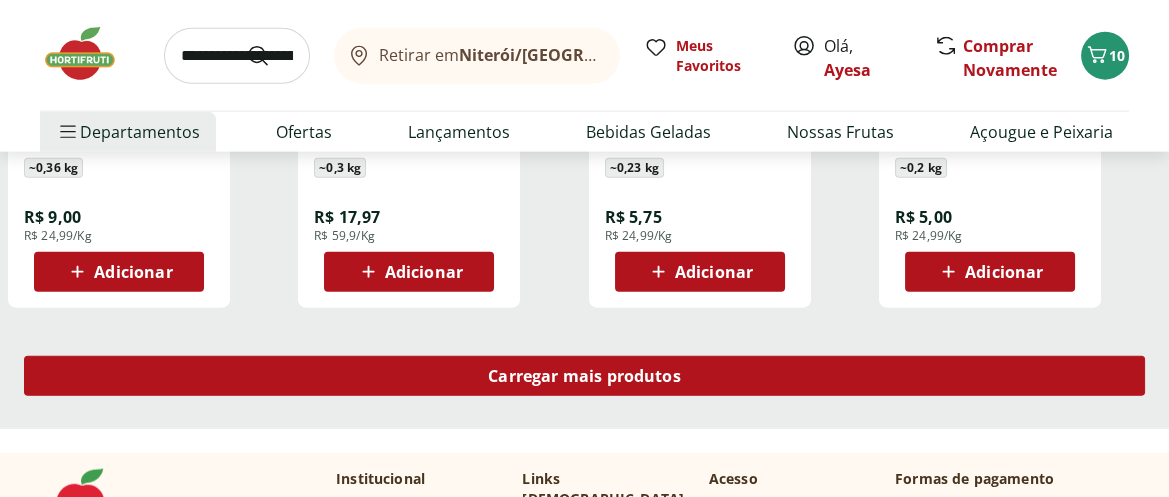 click on "Carregar mais produtos" at bounding box center [584, 376] 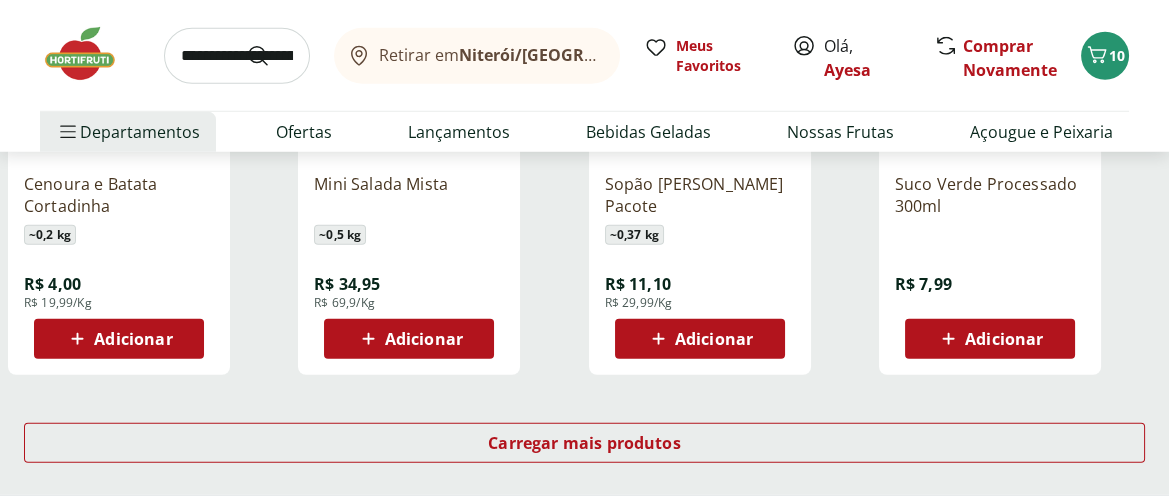 scroll, scrollTop: 7851, scrollLeft: 0, axis: vertical 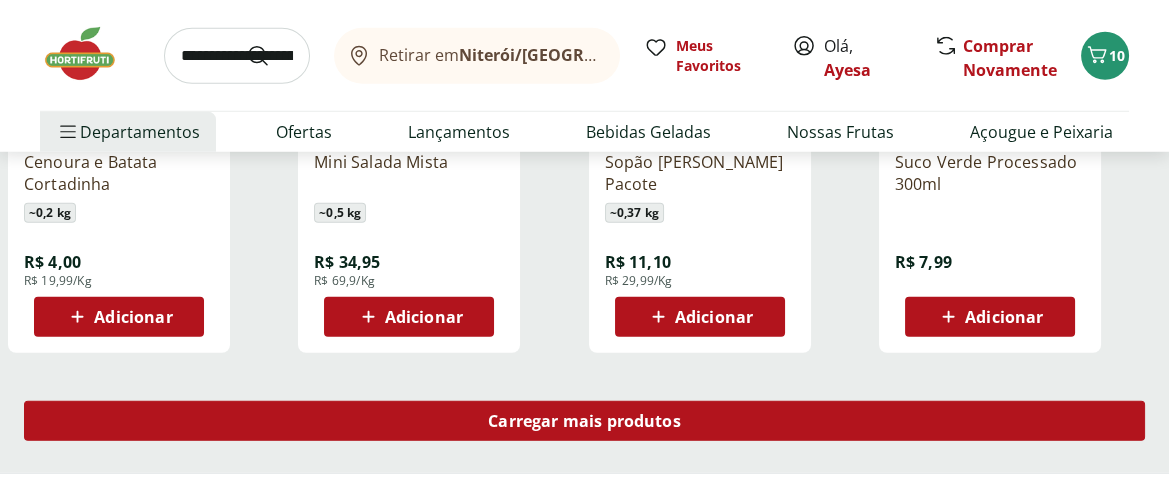 click on "Carregar mais produtos" at bounding box center [584, 421] 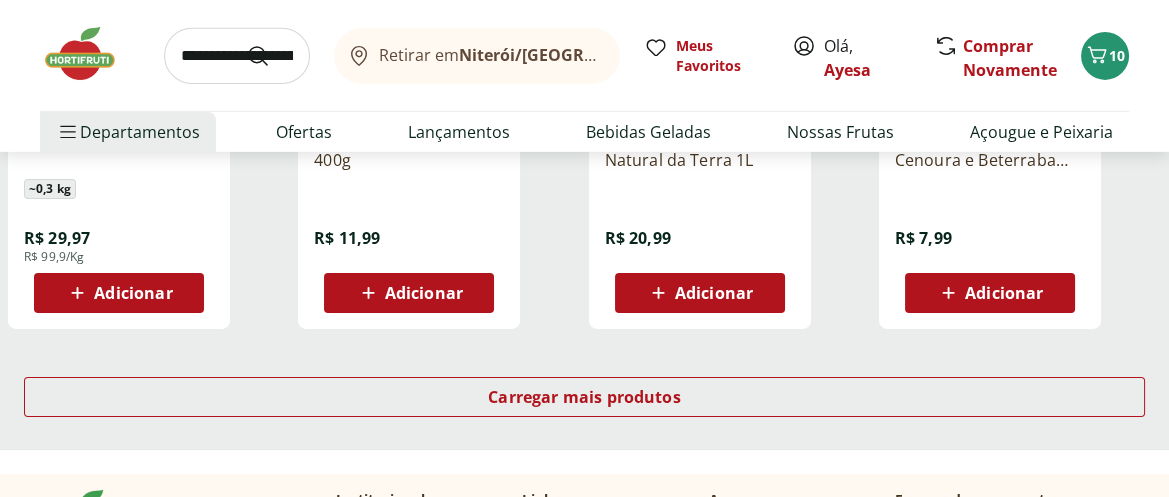 scroll, scrollTop: 9185, scrollLeft: 0, axis: vertical 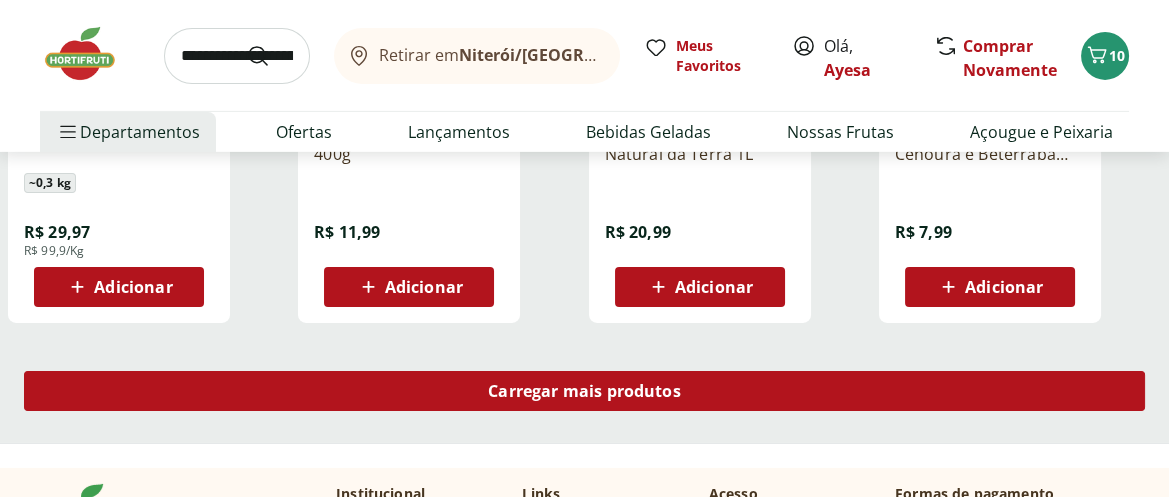 click on "Carregar mais produtos" at bounding box center [584, 391] 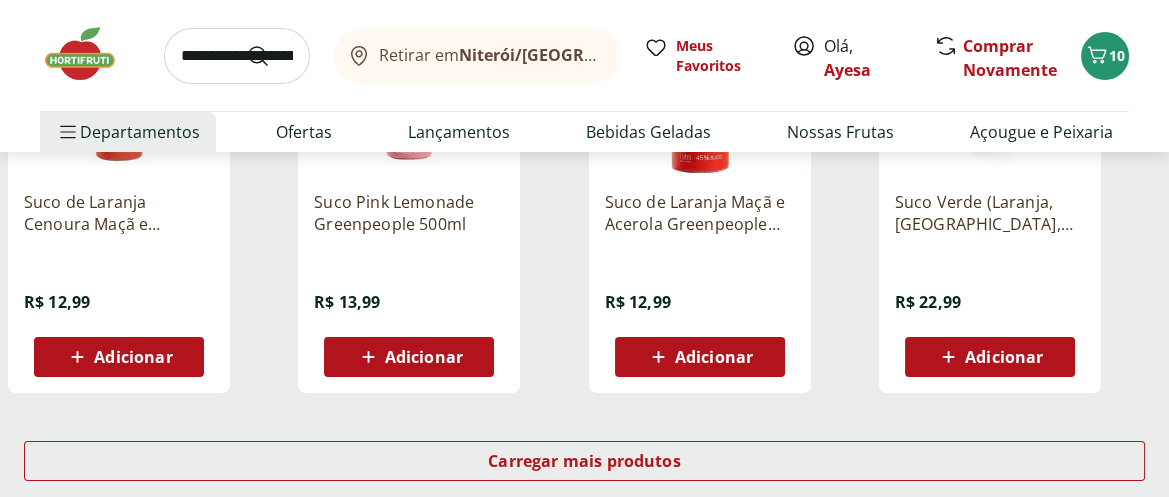 scroll, scrollTop: 10444, scrollLeft: 0, axis: vertical 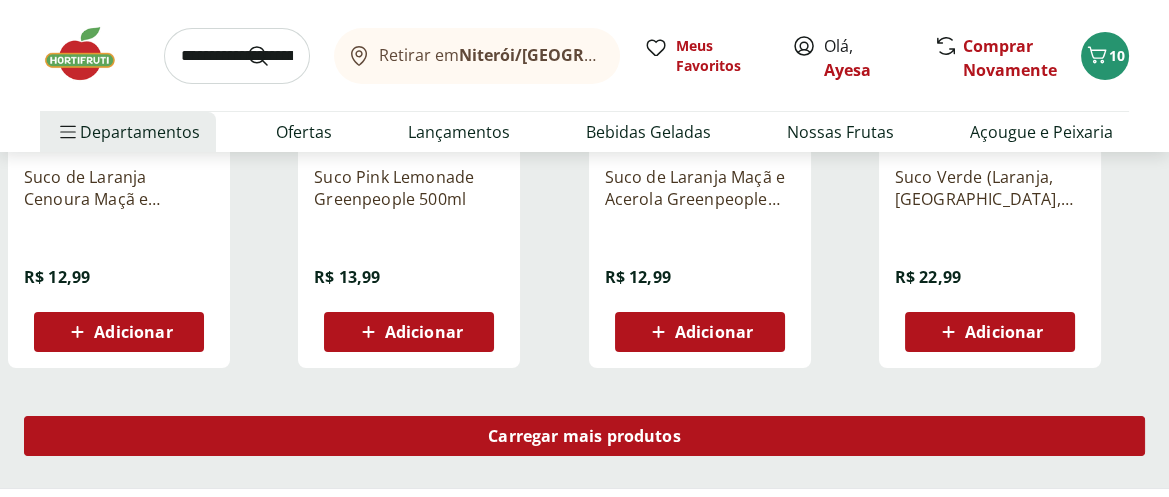 click on "Carregar mais produtos" at bounding box center (584, 436) 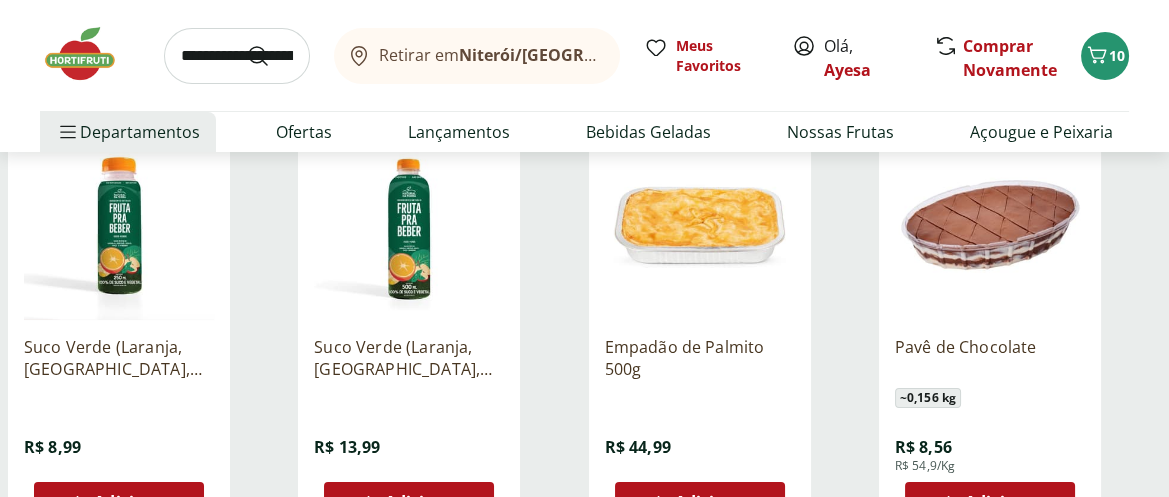 scroll, scrollTop: 10740, scrollLeft: 0, axis: vertical 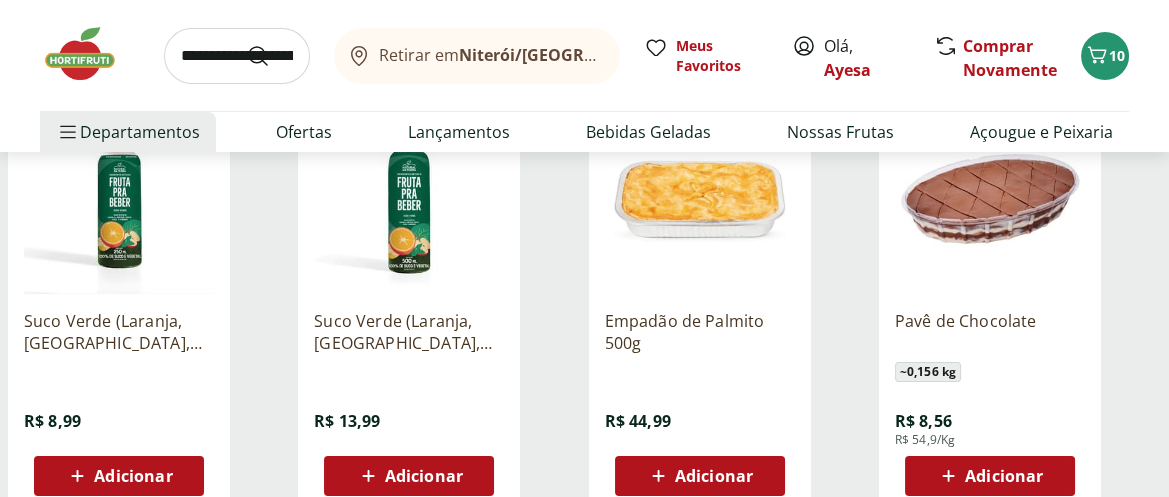 click on "Suco Verde (Laranja, Hortelã, Couve, Maça e Gengibre) 250ml" at bounding box center [119, 332] 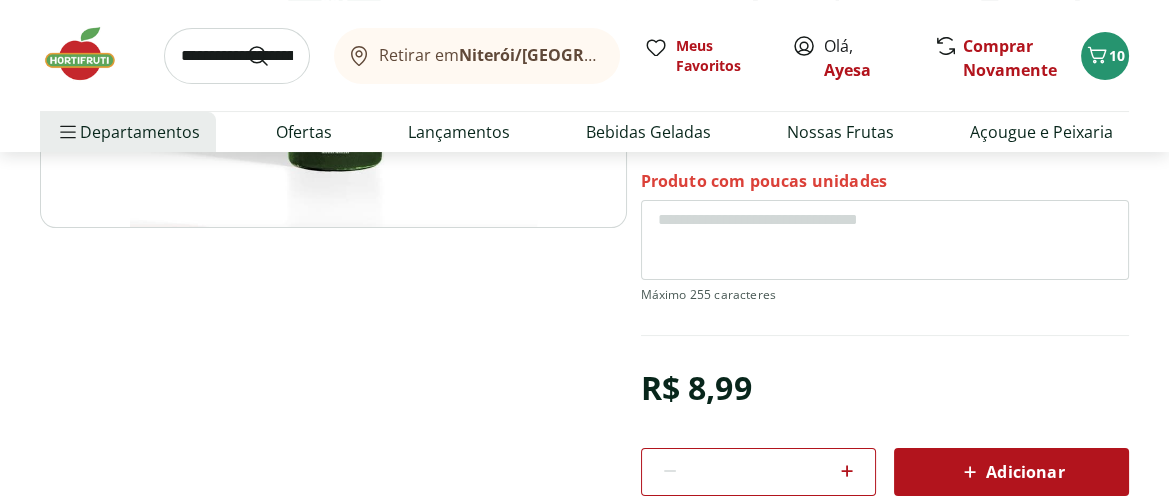 scroll, scrollTop: 444, scrollLeft: 0, axis: vertical 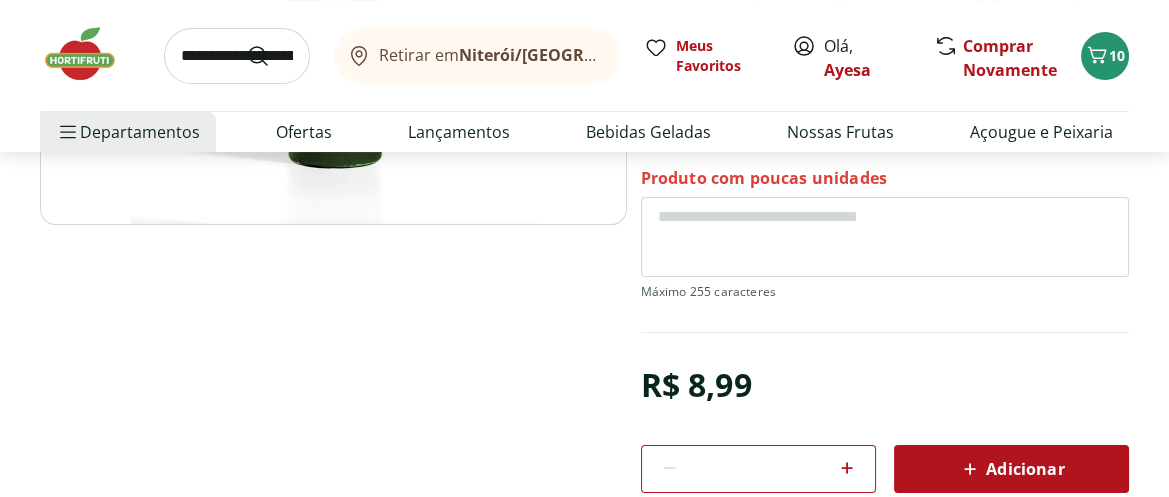 click 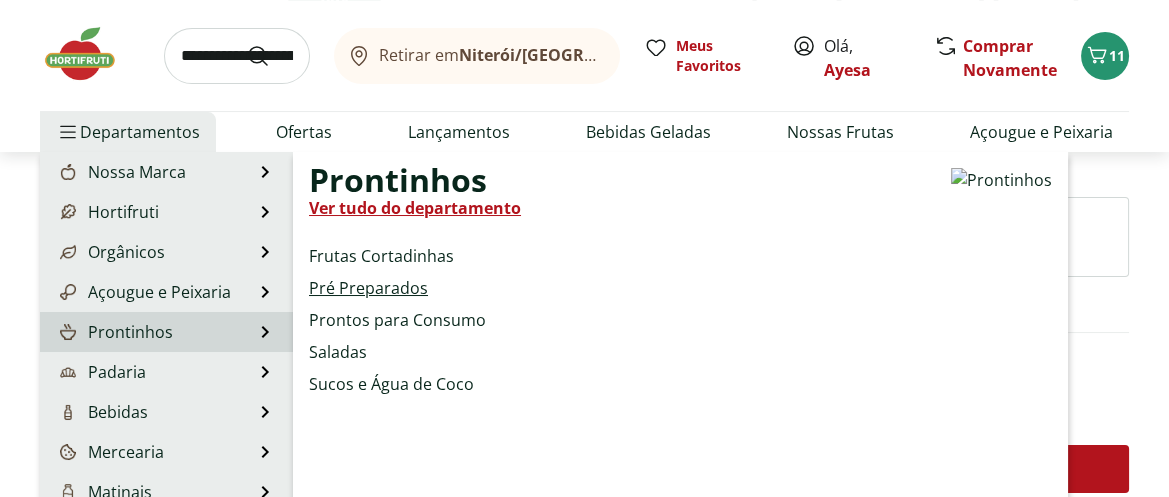 click on "Pré Preparados" at bounding box center (368, 288) 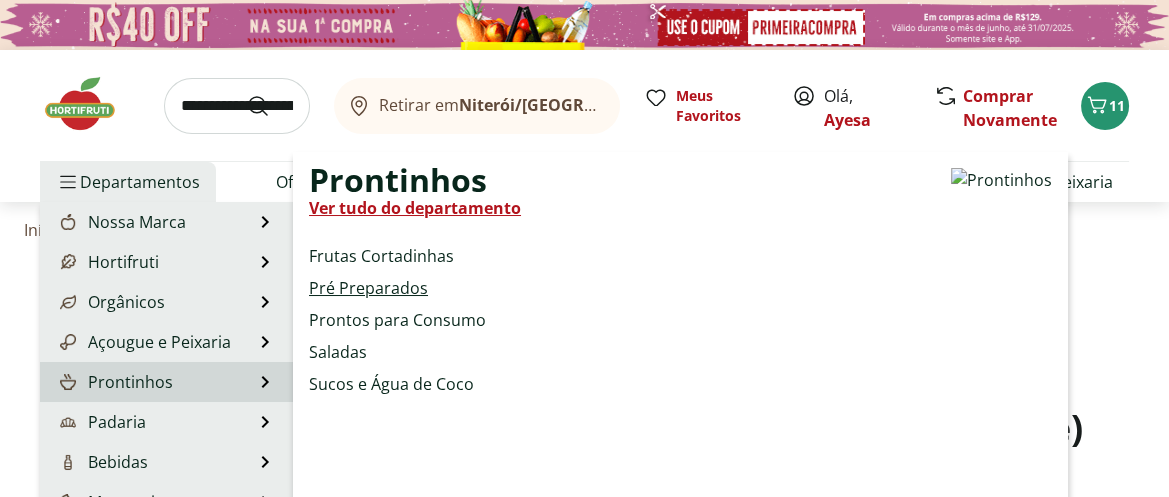 select on "**********" 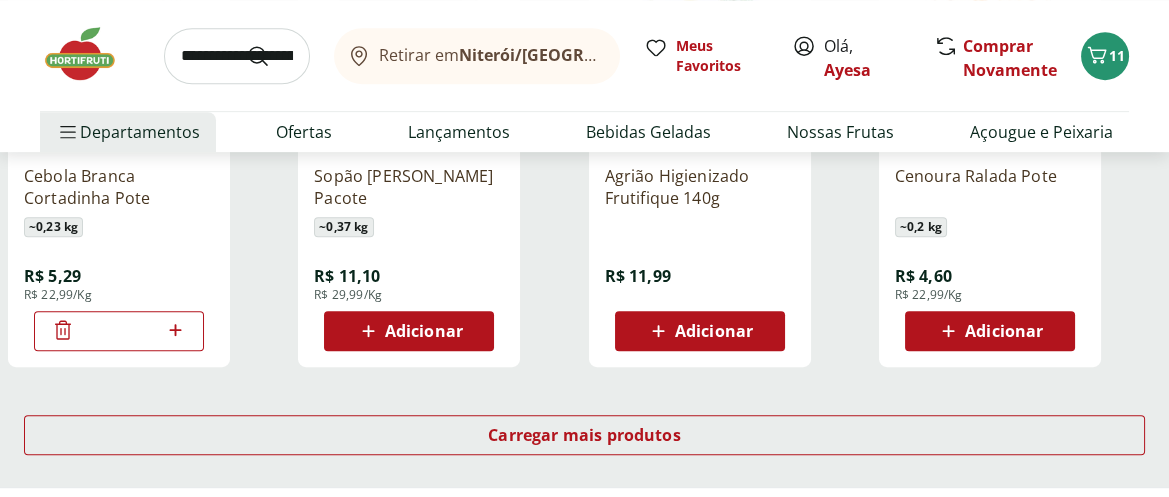 scroll, scrollTop: 1407, scrollLeft: 0, axis: vertical 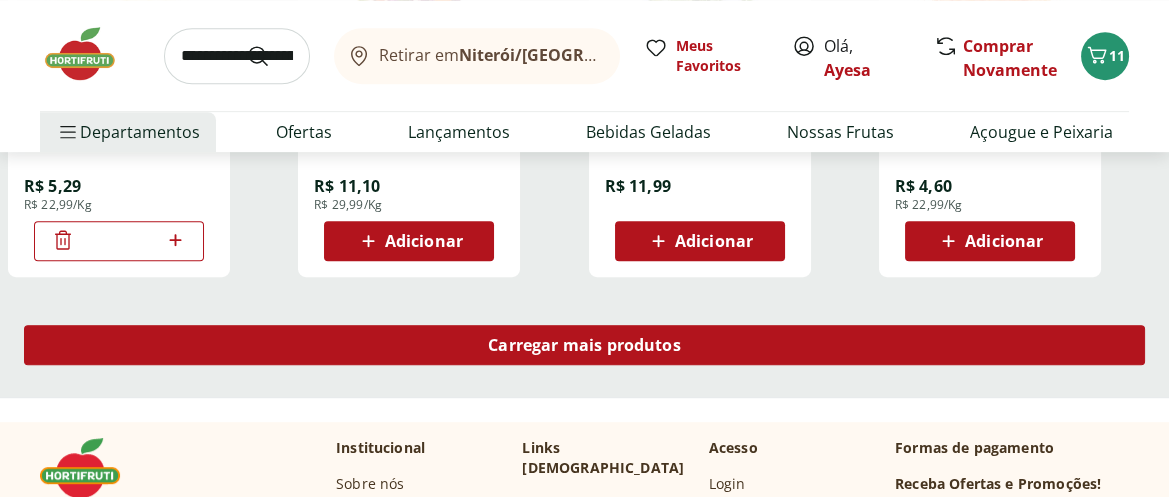 click on "Carregar mais produtos" at bounding box center (584, 345) 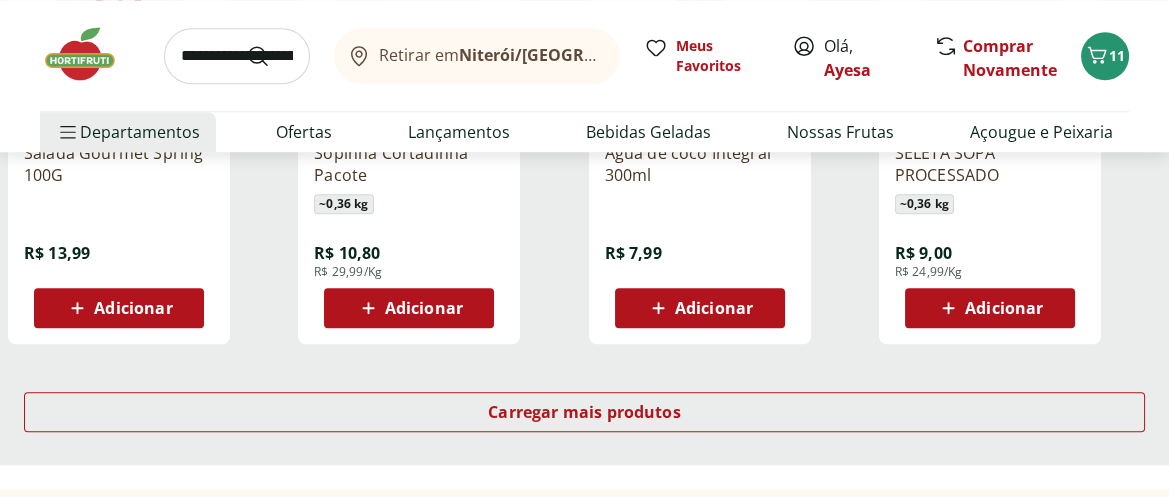 scroll, scrollTop: 2666, scrollLeft: 0, axis: vertical 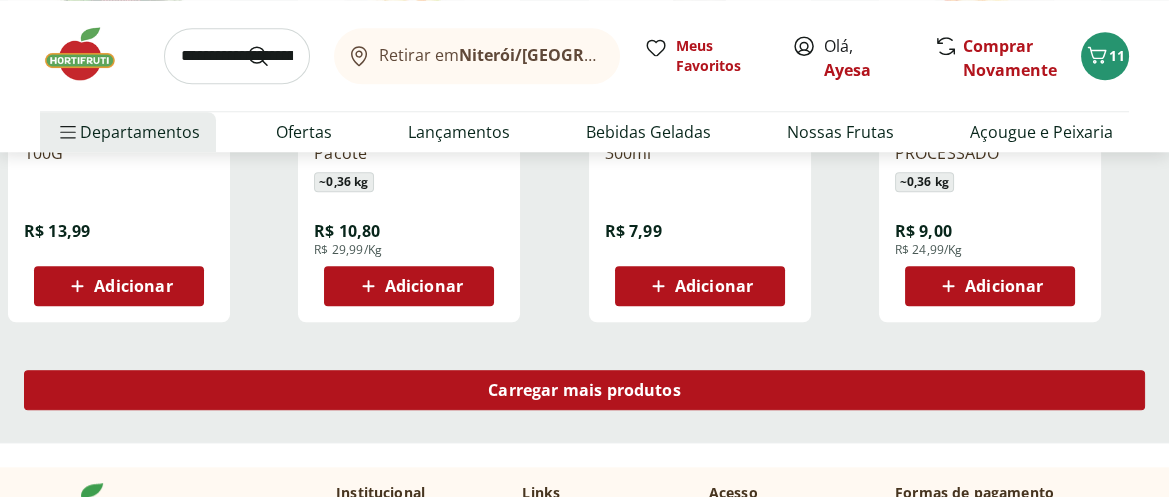 click on "Carregar mais produtos" at bounding box center [584, 390] 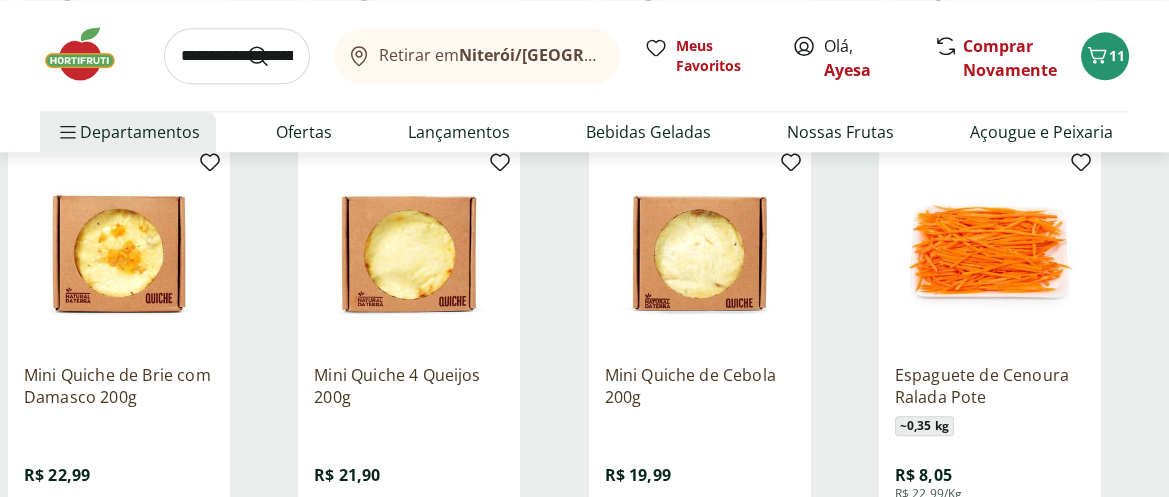 scroll, scrollTop: 3259, scrollLeft: 0, axis: vertical 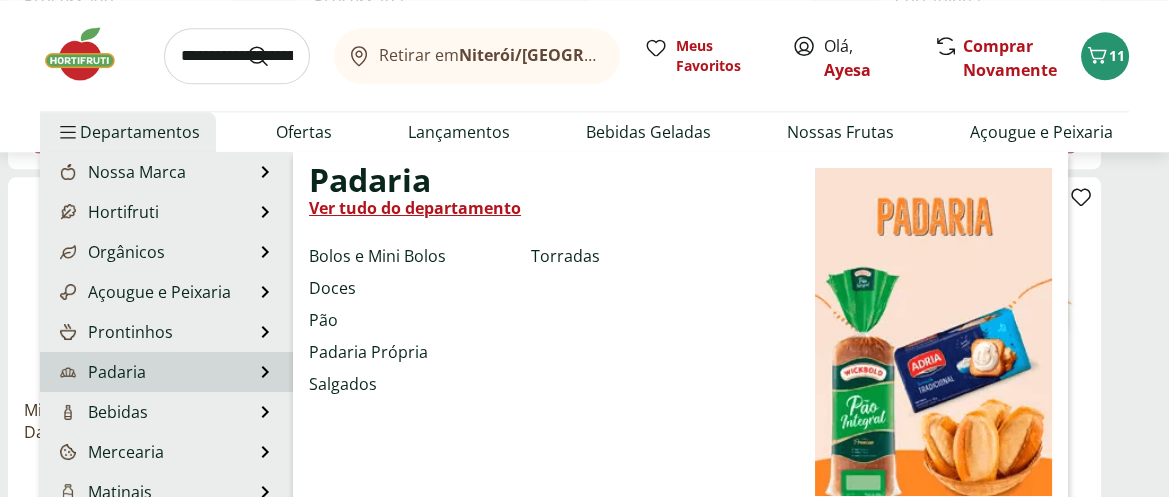click on "Padaria Padaria Ver tudo do departamento Bolos e Mini Bolos Doces Pão Padaria Própria Salgados Torradas" at bounding box center (166, 372) 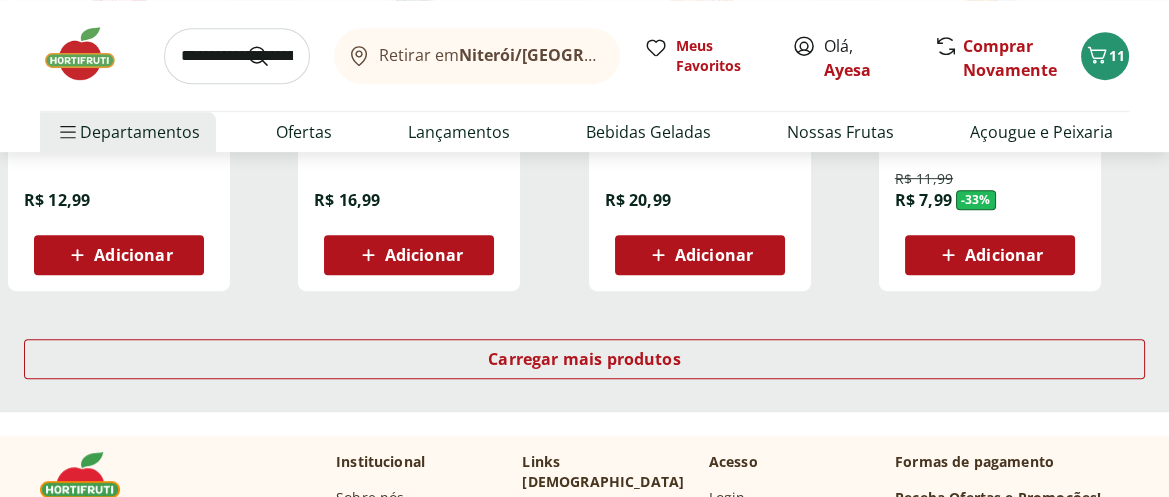 scroll, scrollTop: 1407, scrollLeft: 0, axis: vertical 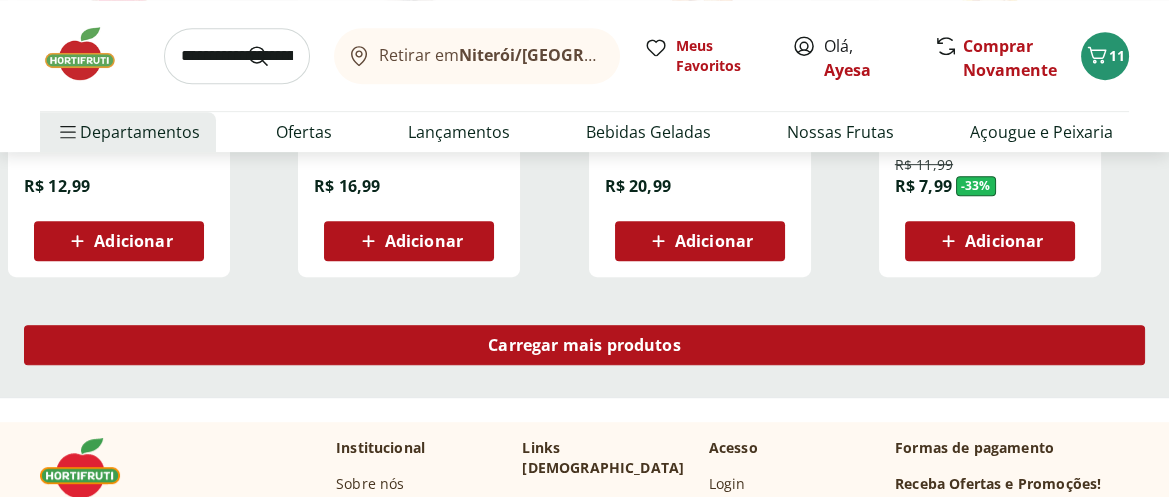 click on "Carregar mais produtos" at bounding box center [584, 345] 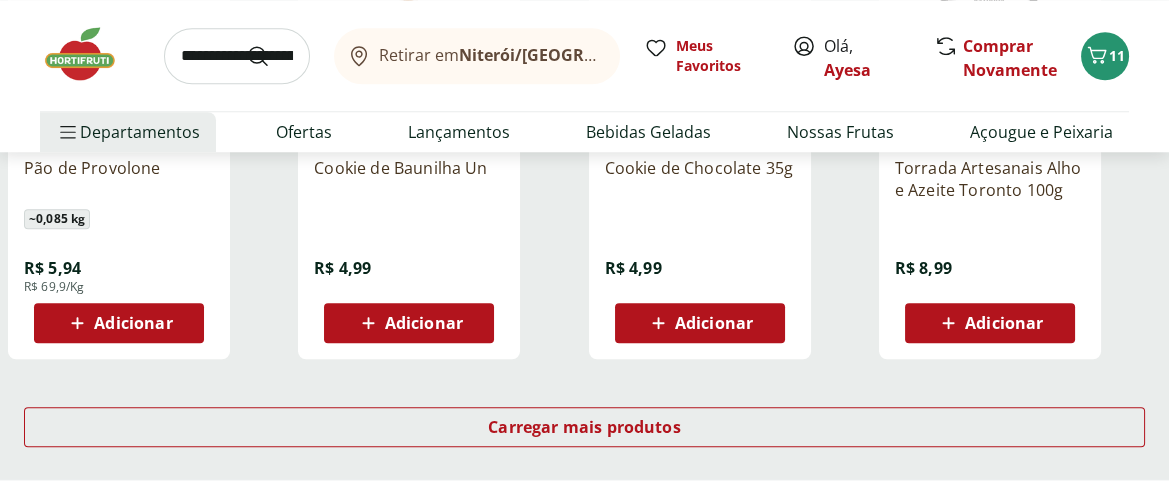 scroll, scrollTop: 2666, scrollLeft: 0, axis: vertical 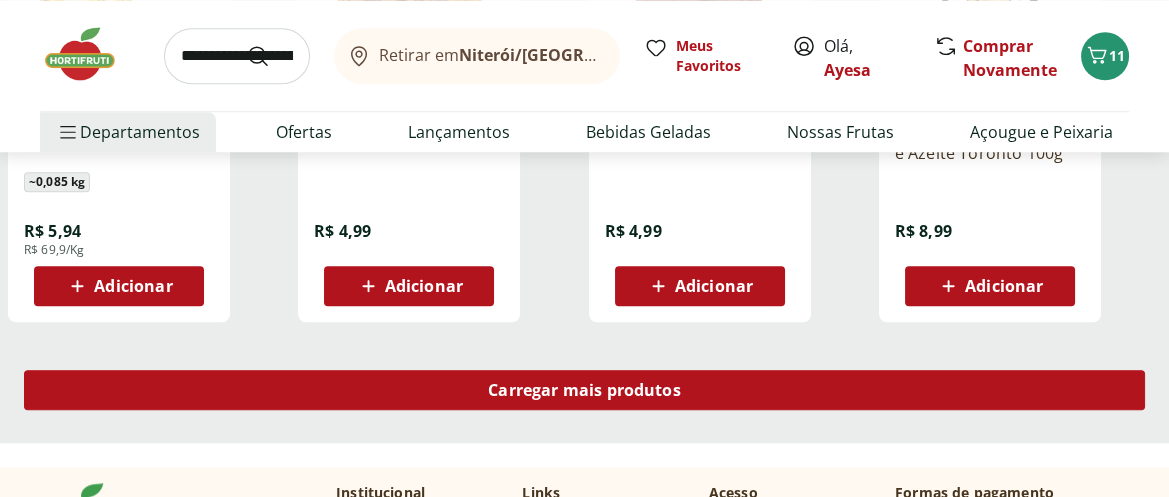 click on "Carregar mais produtos" at bounding box center (584, 390) 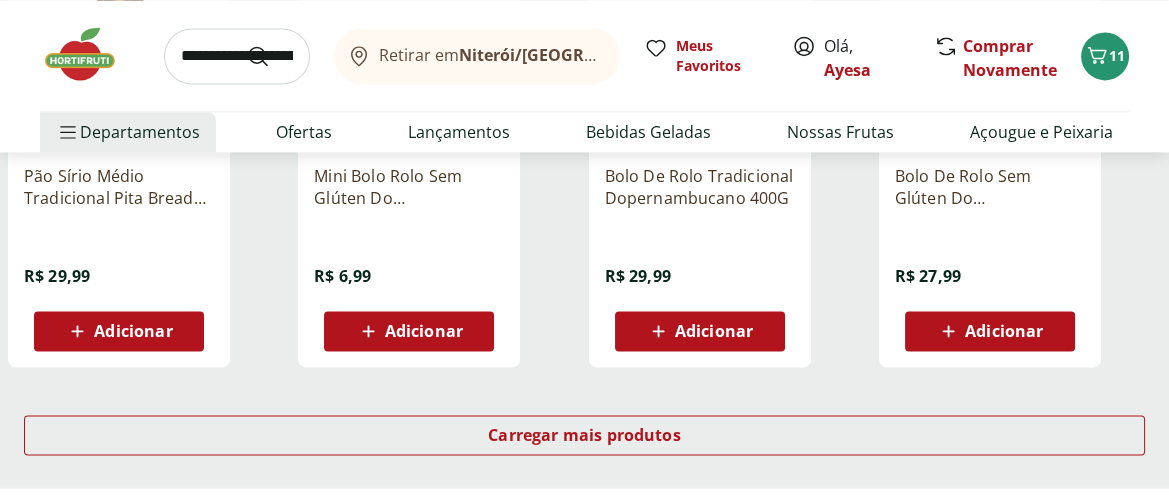 scroll, scrollTop: 4000, scrollLeft: 0, axis: vertical 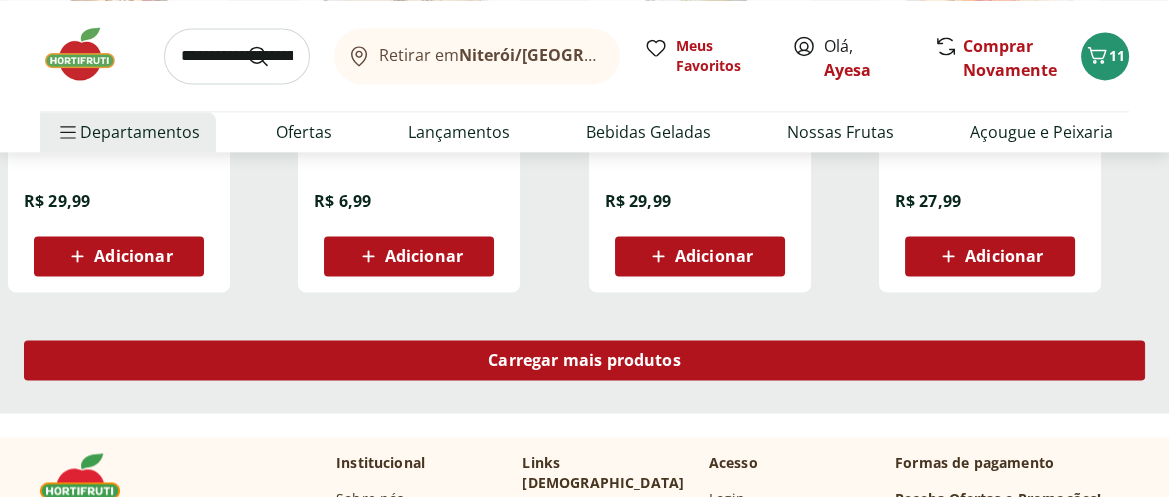 click on "Carregar mais produtos" at bounding box center [584, 360] 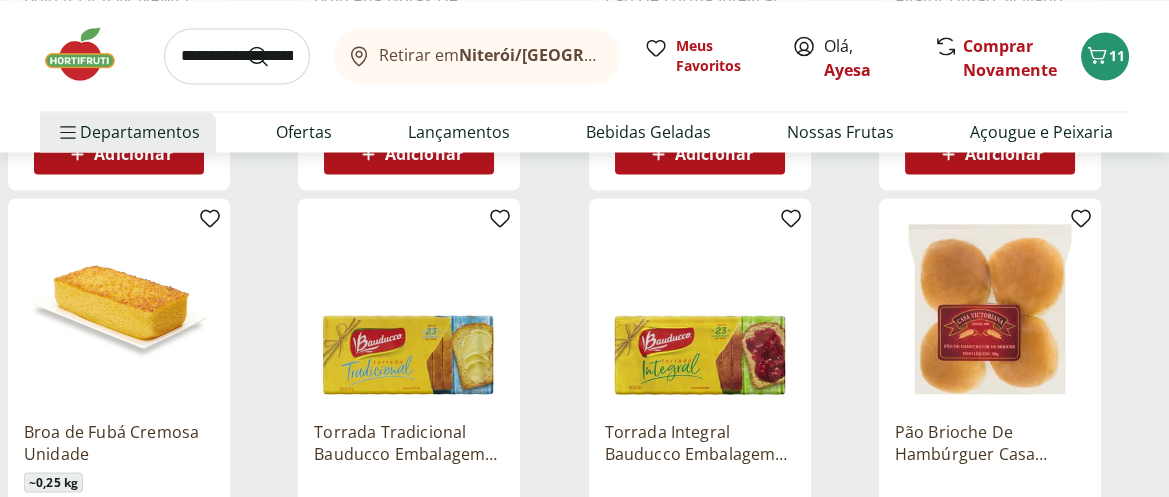 scroll, scrollTop: 4962, scrollLeft: 0, axis: vertical 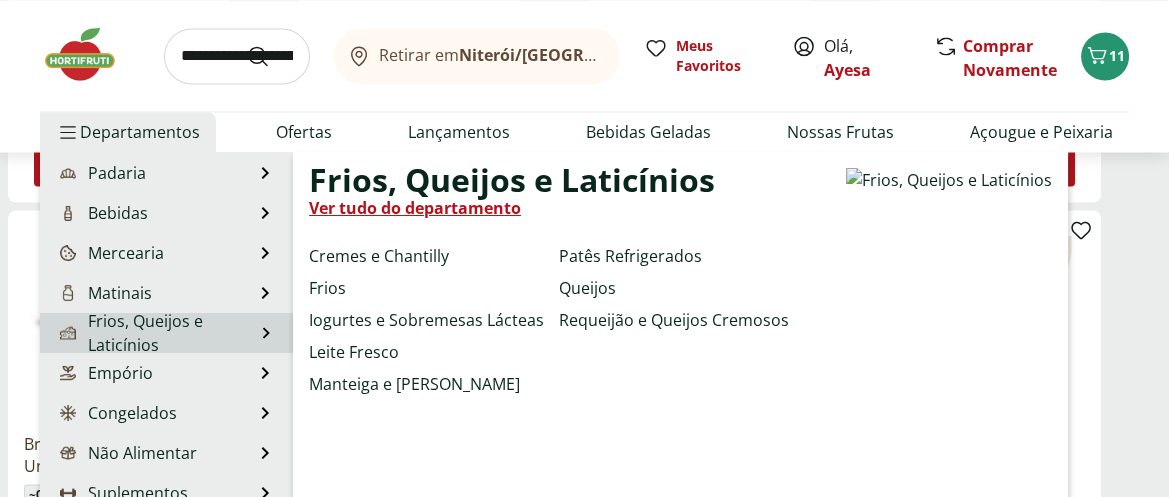 click on "Frios, Queijos e Laticínios" at bounding box center (155, 333) 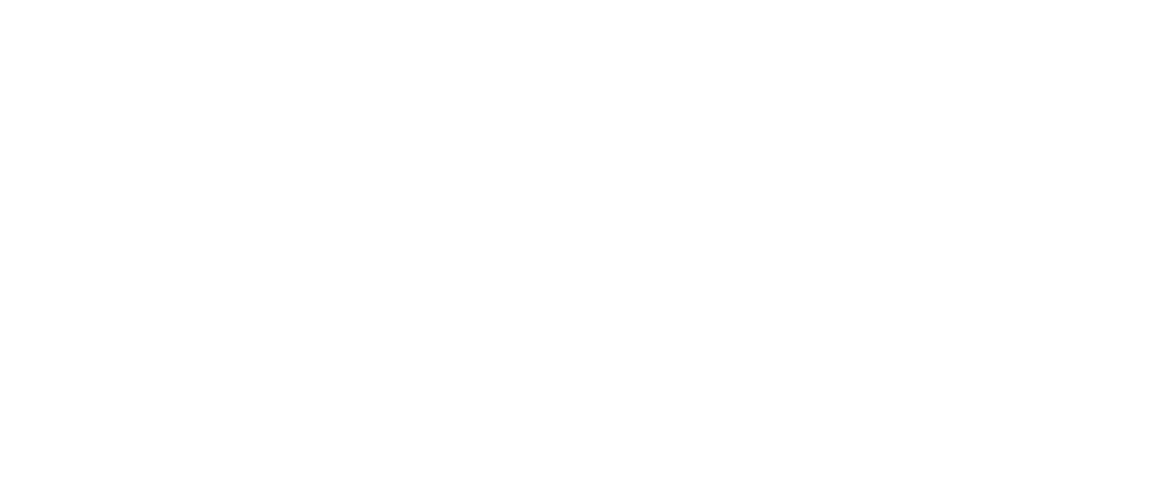 scroll, scrollTop: 0, scrollLeft: 0, axis: both 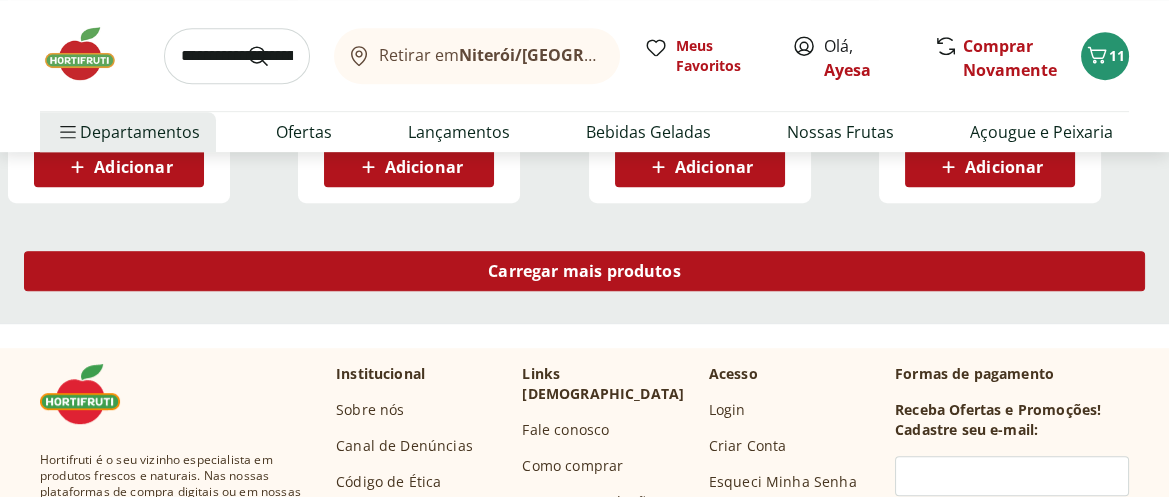 click on "Carregar mais produtos" at bounding box center (584, 271) 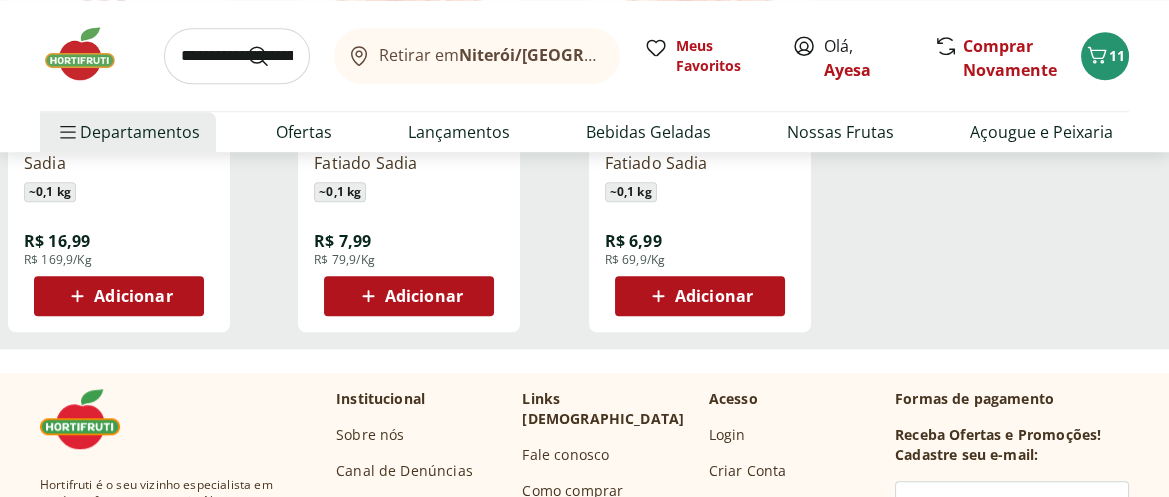 scroll, scrollTop: 2296, scrollLeft: 0, axis: vertical 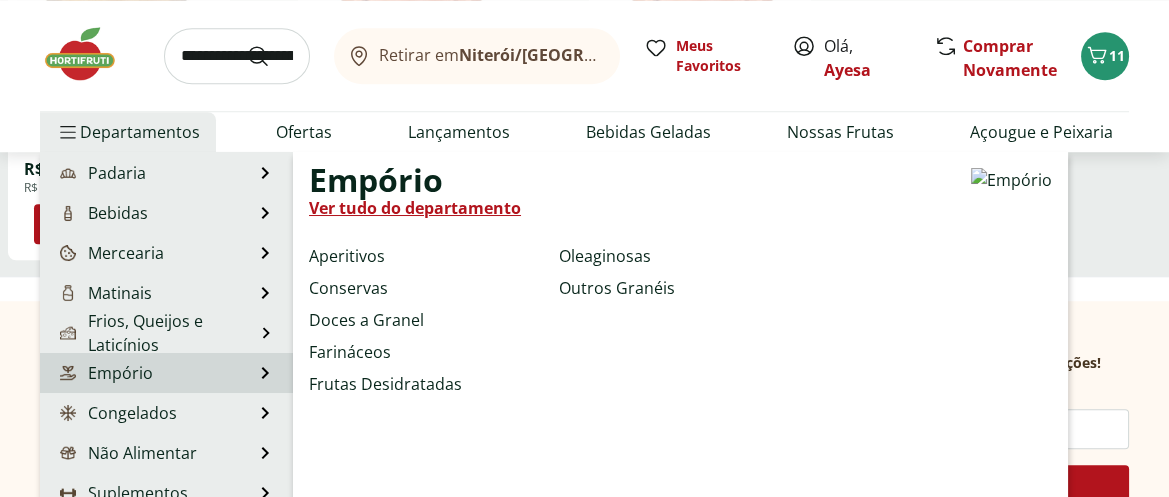 click on "Empório" at bounding box center (104, 373) 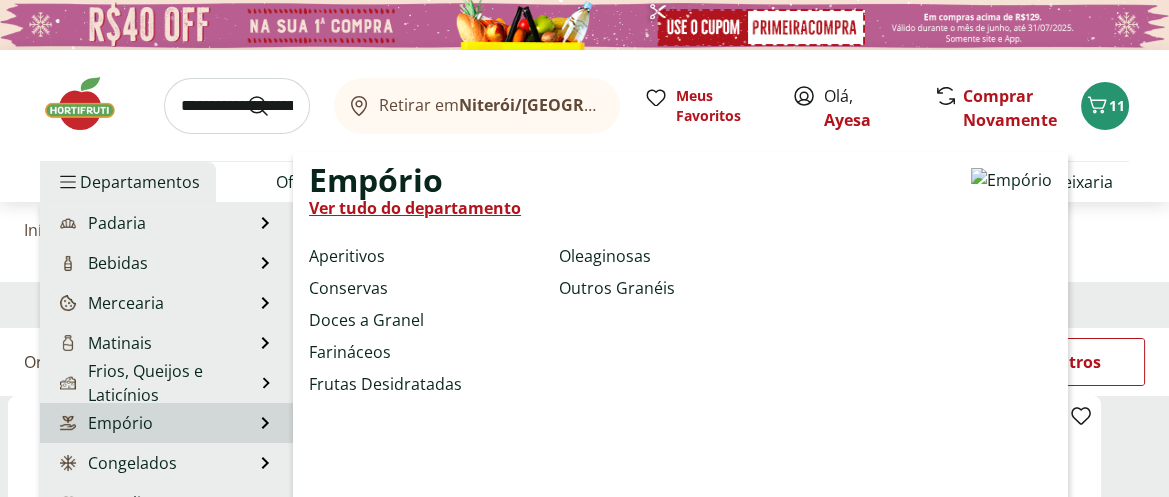 select on "**********" 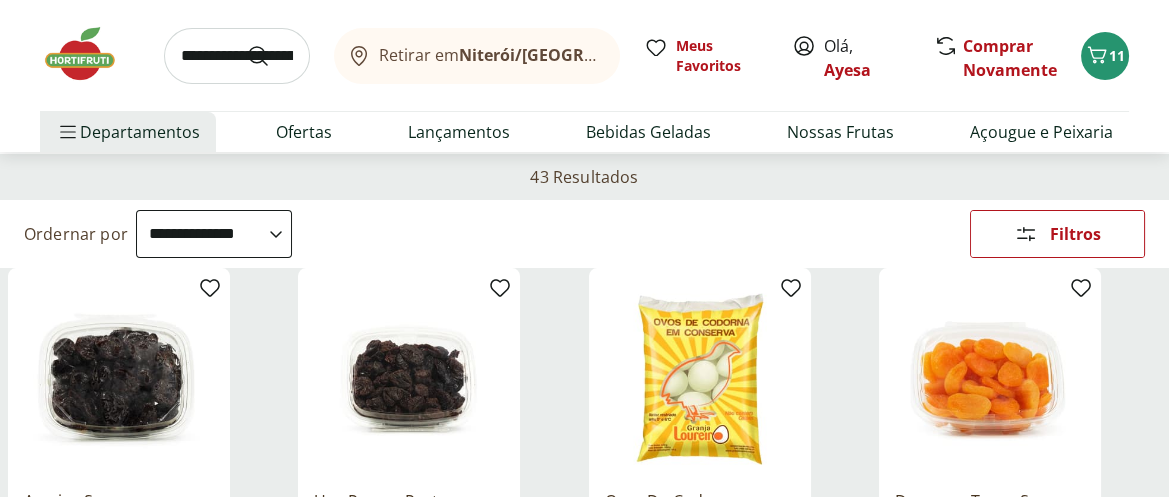 scroll, scrollTop: 148, scrollLeft: 0, axis: vertical 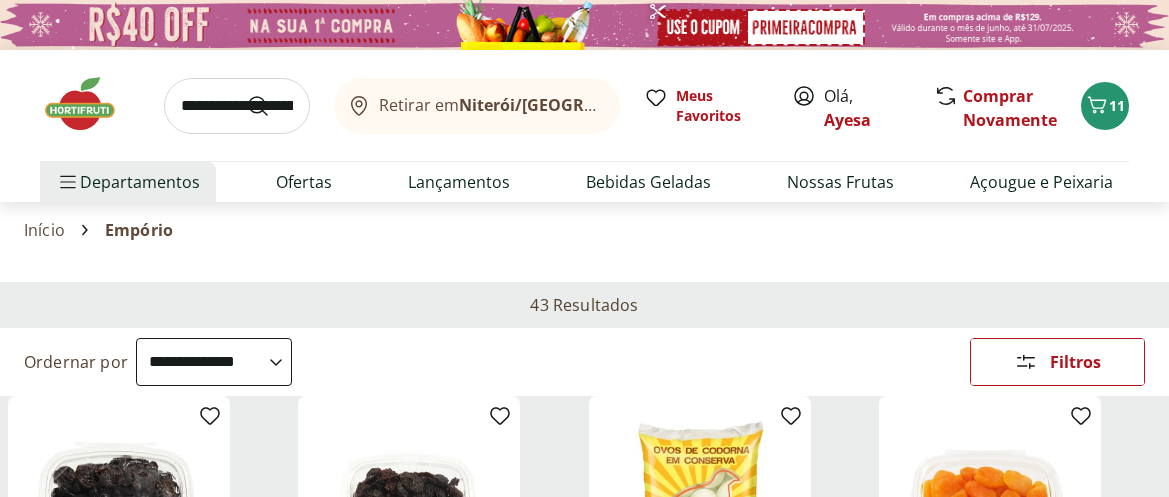 select on "**********" 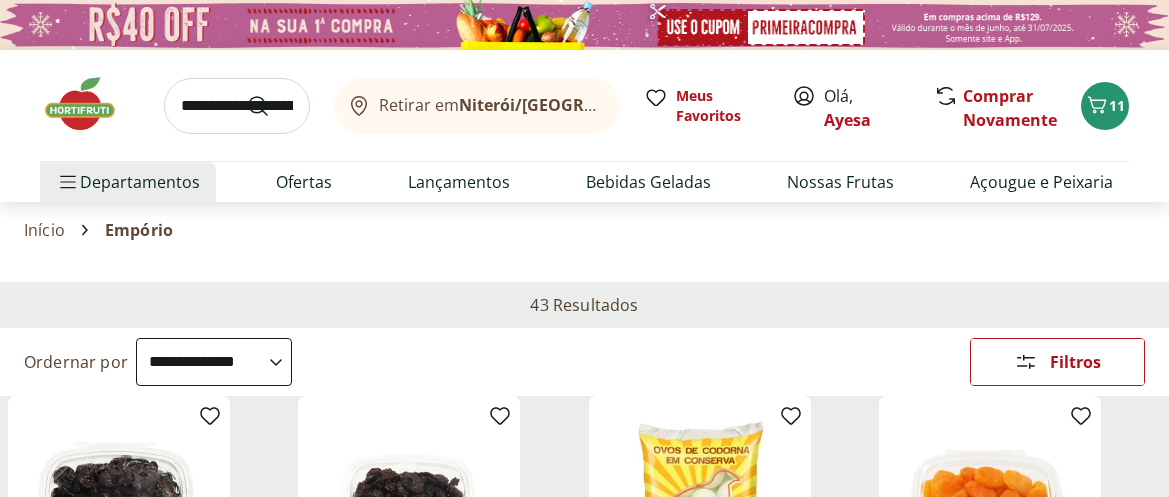 scroll, scrollTop: 222, scrollLeft: 0, axis: vertical 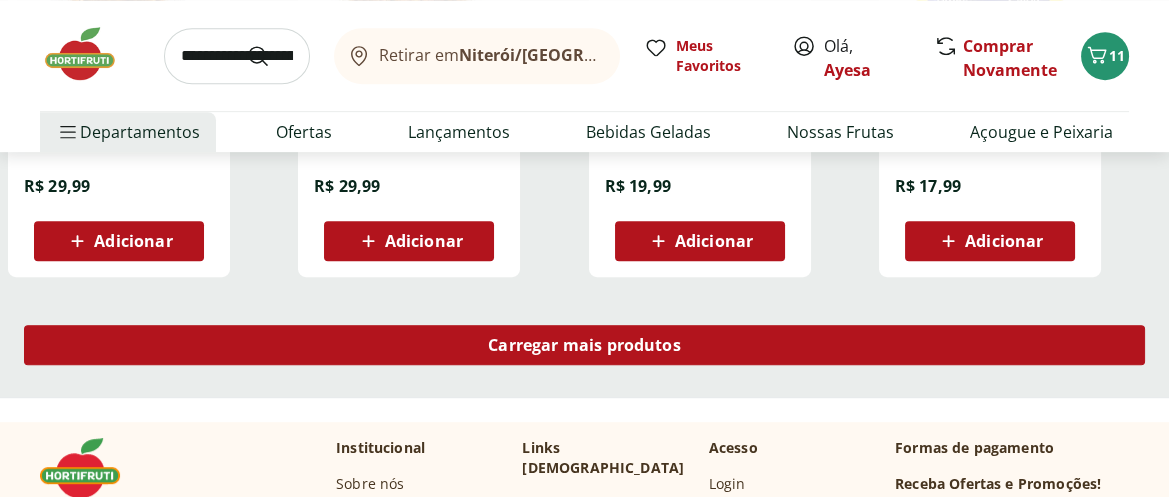 click on "Carregar mais produtos" at bounding box center (584, 345) 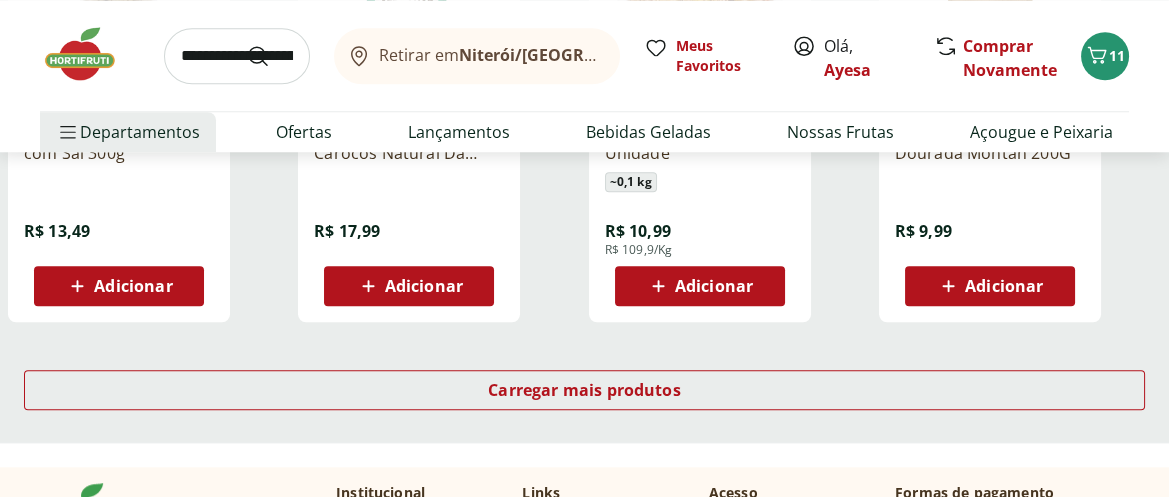 scroll, scrollTop: 2740, scrollLeft: 0, axis: vertical 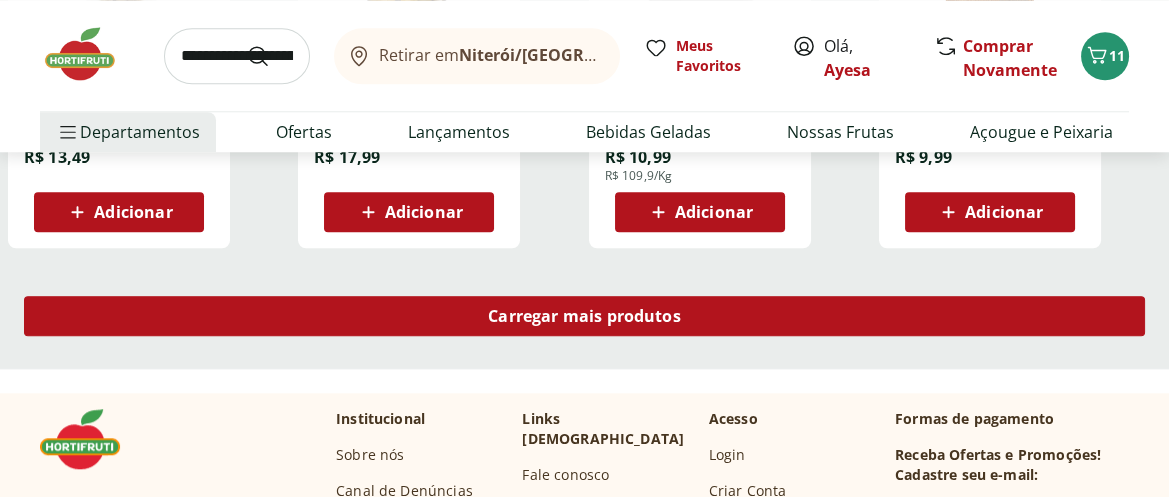 click on "Carregar mais produtos" at bounding box center (584, 316) 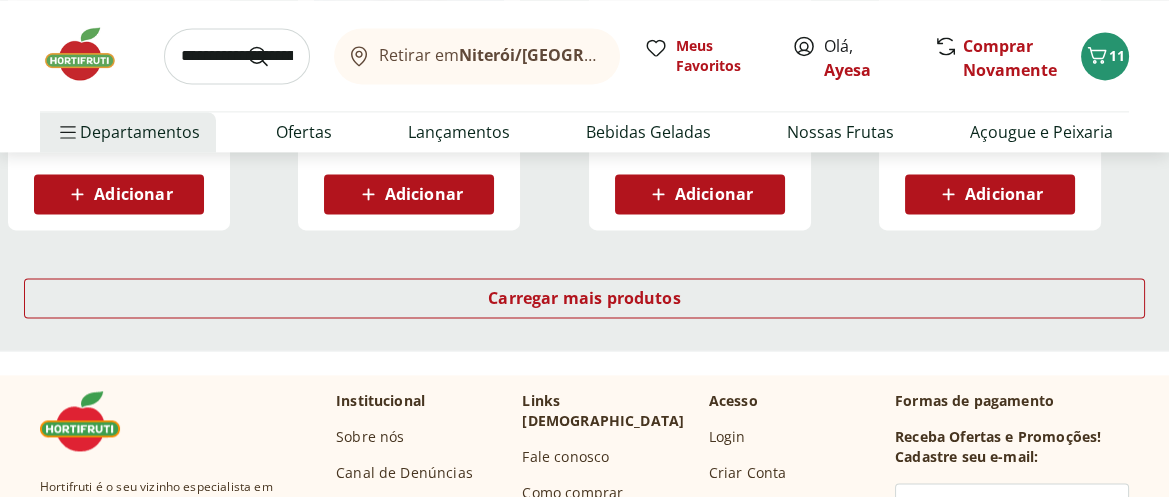 scroll, scrollTop: 4074, scrollLeft: 0, axis: vertical 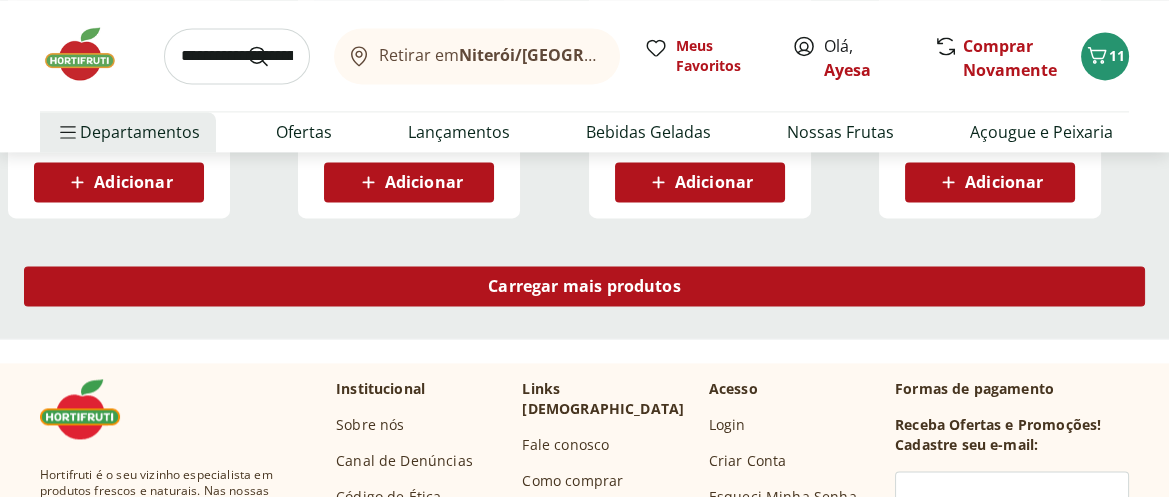 click on "Carregar mais produtos" at bounding box center [584, 286] 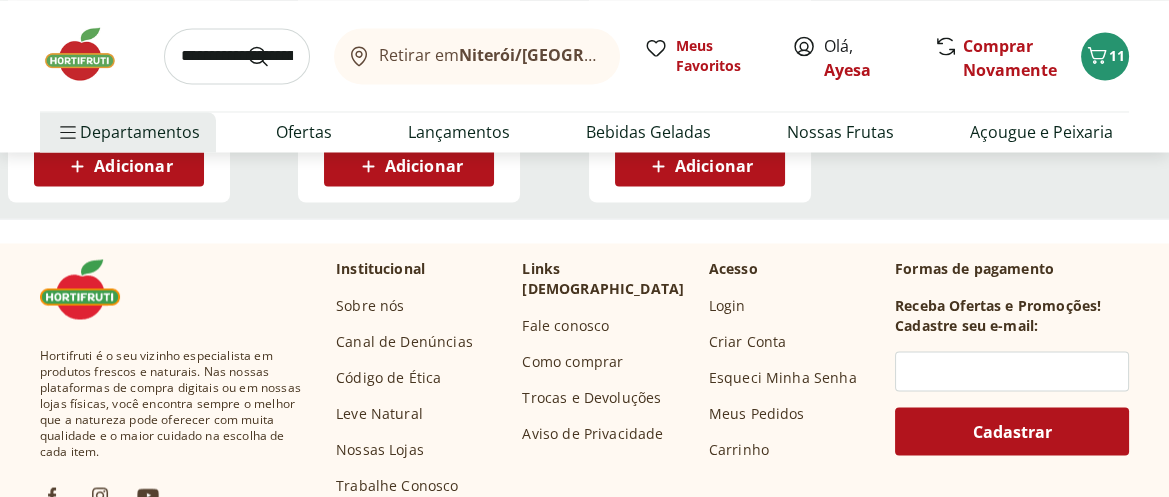 scroll, scrollTop: 4962, scrollLeft: 0, axis: vertical 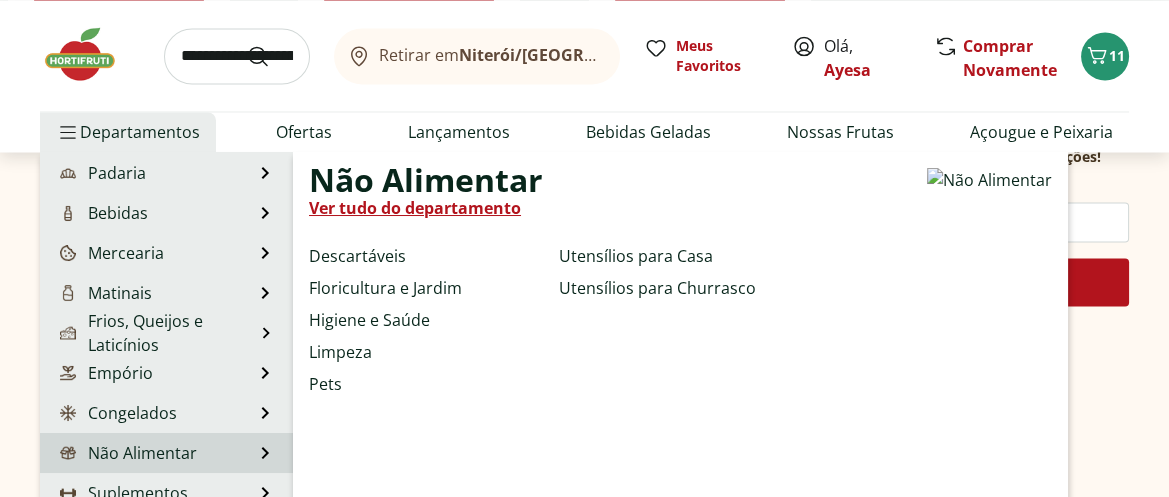 click on "Não Alimentar" at bounding box center (126, 453) 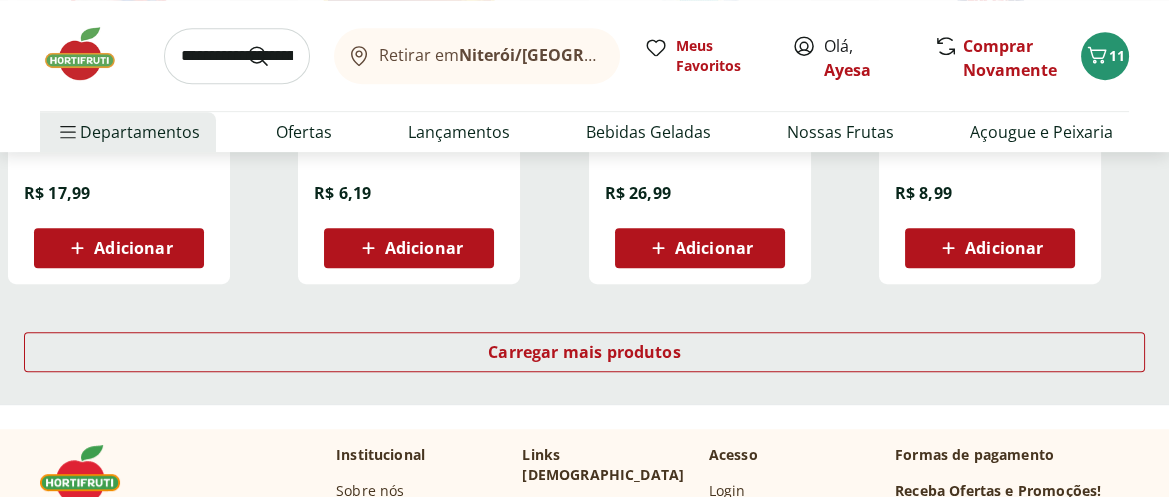 scroll, scrollTop: 1407, scrollLeft: 0, axis: vertical 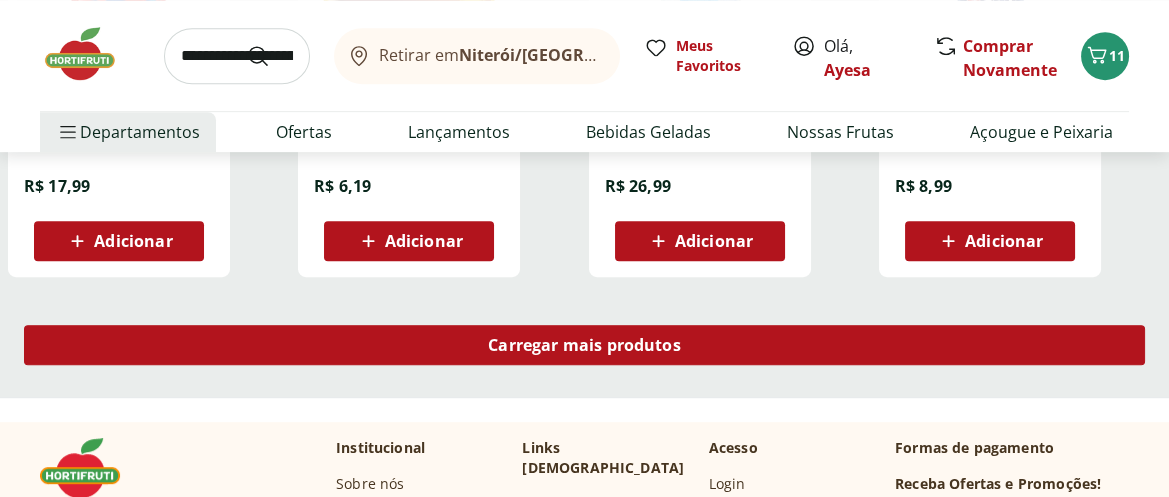 click on "Carregar mais produtos" at bounding box center [584, 345] 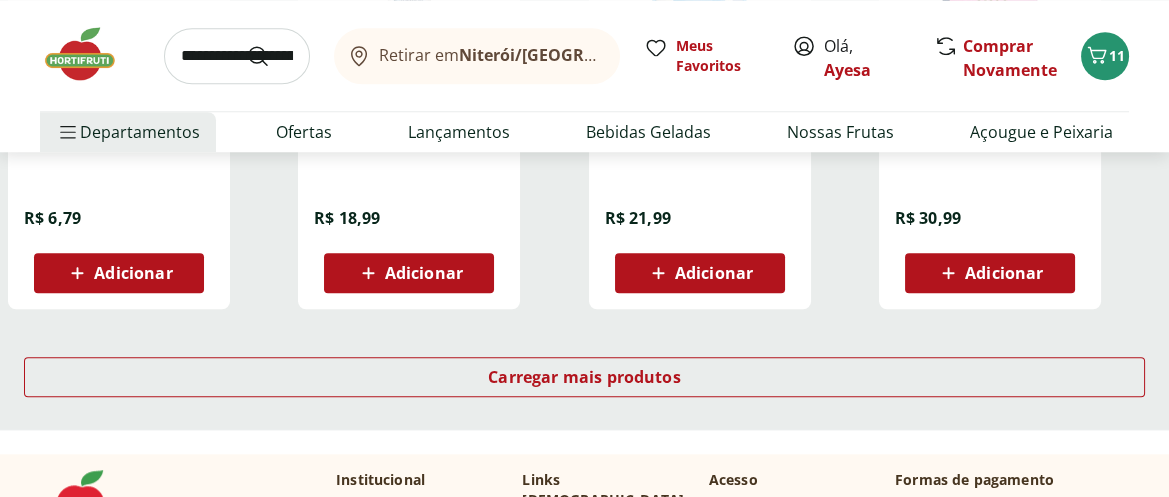 scroll, scrollTop: 2740, scrollLeft: 0, axis: vertical 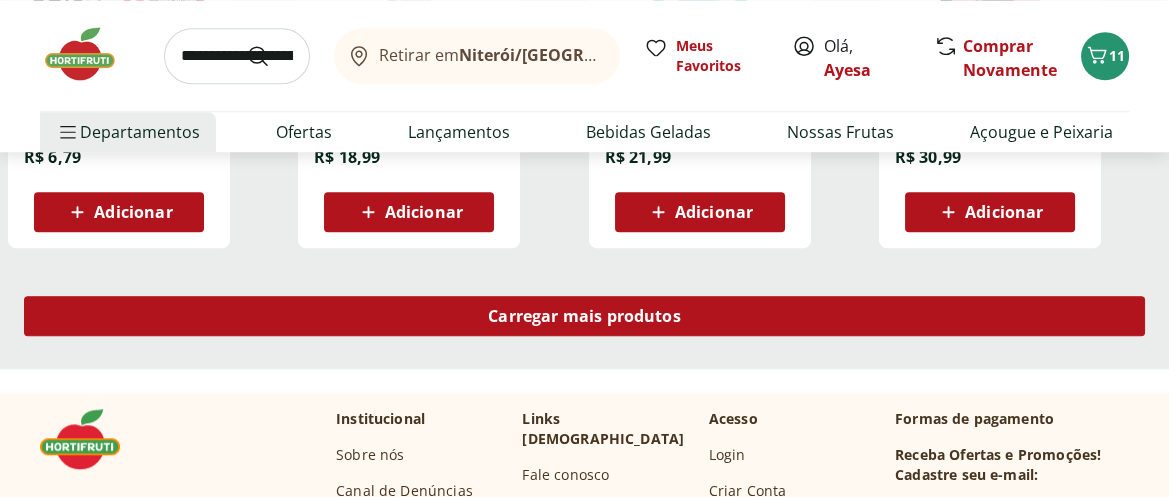 click on "Carregar mais produtos" at bounding box center [584, 316] 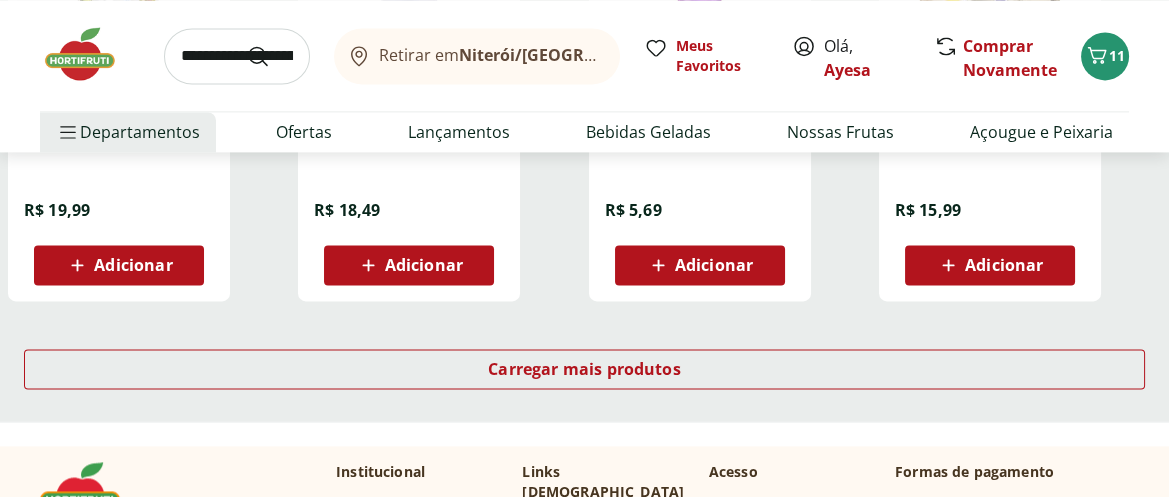 scroll, scrollTop: 4000, scrollLeft: 0, axis: vertical 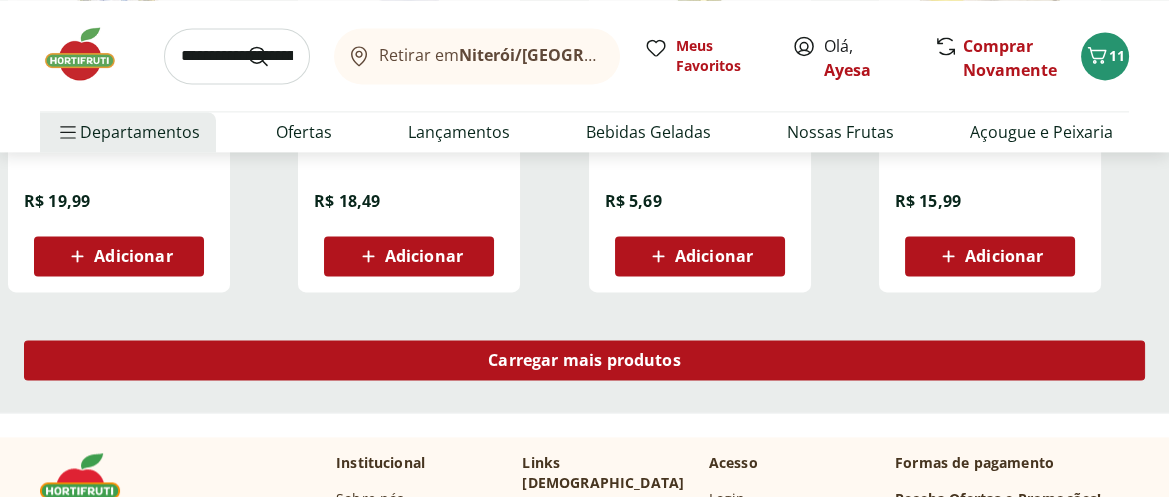 click on "Carregar mais produtos" at bounding box center (584, 360) 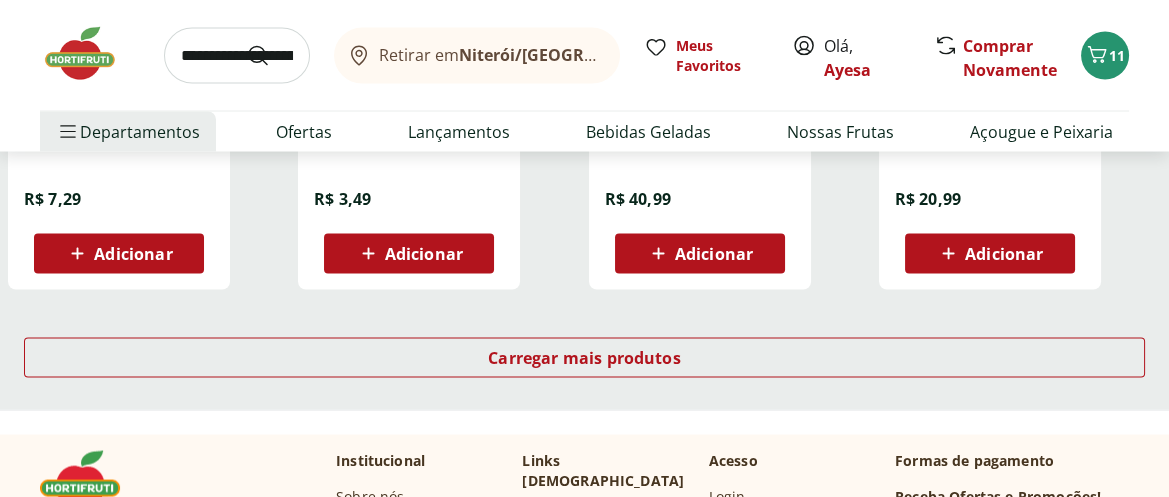 scroll, scrollTop: 5333, scrollLeft: 0, axis: vertical 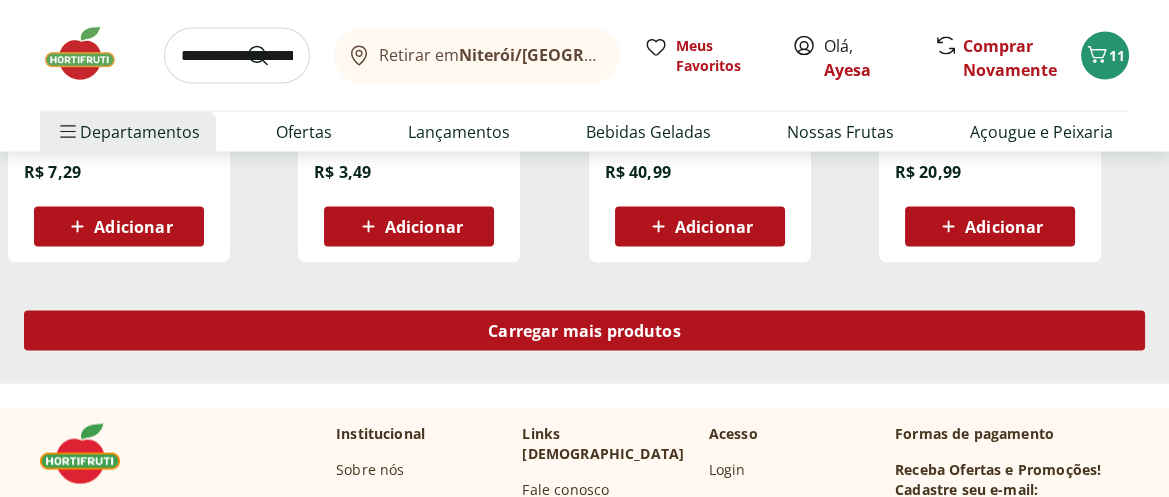 click on "Carregar mais produtos" at bounding box center (584, 331) 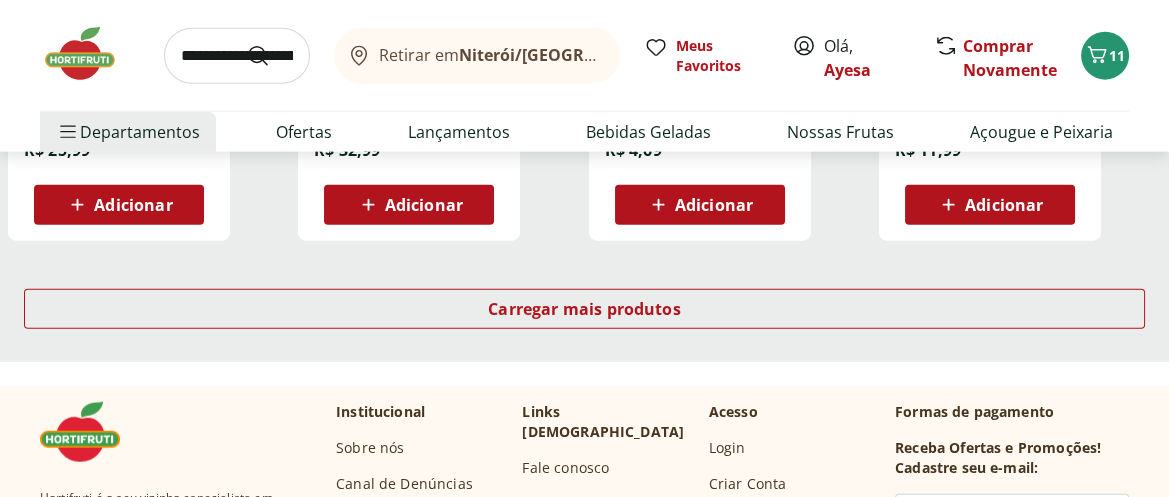 scroll, scrollTop: 6740, scrollLeft: 0, axis: vertical 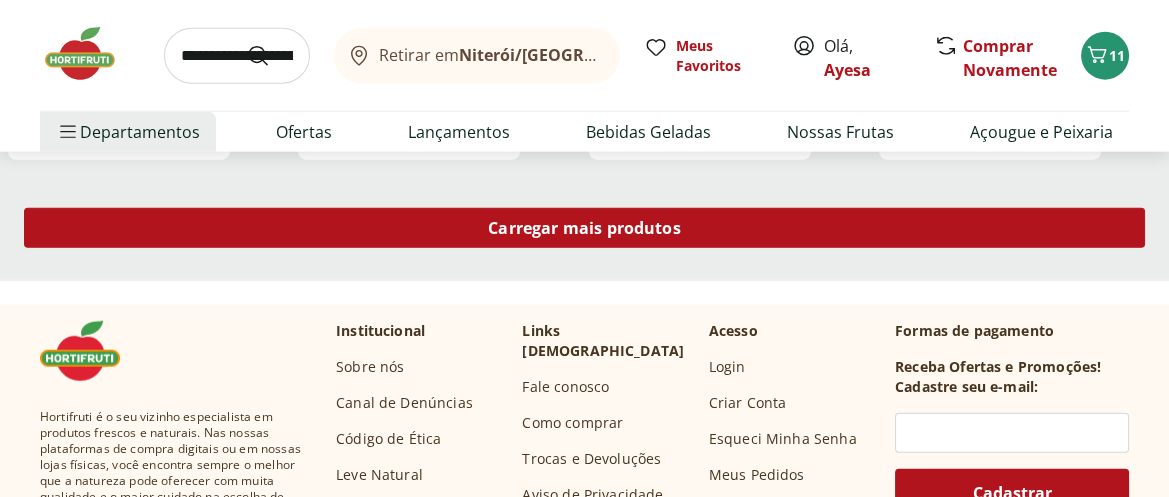 click on "Carregar mais produtos" at bounding box center (584, 228) 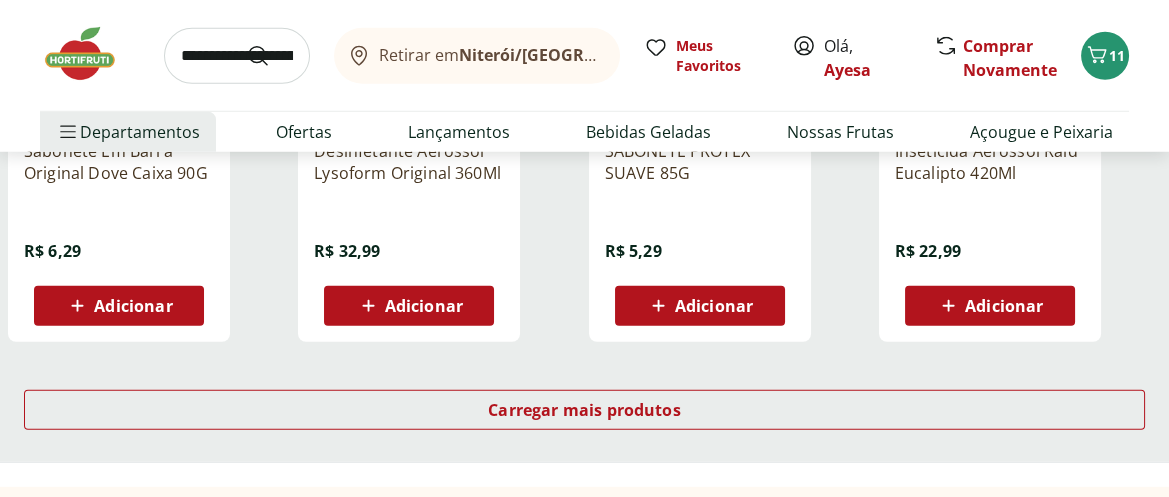 scroll, scrollTop: 7925, scrollLeft: 0, axis: vertical 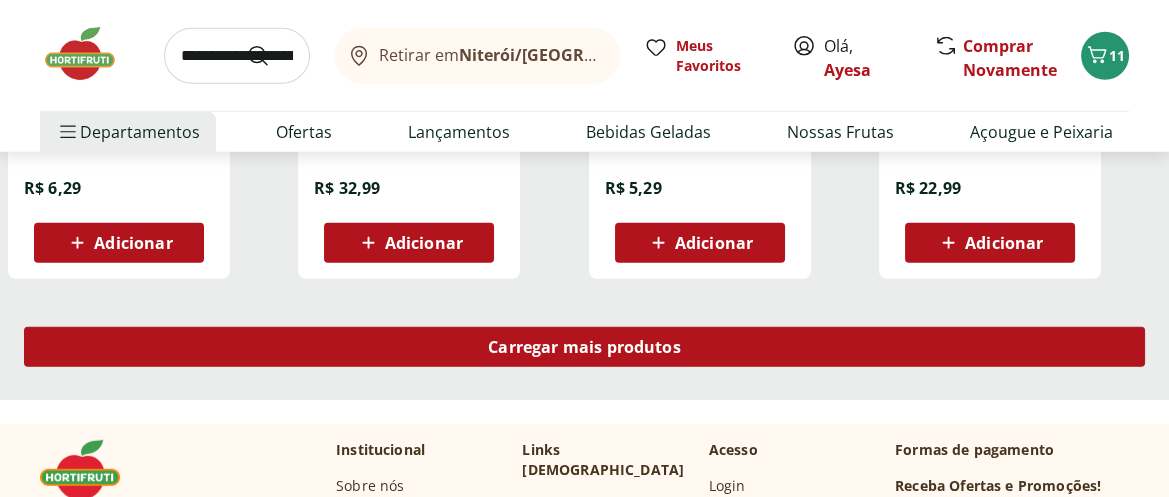 click on "Carregar mais produtos" at bounding box center [584, 347] 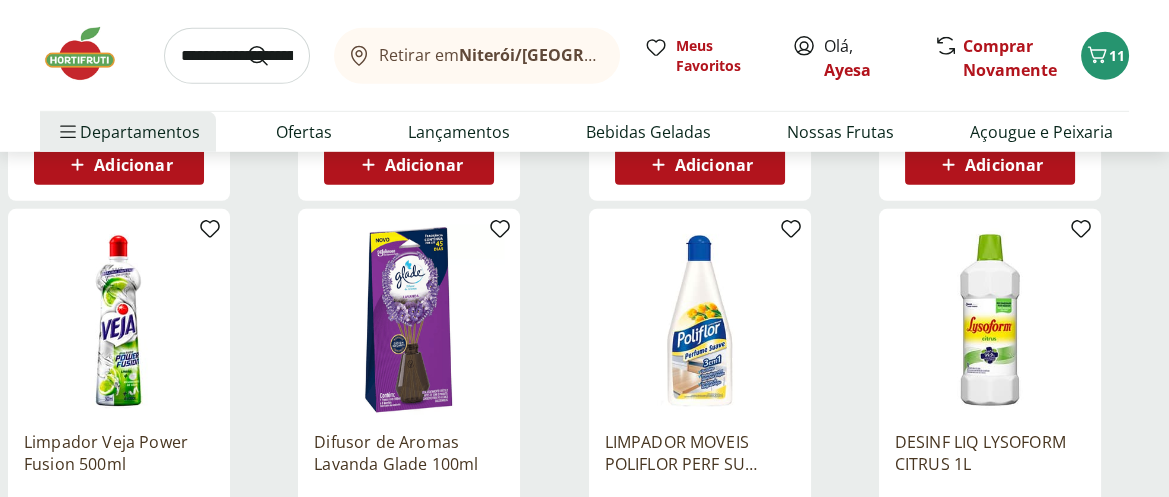 scroll, scrollTop: 8444, scrollLeft: 0, axis: vertical 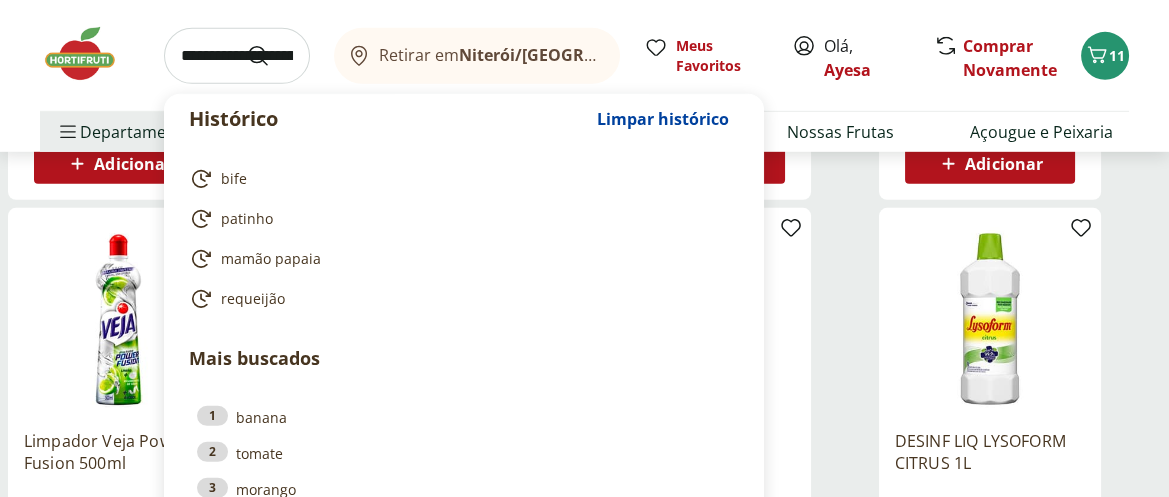 click at bounding box center [237, 56] 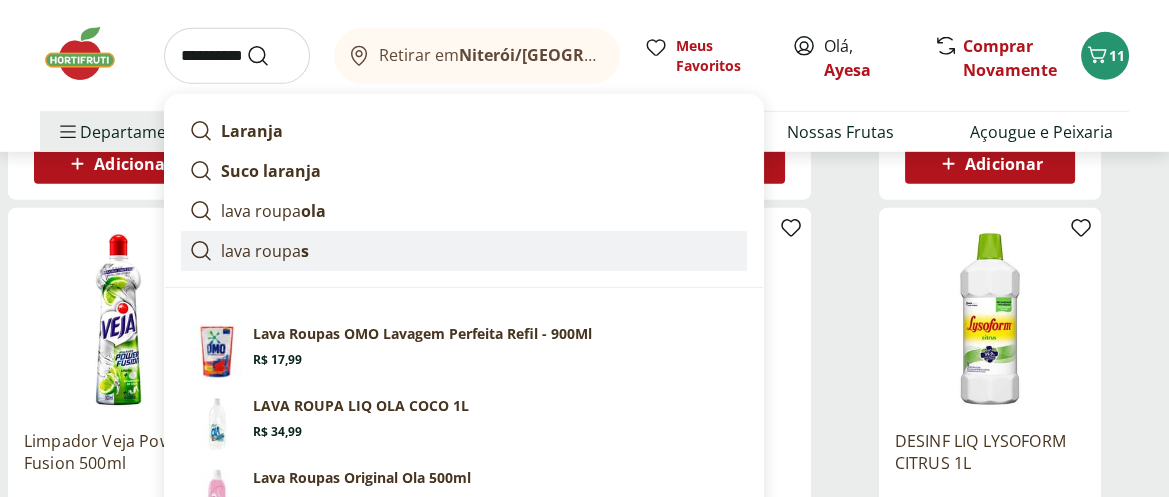 click on "lava roupa s" at bounding box center (265, 251) 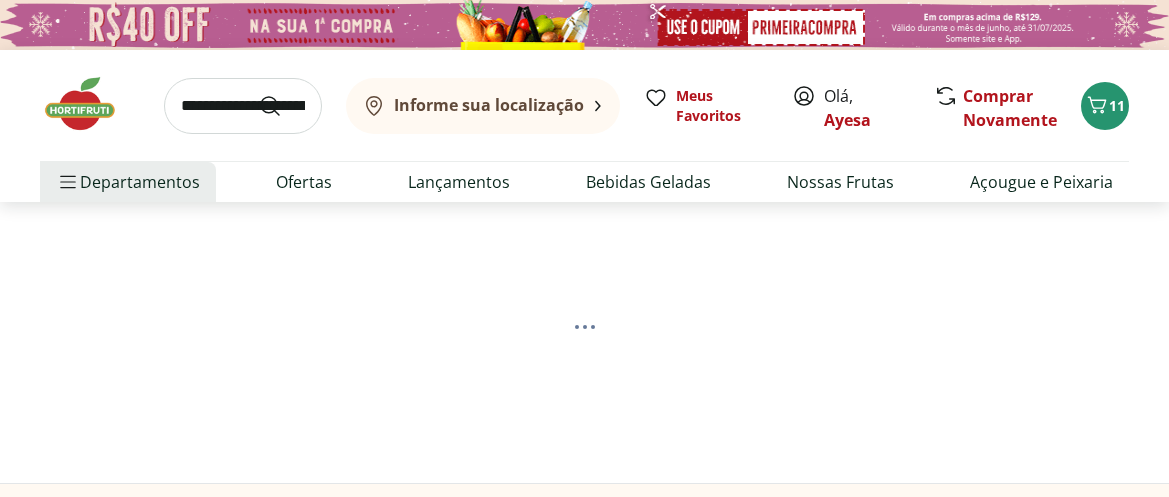 scroll, scrollTop: 0, scrollLeft: 0, axis: both 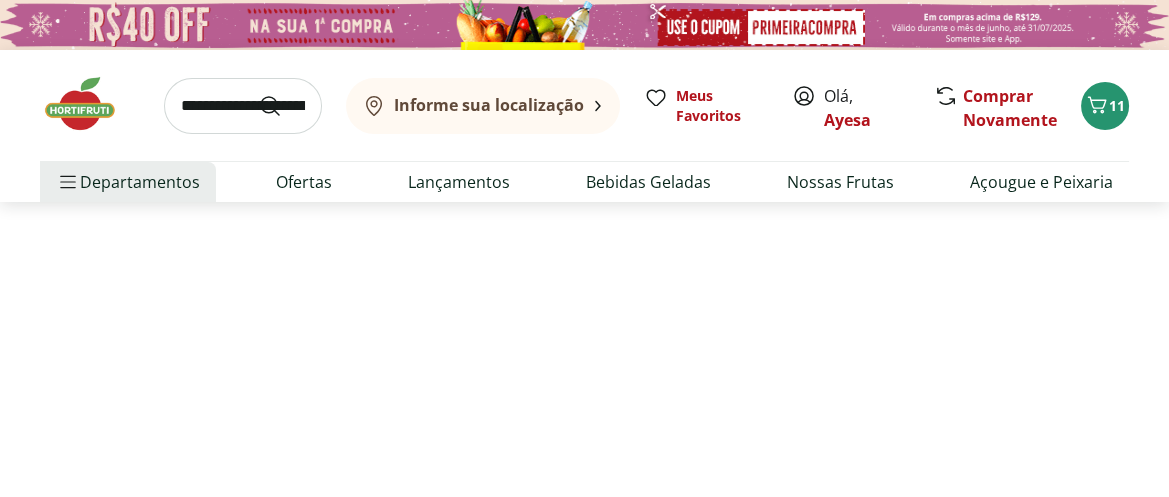 select on "**********" 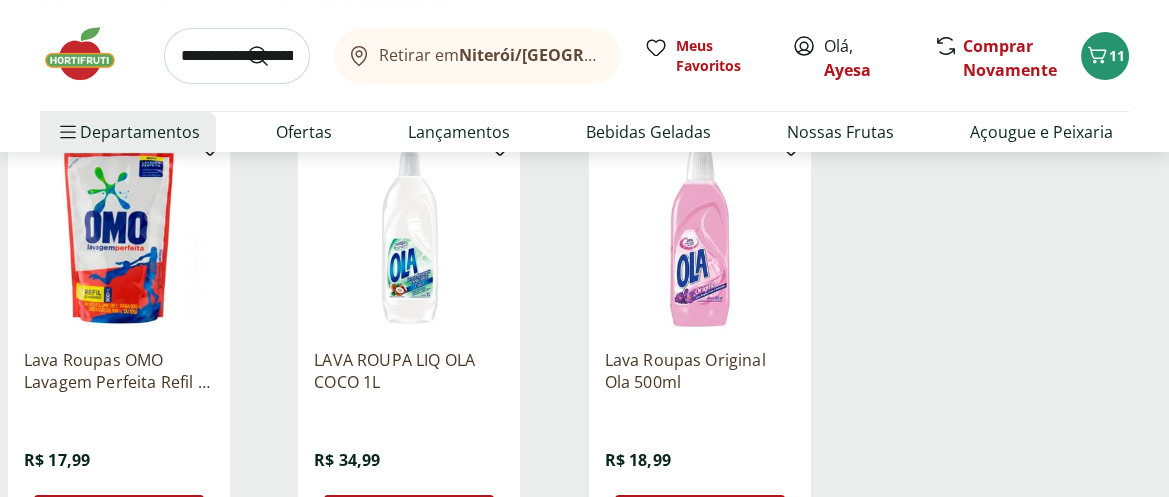 scroll, scrollTop: 296, scrollLeft: 0, axis: vertical 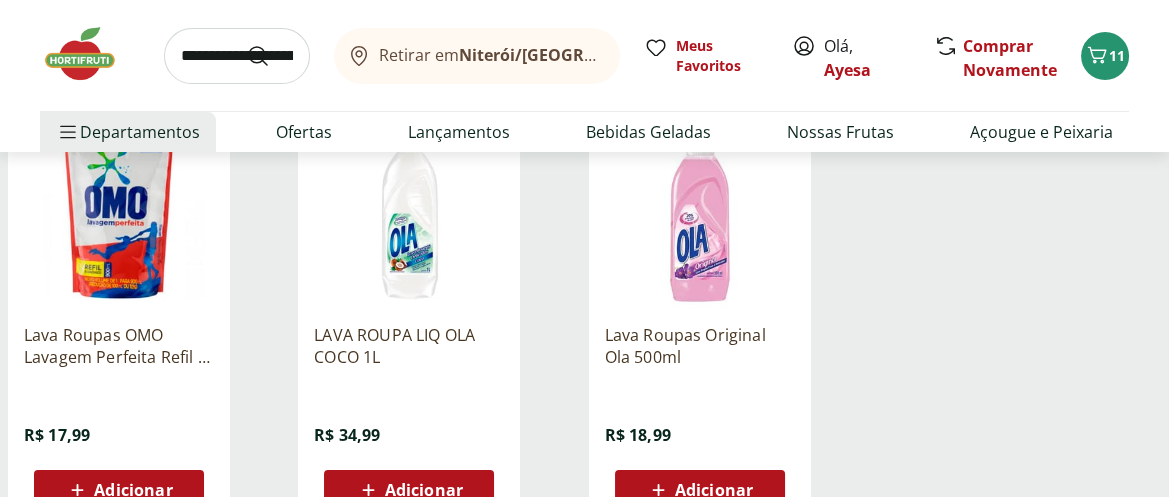 click at bounding box center [119, 213] 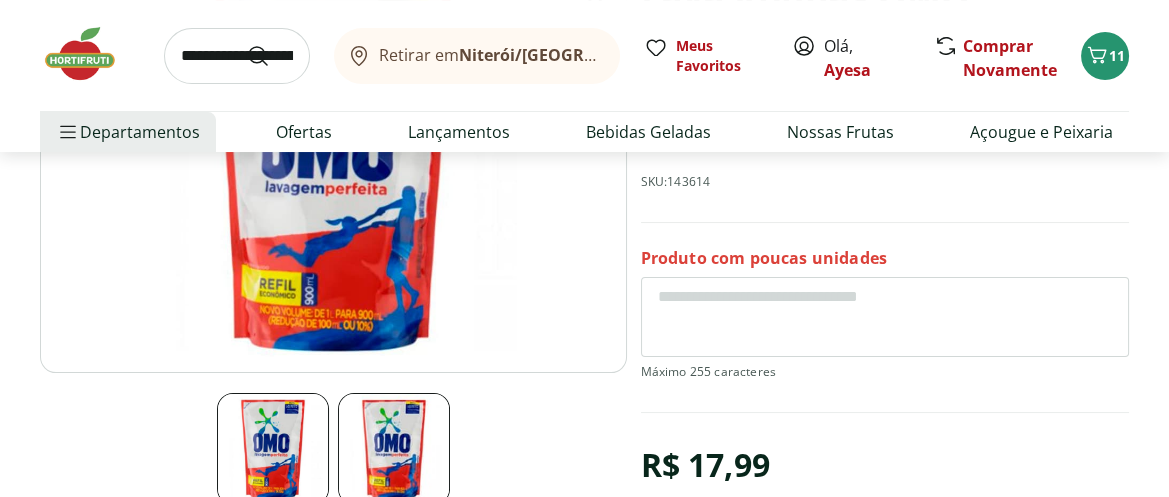 scroll, scrollTop: 370, scrollLeft: 0, axis: vertical 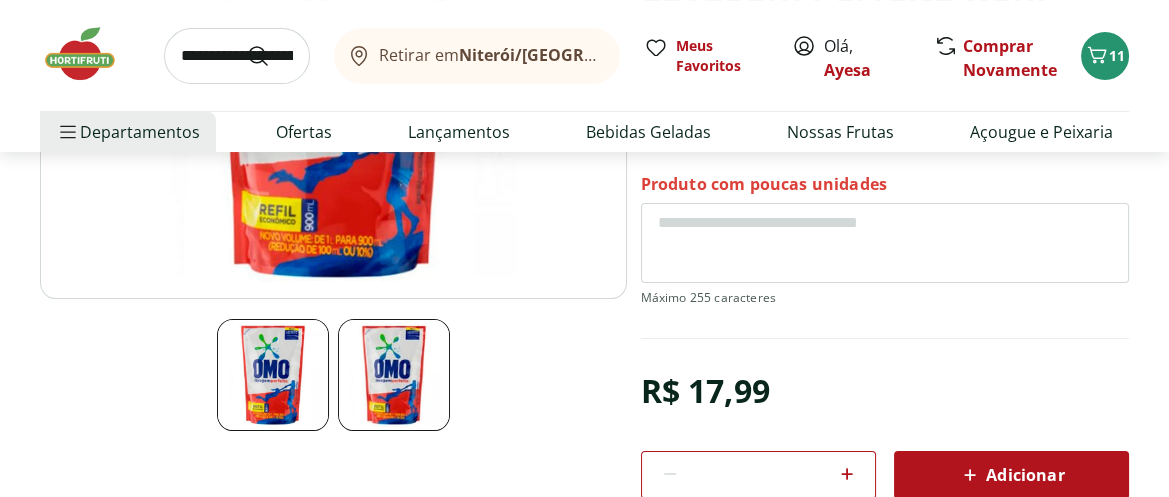 click on "Adicionar" at bounding box center (1011, 475) 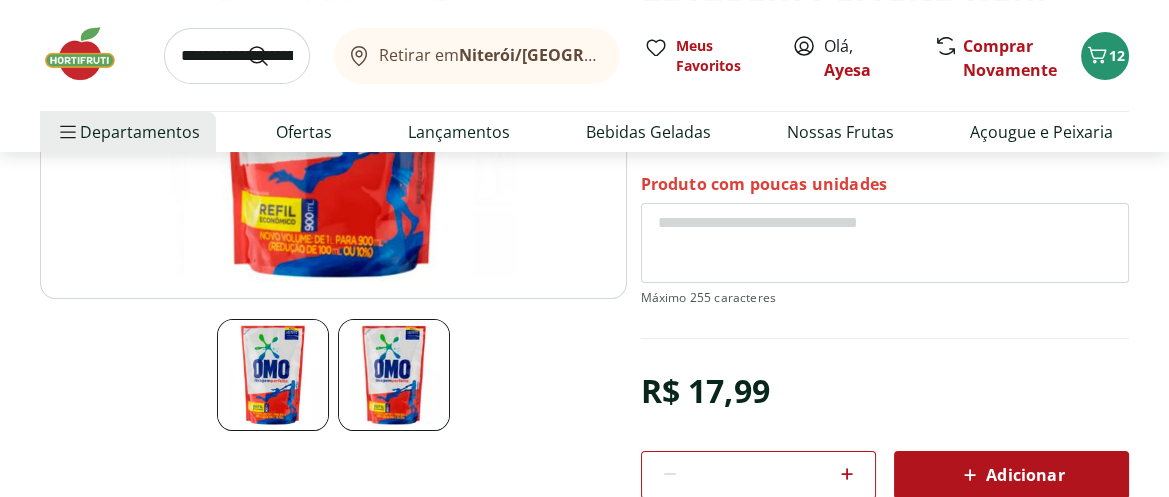 select on "**********" 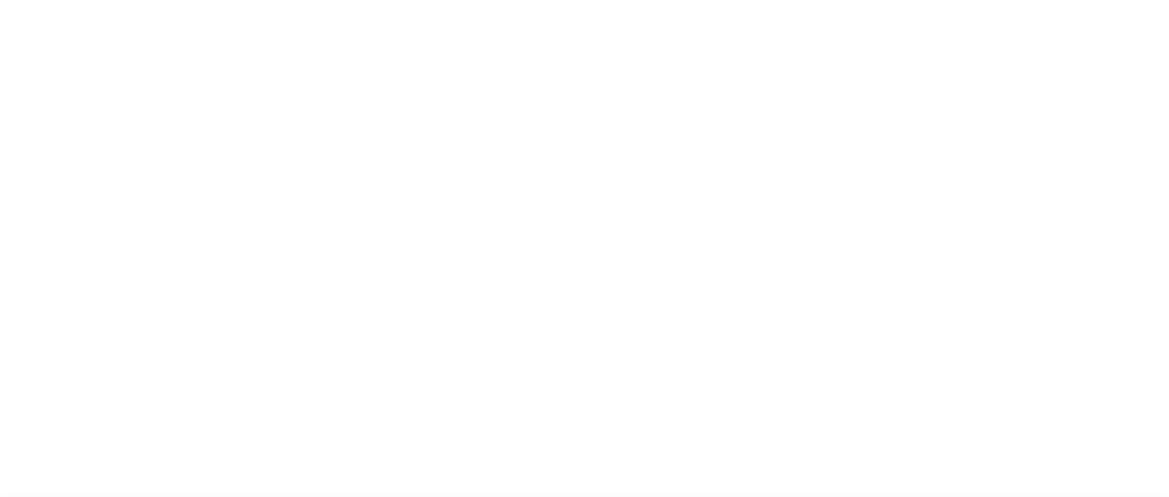 type on "*" 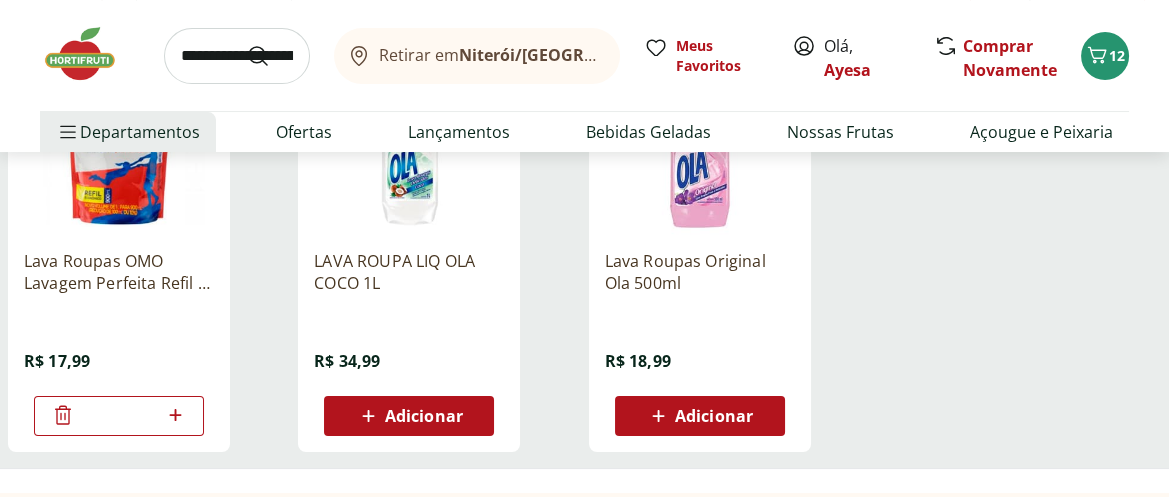 scroll, scrollTop: 296, scrollLeft: 0, axis: vertical 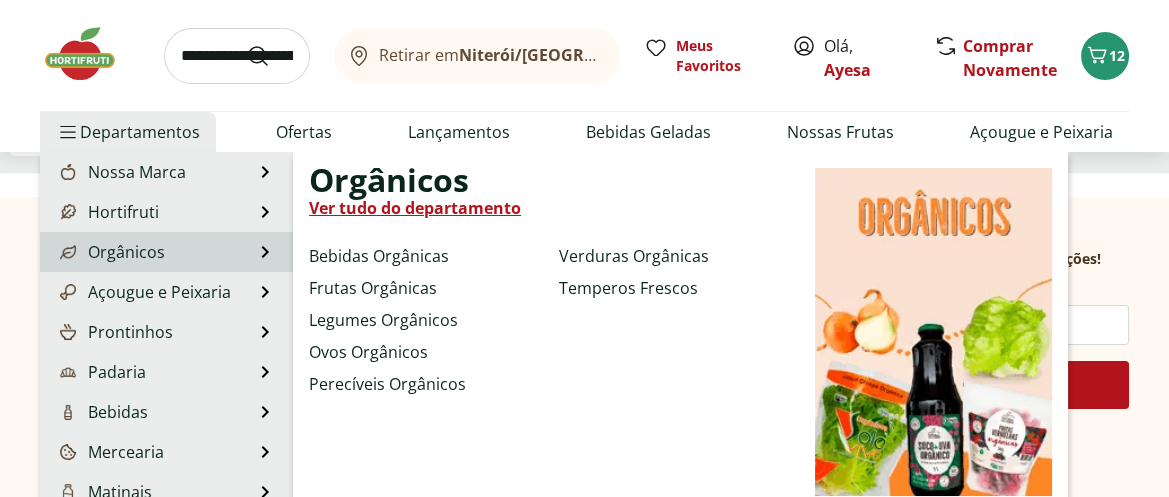 click on "Orgânicos" at bounding box center [110, 252] 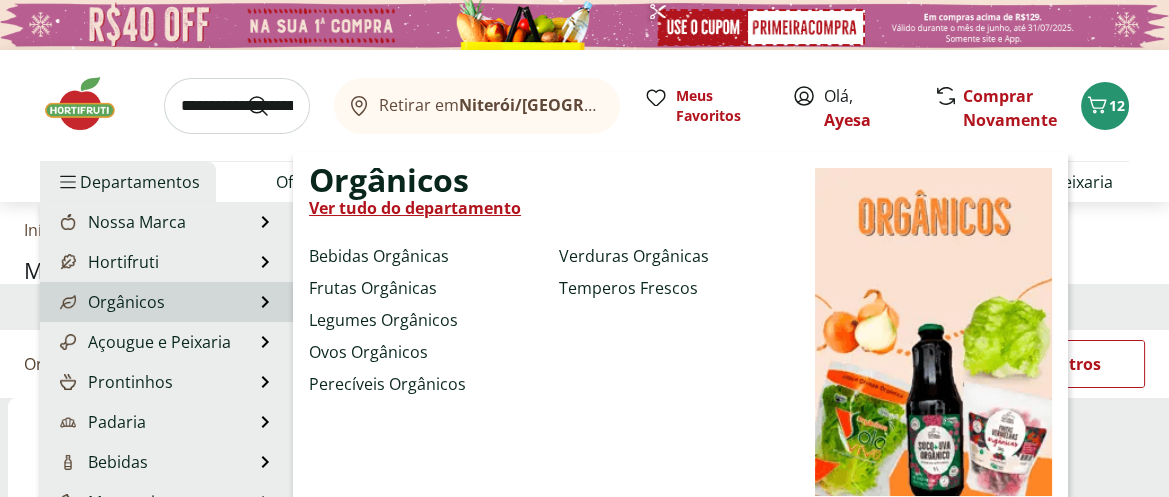 select on "**********" 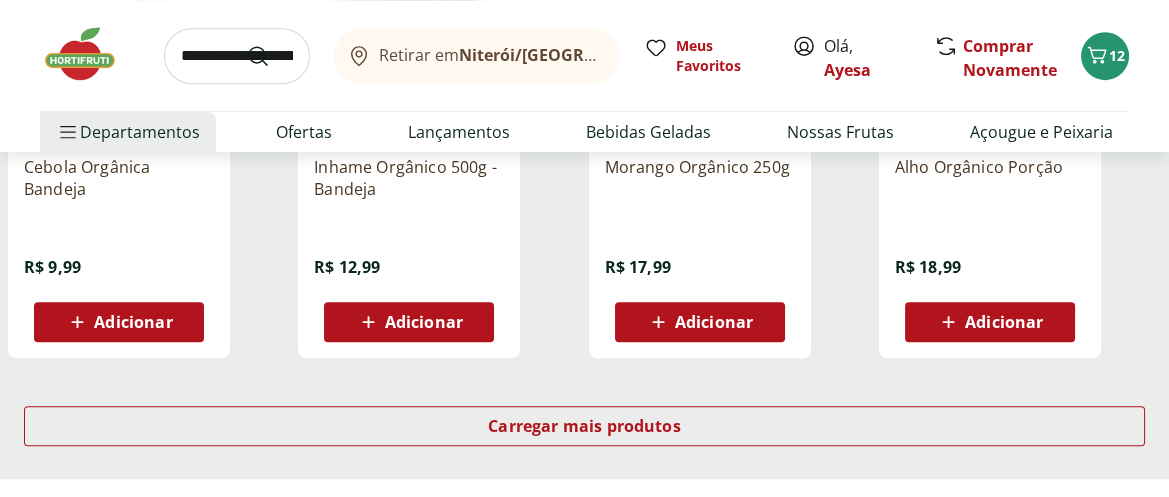 scroll, scrollTop: 1333, scrollLeft: 0, axis: vertical 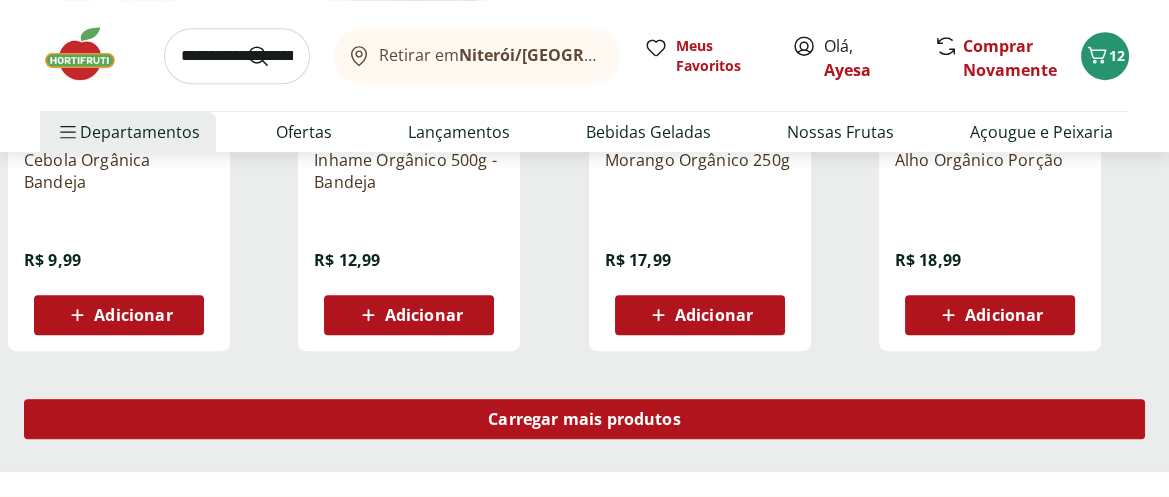 click on "Carregar mais produtos" at bounding box center [584, 419] 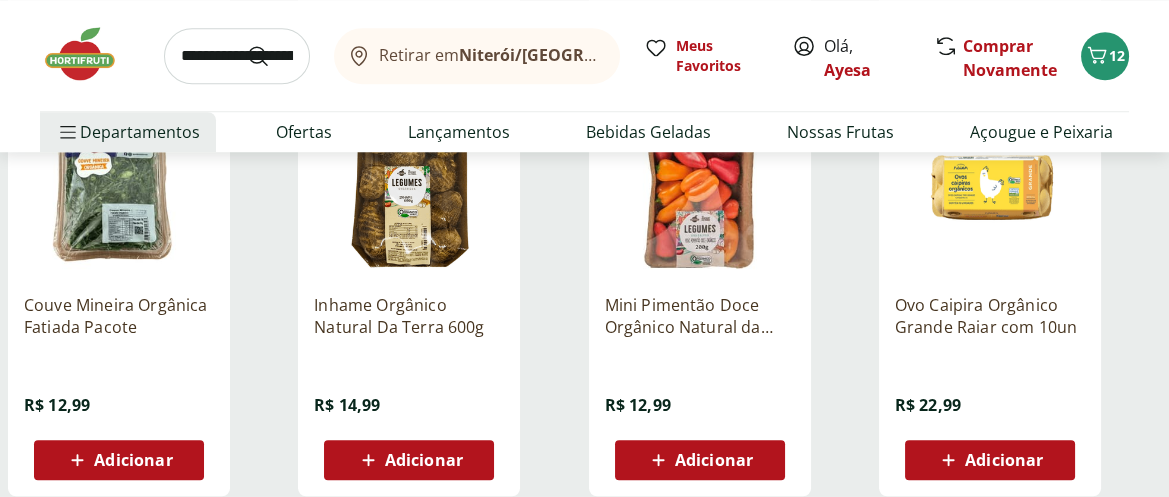 scroll, scrollTop: 2592, scrollLeft: 0, axis: vertical 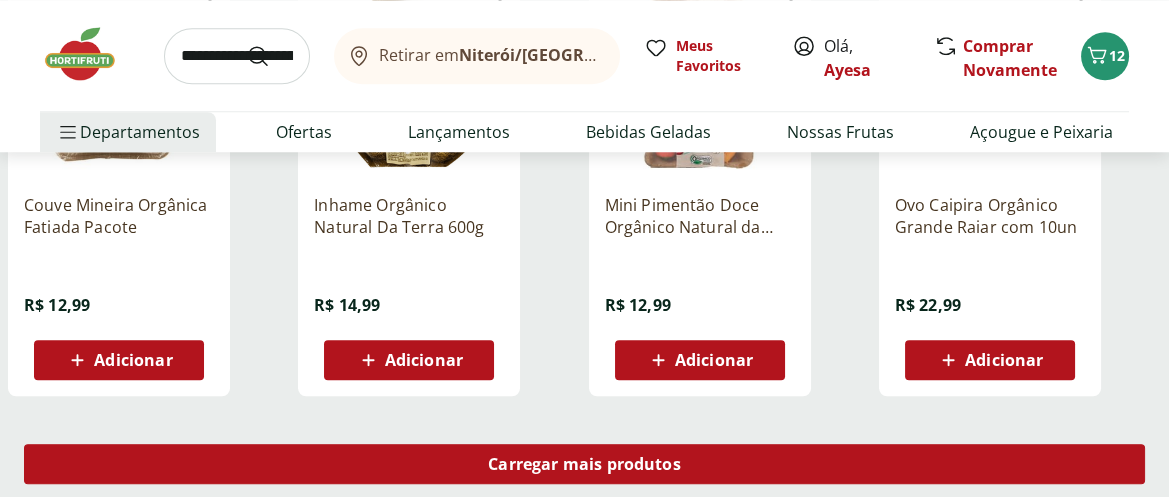 click on "Carregar mais produtos" at bounding box center [584, 464] 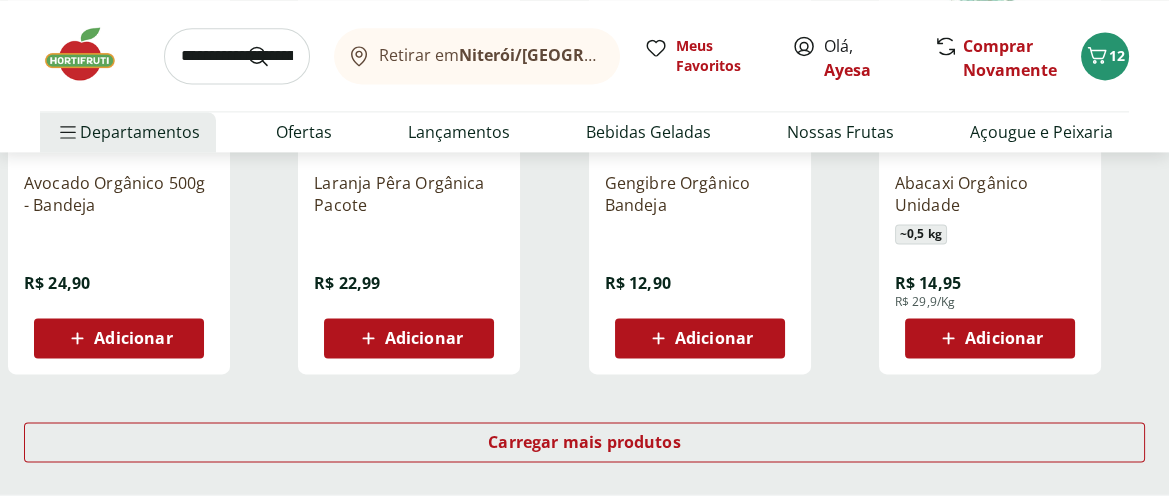 scroll, scrollTop: 3925, scrollLeft: 0, axis: vertical 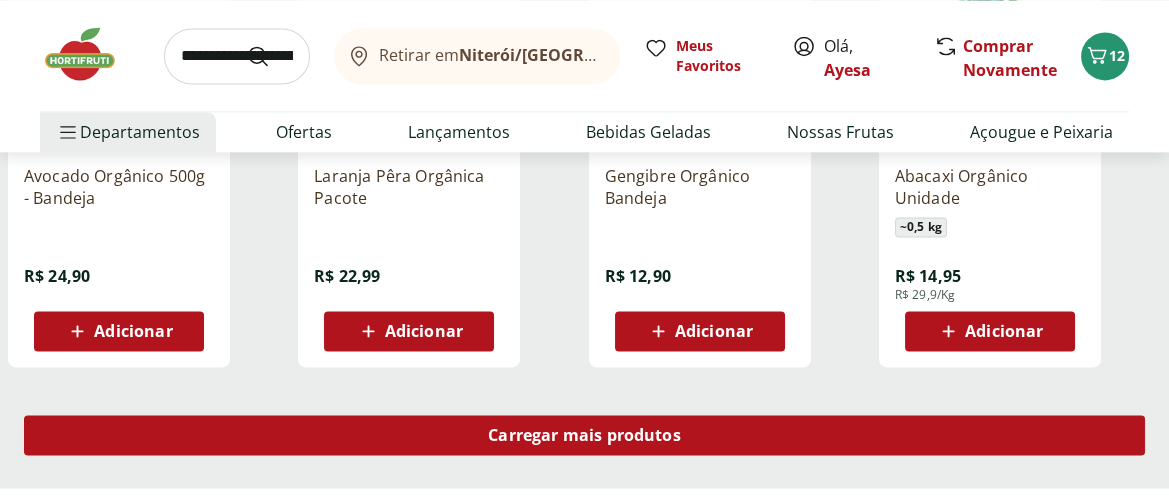 click on "Carregar mais produtos" at bounding box center (584, 435) 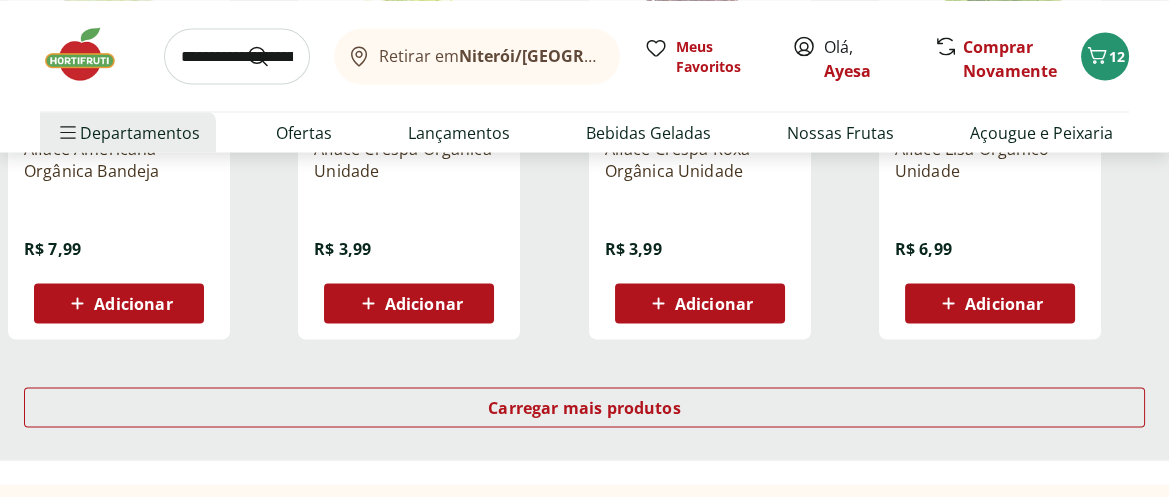 scroll, scrollTop: 5259, scrollLeft: 0, axis: vertical 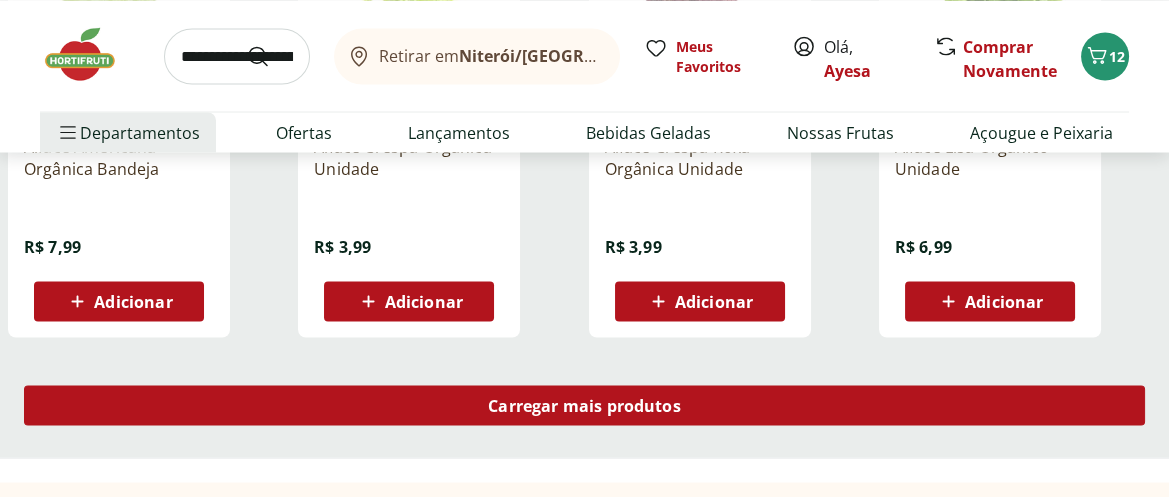 click on "Carregar mais produtos" at bounding box center [584, 405] 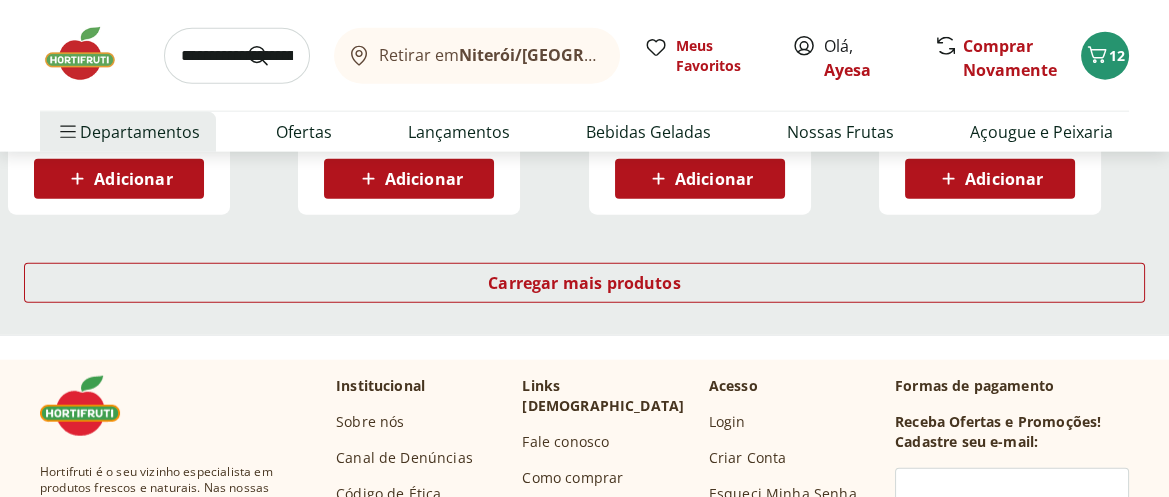 scroll, scrollTop: 6740, scrollLeft: 0, axis: vertical 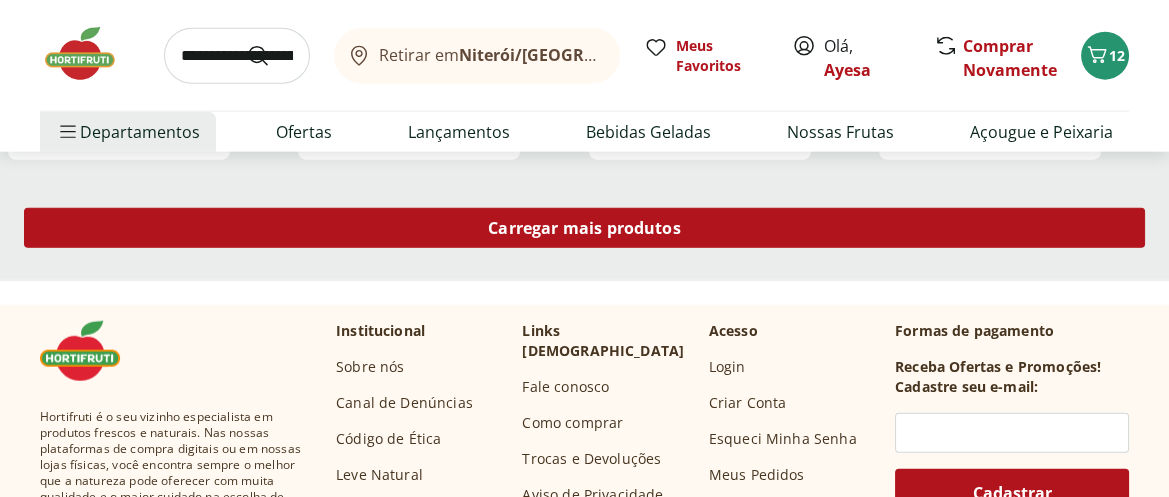 click on "Carregar mais produtos" at bounding box center [584, 228] 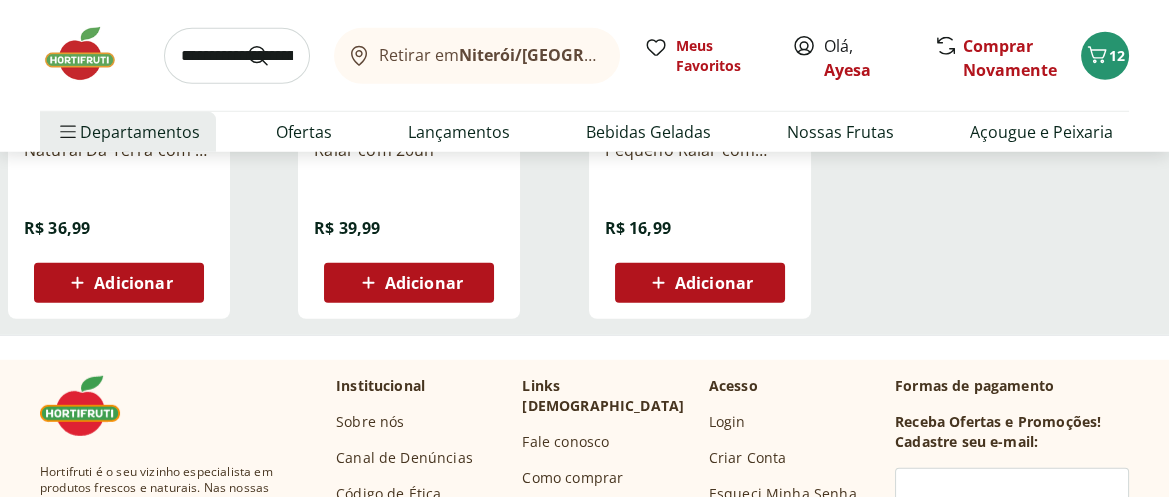 scroll, scrollTop: 7851, scrollLeft: 0, axis: vertical 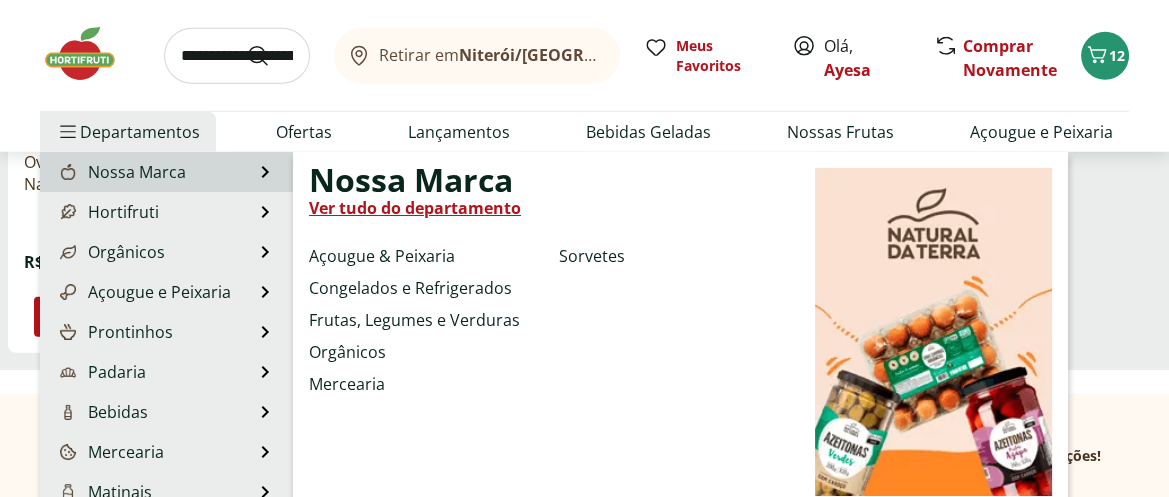 click on "Nossa Marca" at bounding box center [121, 172] 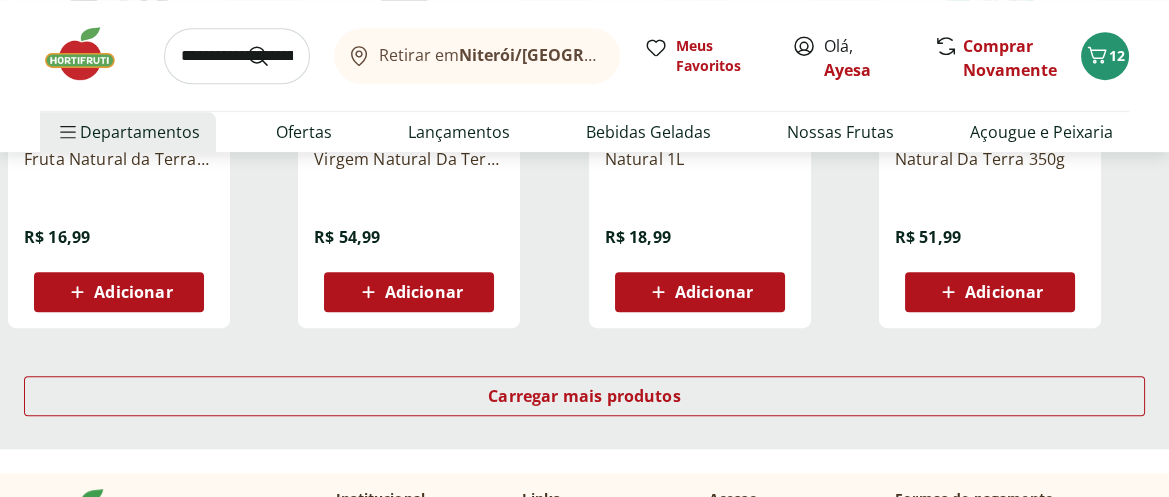 scroll, scrollTop: 1333, scrollLeft: 0, axis: vertical 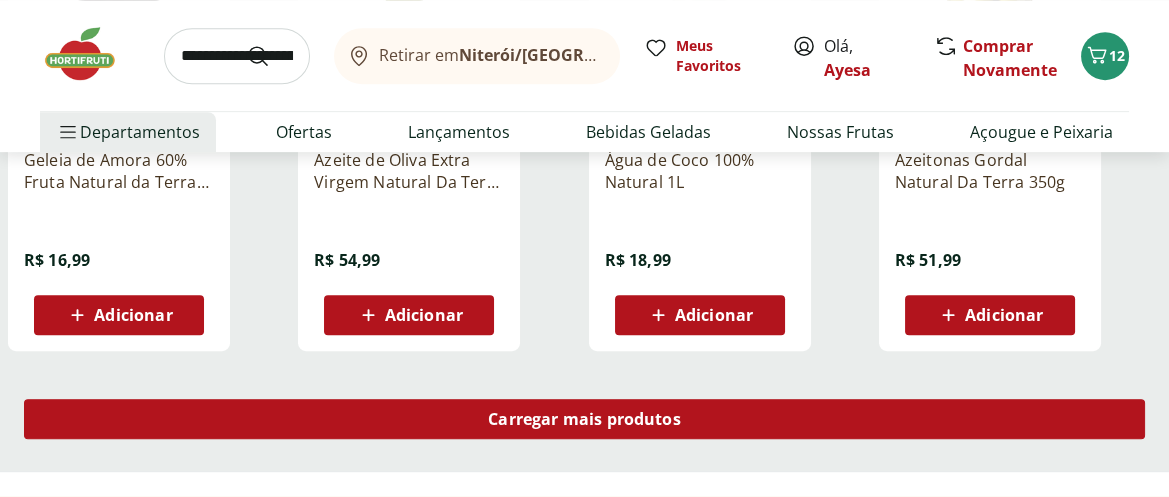 click on "Carregar mais produtos" at bounding box center [584, 419] 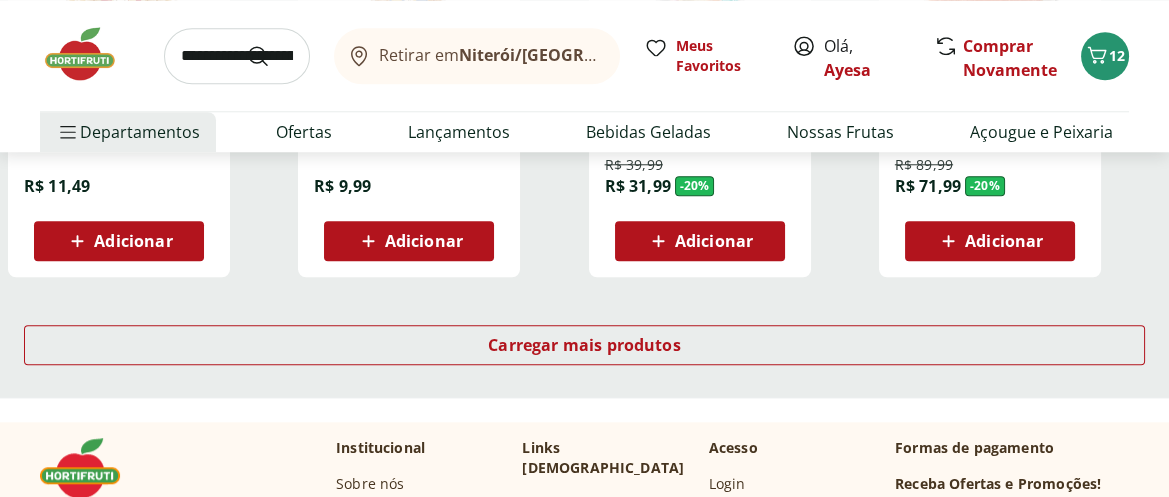scroll, scrollTop: 2666, scrollLeft: 0, axis: vertical 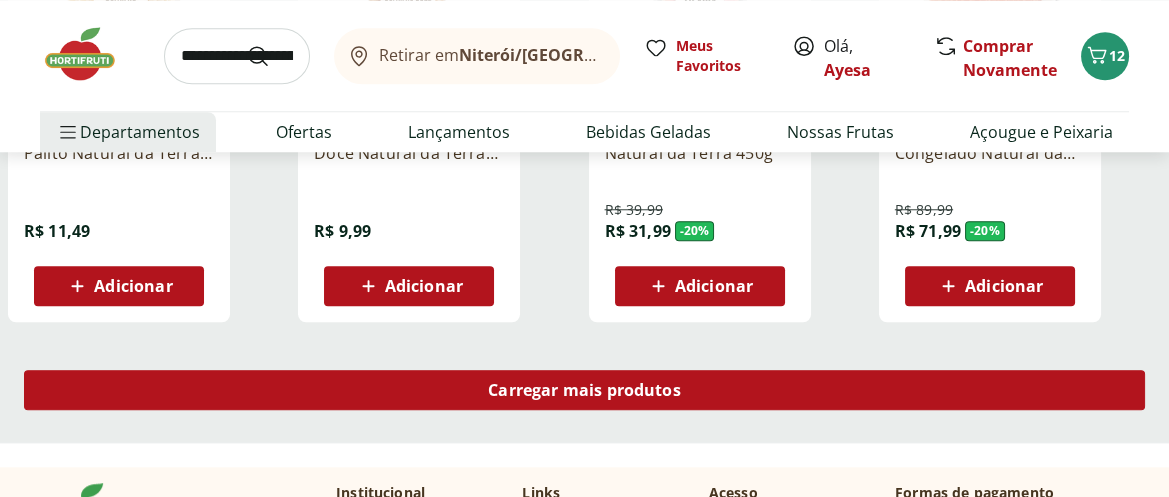 click on "Carregar mais produtos" at bounding box center (584, 390) 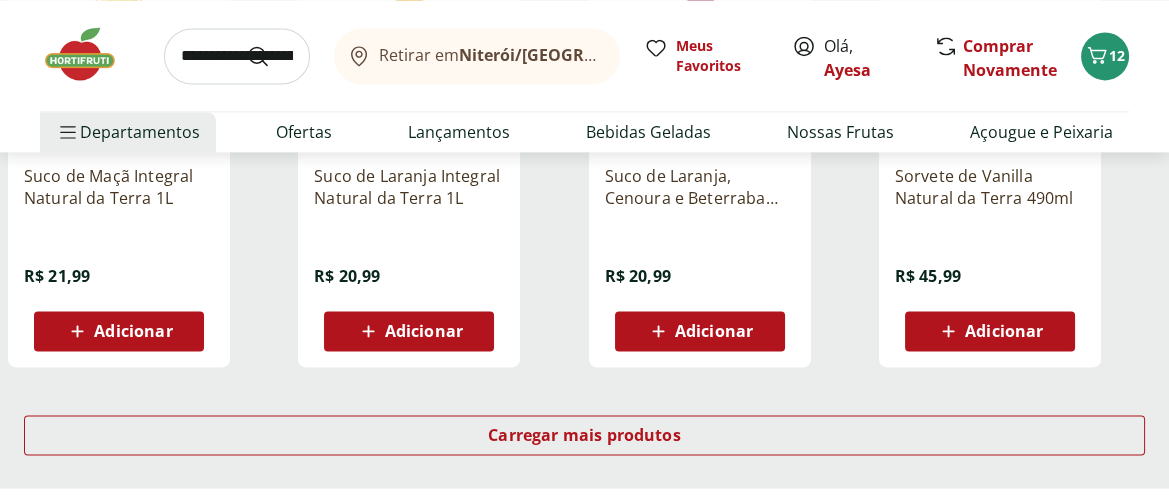 scroll, scrollTop: 4000, scrollLeft: 0, axis: vertical 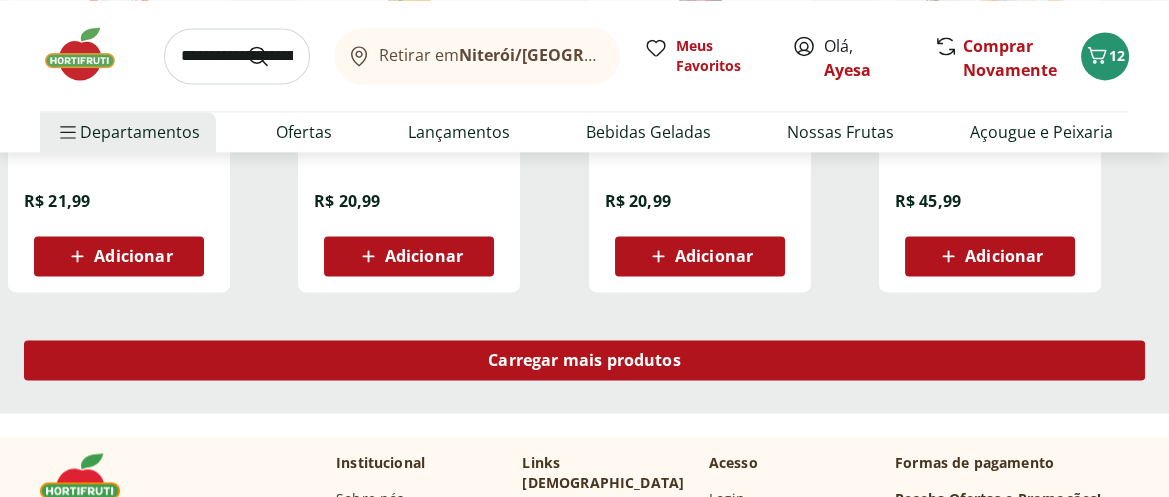 click on "Carregar mais produtos" at bounding box center (584, 360) 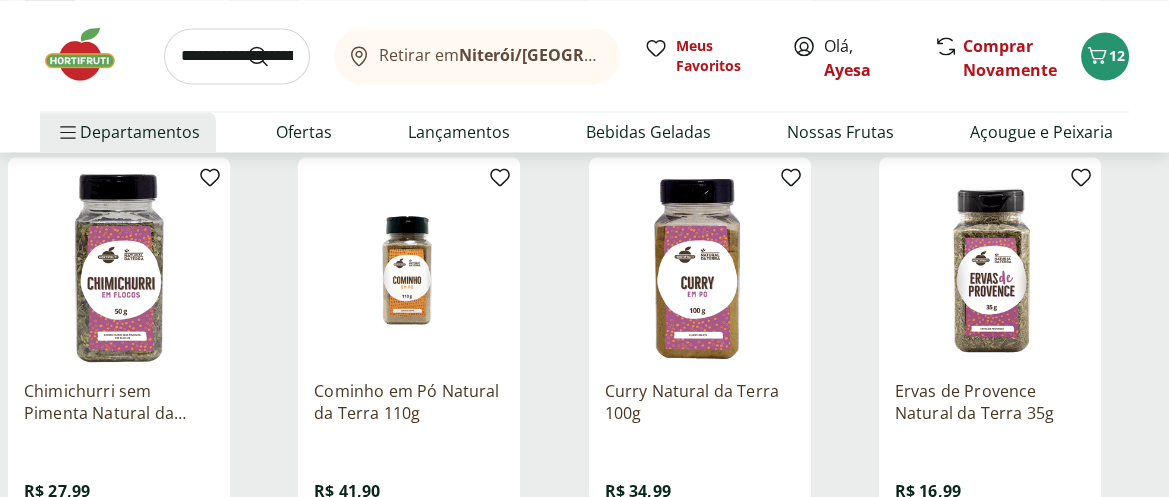 scroll, scrollTop: 5037, scrollLeft: 0, axis: vertical 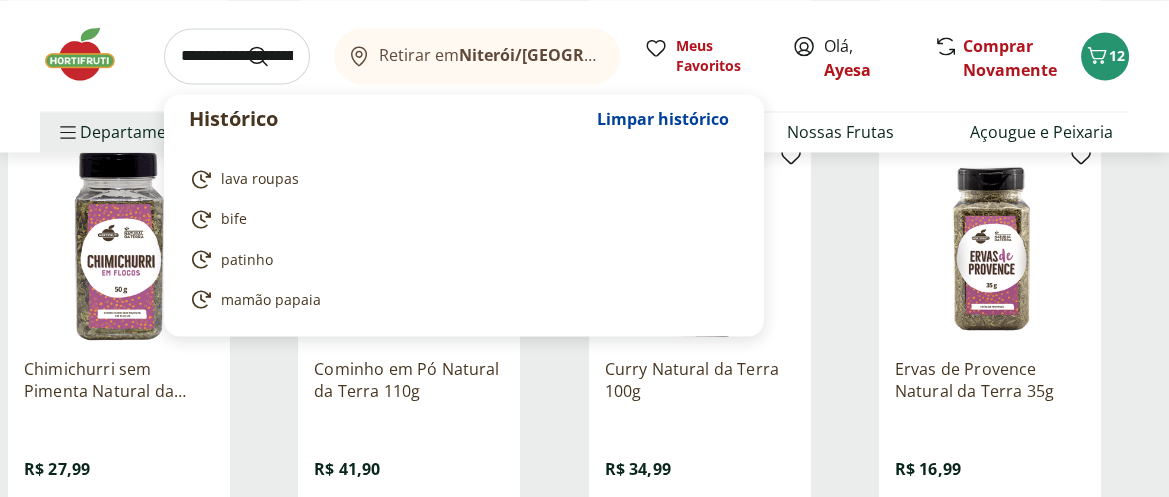 click at bounding box center (237, 56) 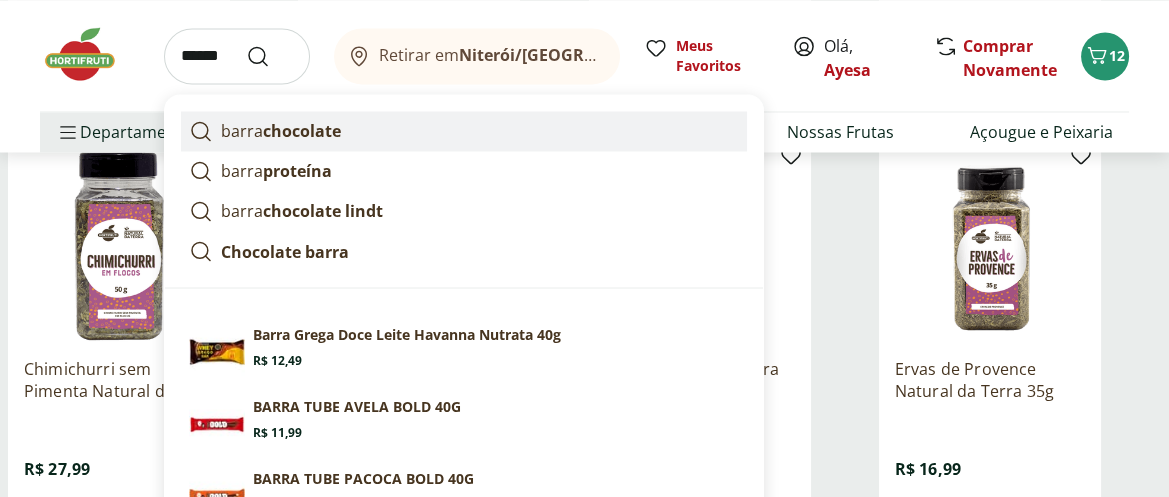 click on "barra  chocolate" at bounding box center (281, 131) 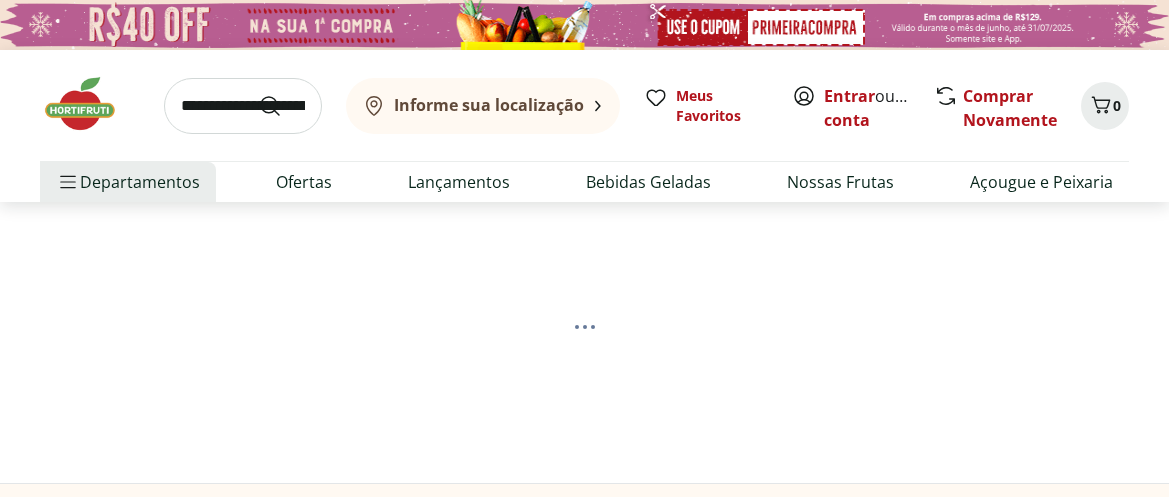 scroll, scrollTop: 0, scrollLeft: 0, axis: both 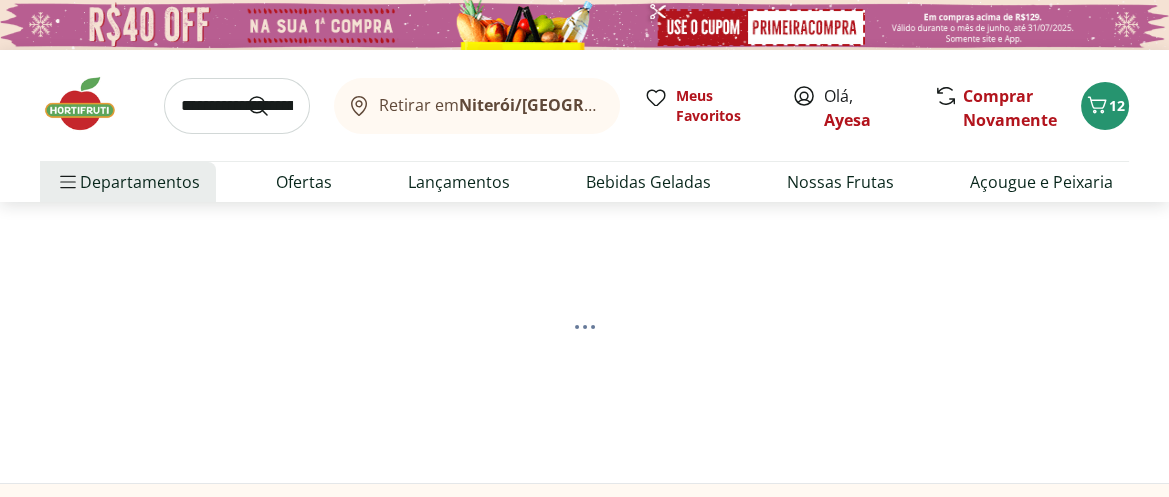 select on "**********" 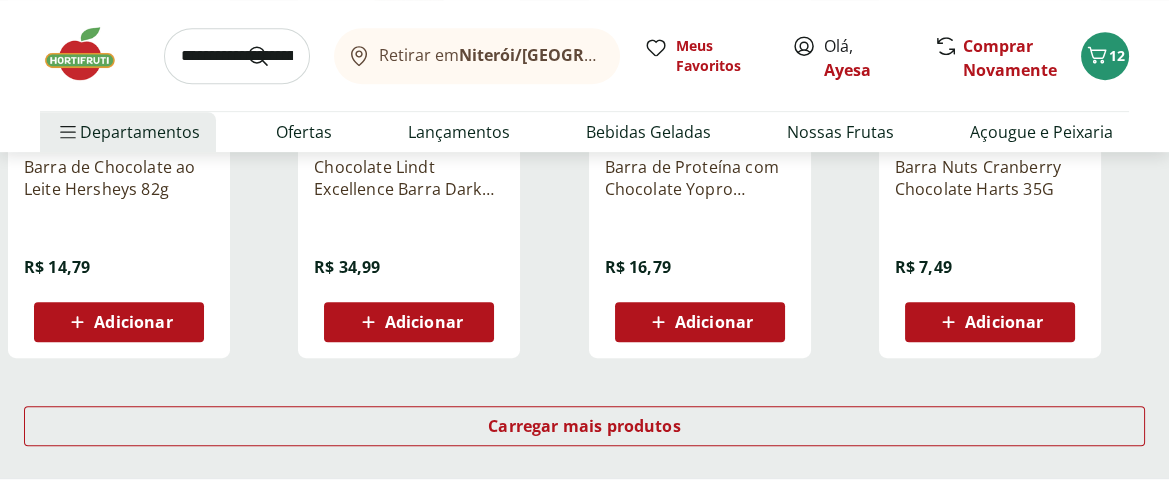 scroll, scrollTop: 1333, scrollLeft: 0, axis: vertical 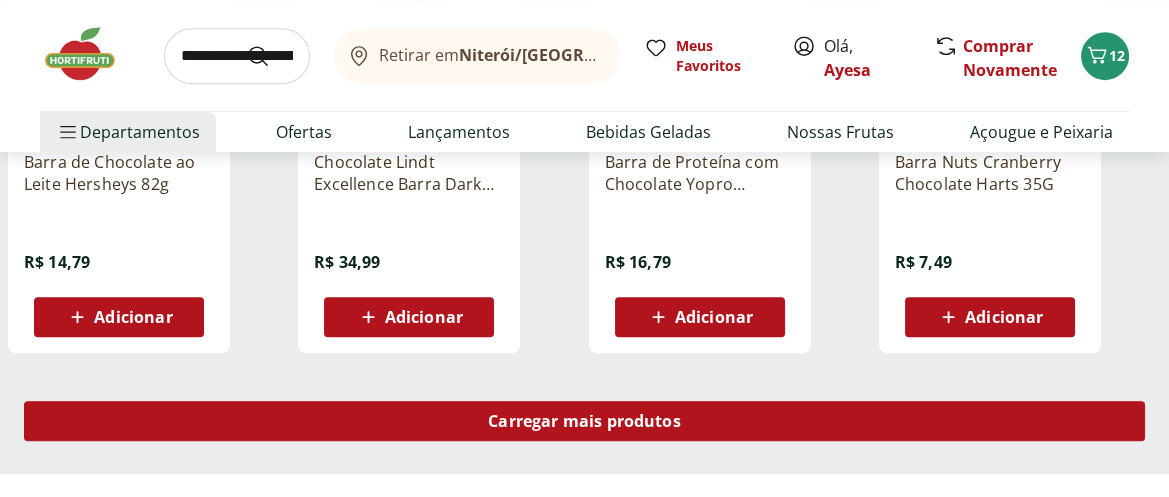 click on "Carregar mais produtos" at bounding box center (584, 421) 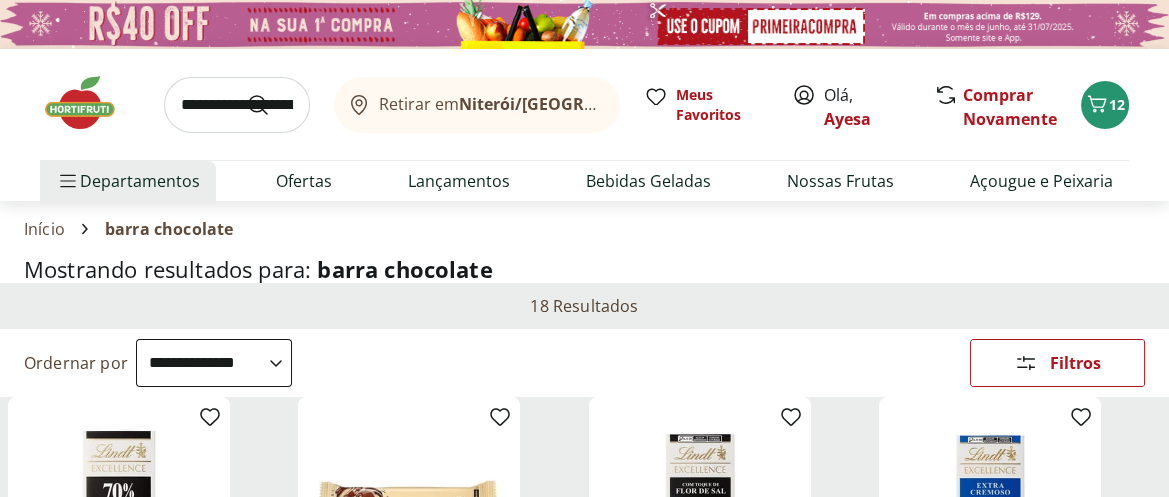 scroll, scrollTop: 0, scrollLeft: 0, axis: both 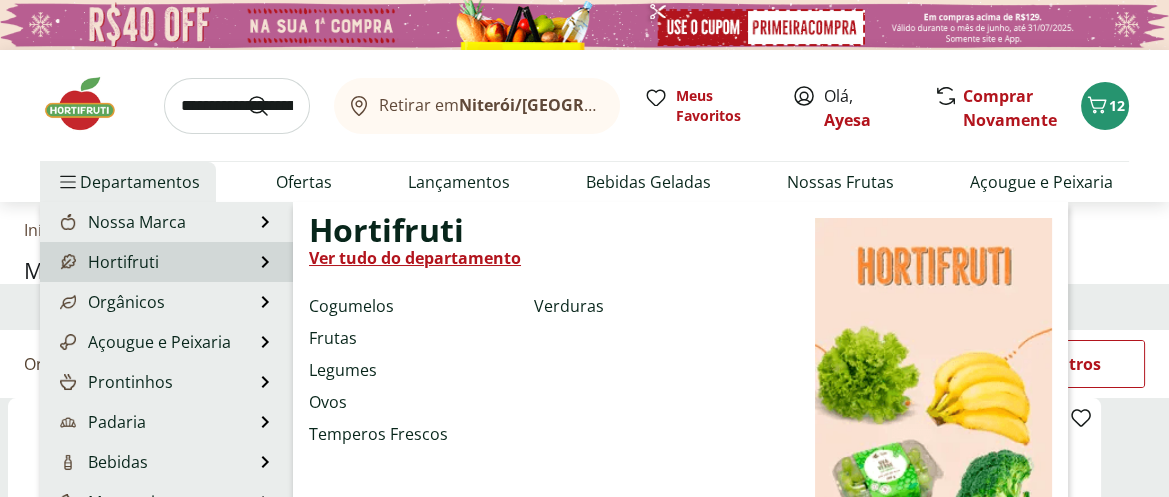 click on "Hortifruti" at bounding box center (107, 262) 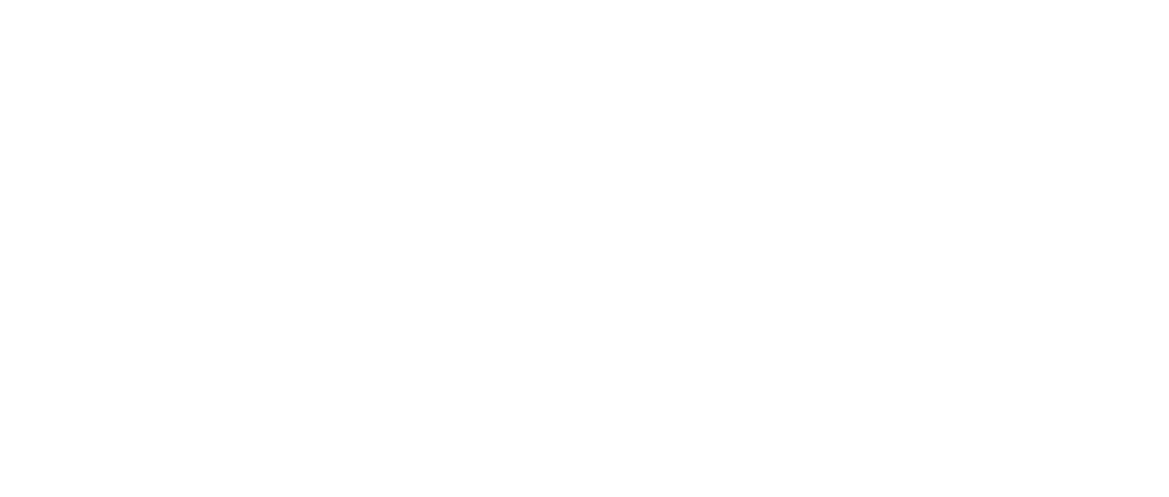select on "**********" 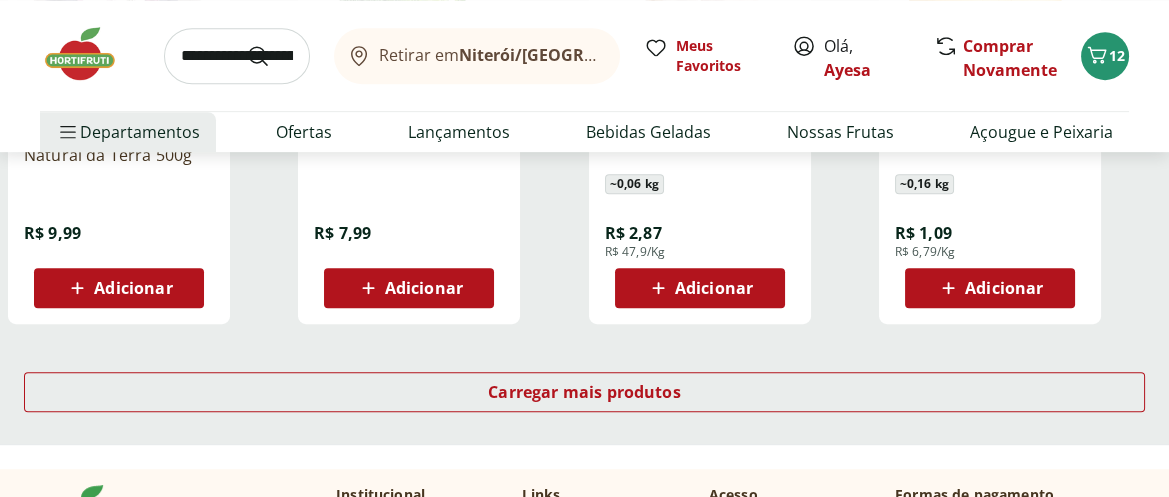 scroll, scrollTop: 1333, scrollLeft: 0, axis: vertical 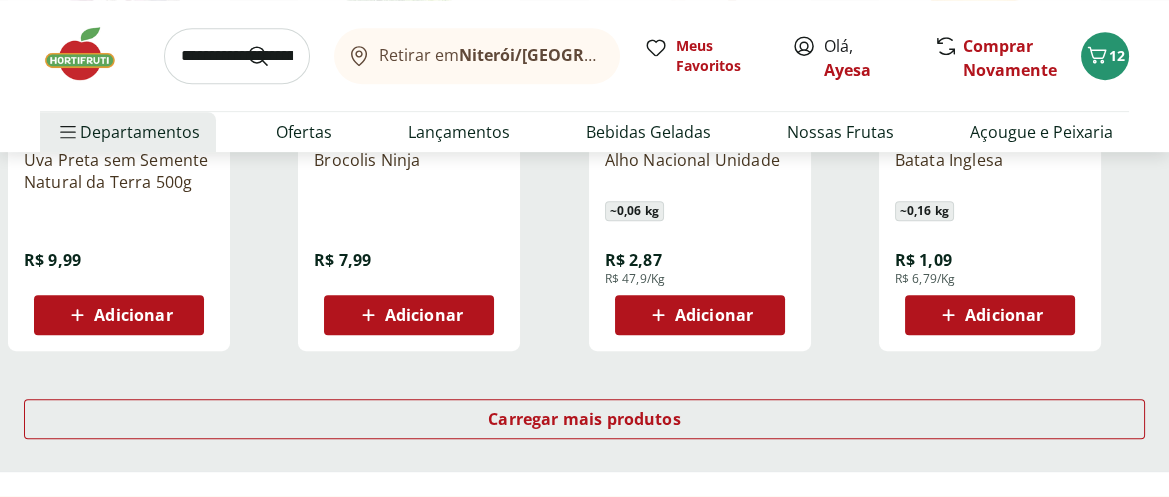 click on "Brocolis Ninja R$ 7,99 Adicionar" at bounding box center (409, 139) 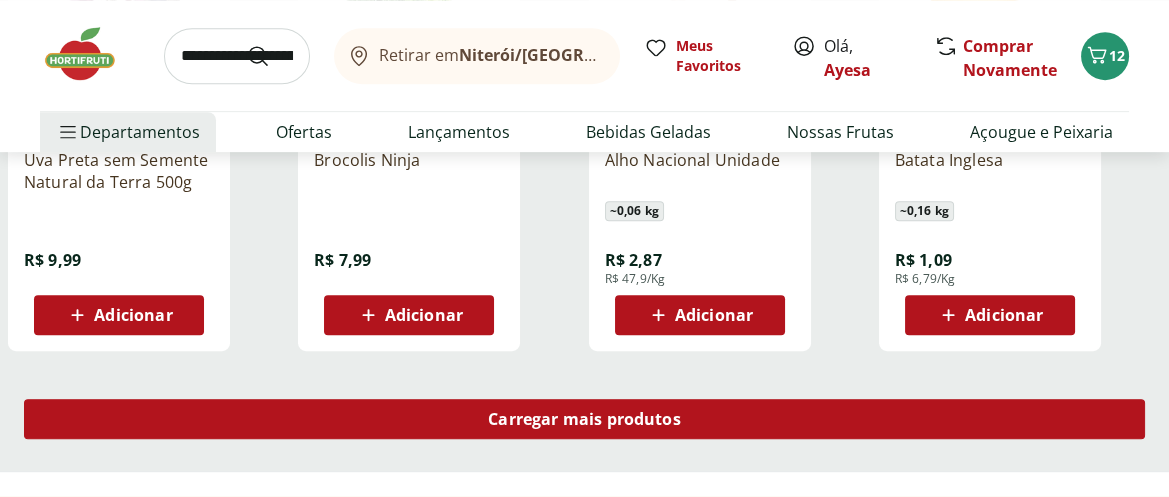 click on "Carregar mais produtos" at bounding box center (584, 419) 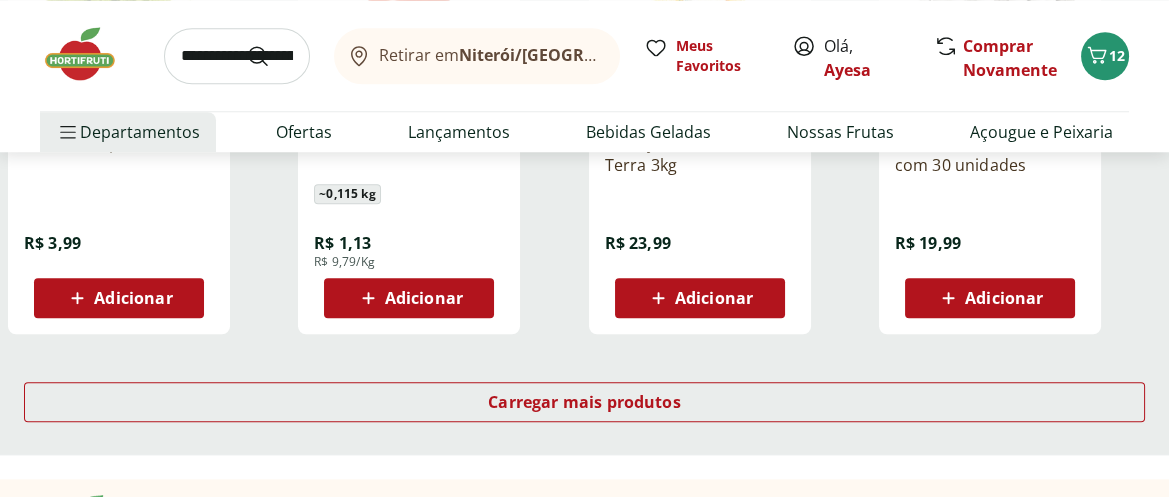 scroll, scrollTop: 2666, scrollLeft: 0, axis: vertical 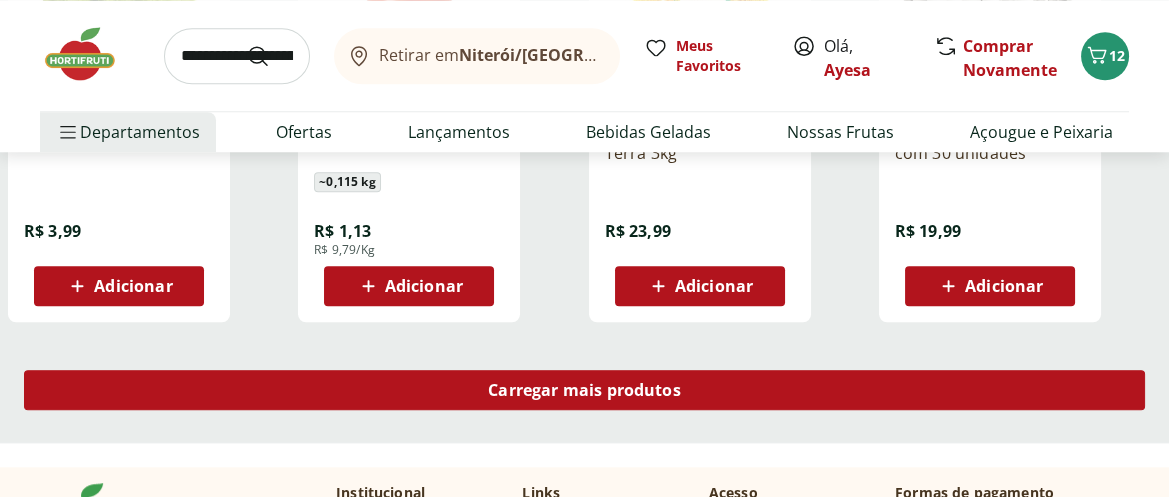 click on "Carregar mais produtos" at bounding box center (584, 390) 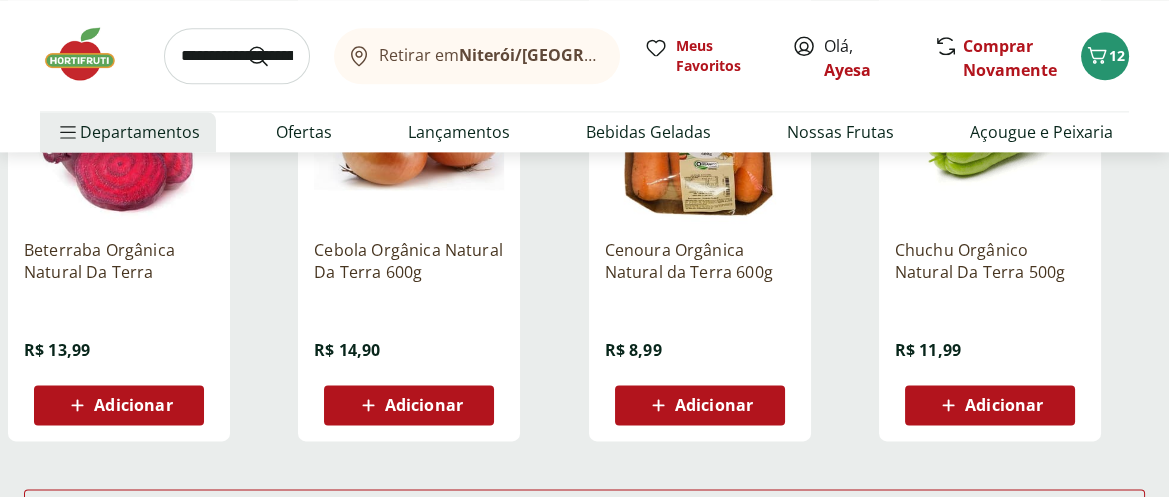 scroll, scrollTop: 3925, scrollLeft: 0, axis: vertical 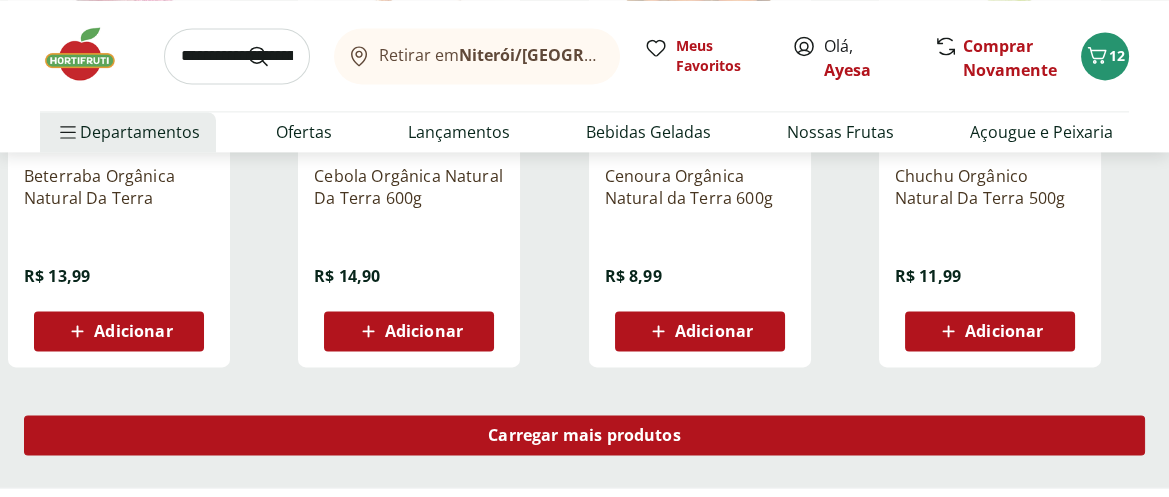 click on "Carregar mais produtos" at bounding box center (584, 435) 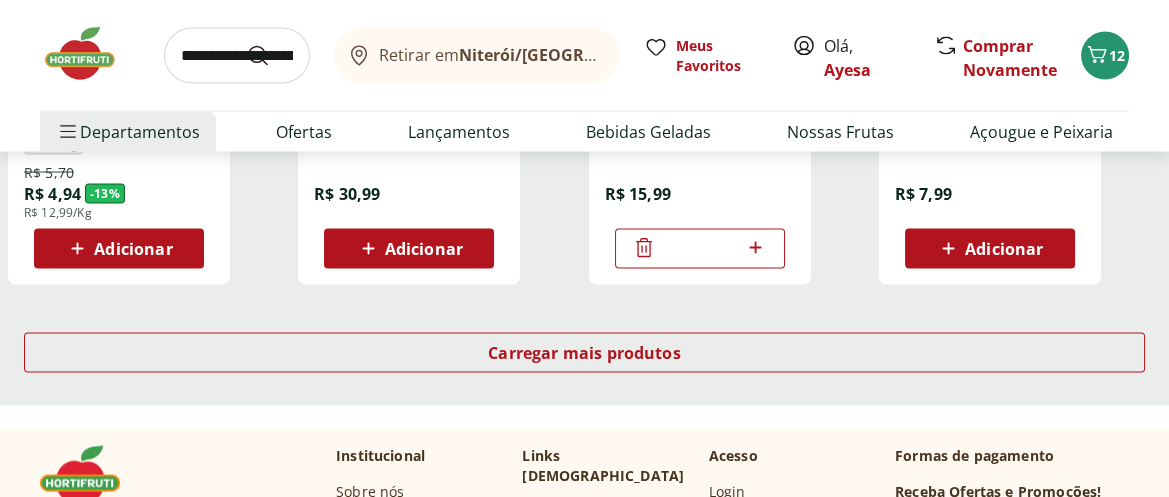 scroll, scrollTop: 5333, scrollLeft: 0, axis: vertical 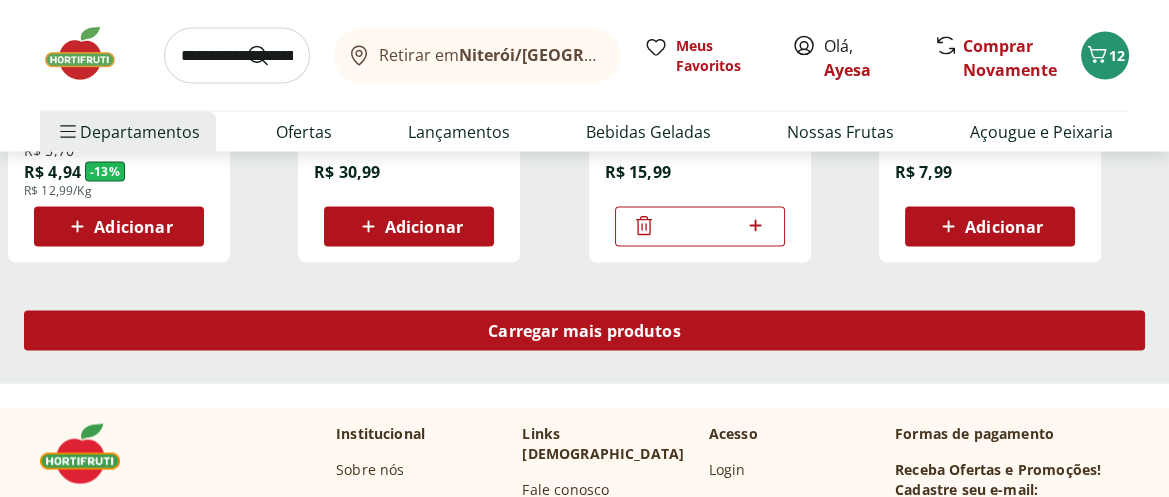 click on "Carregar mais produtos" at bounding box center [584, 331] 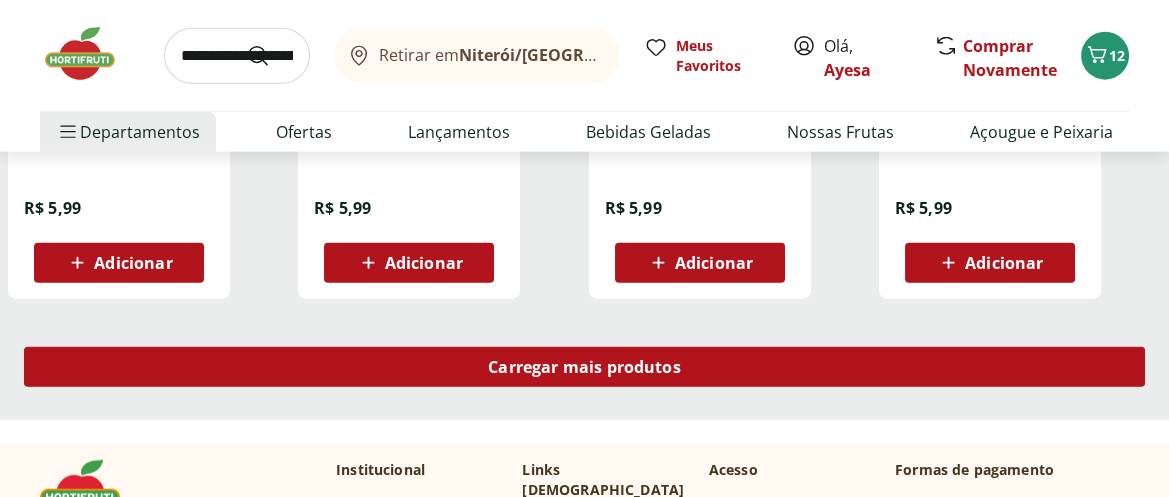 scroll, scrollTop: 6592, scrollLeft: 0, axis: vertical 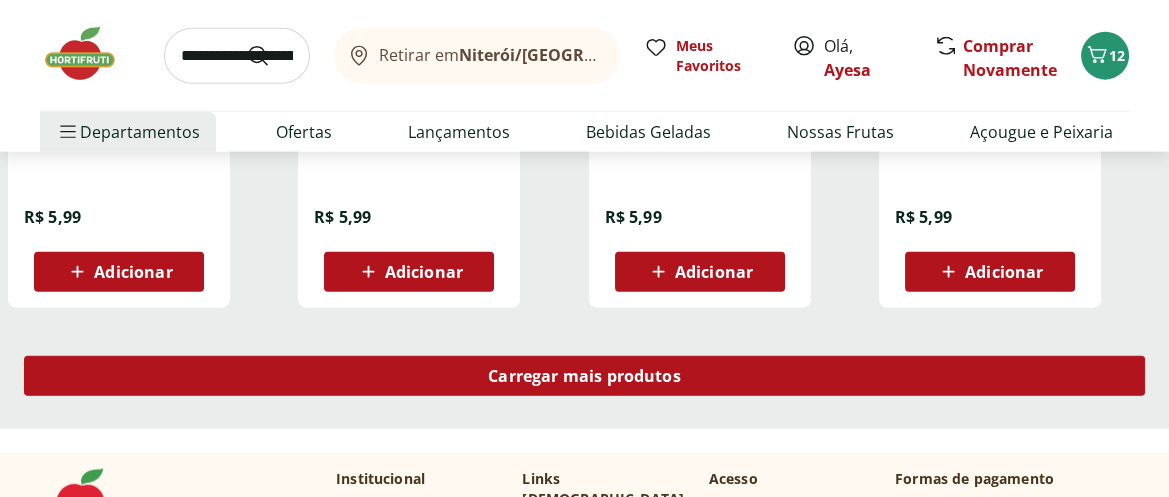 click on "Carregar mais produtos" at bounding box center [584, 376] 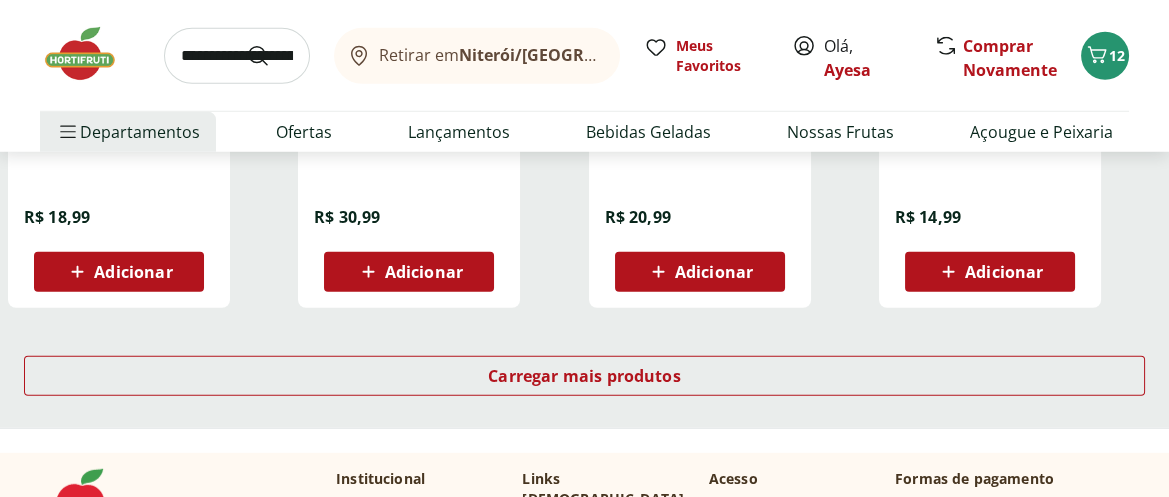 scroll, scrollTop: 7851, scrollLeft: 0, axis: vertical 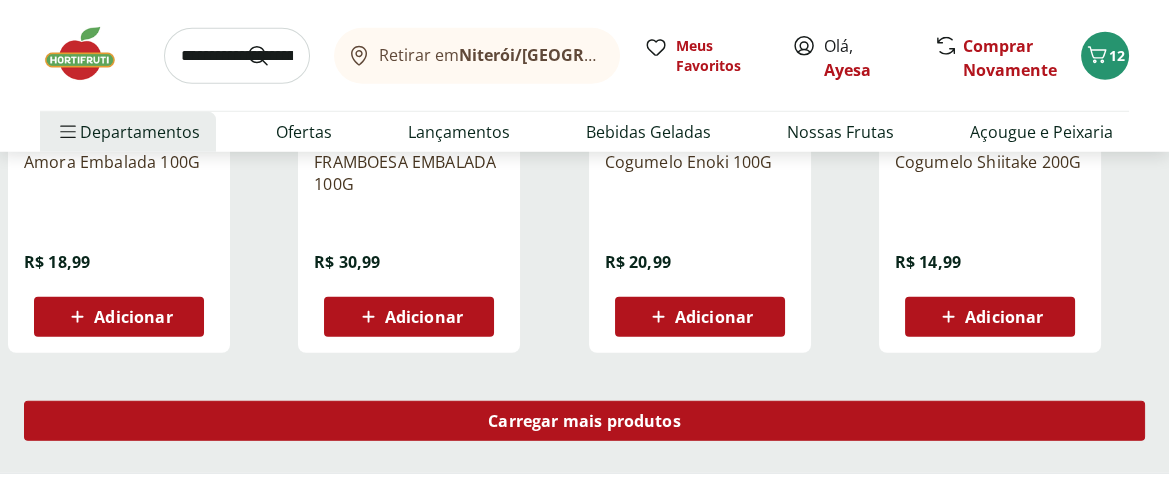 click on "Carregar mais produtos" at bounding box center [584, 421] 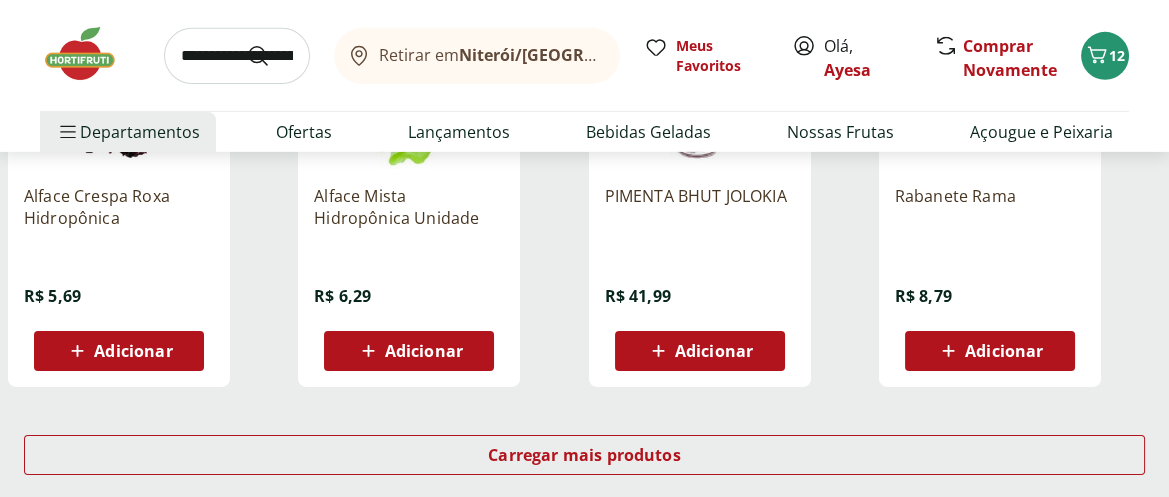 scroll, scrollTop: 9111, scrollLeft: 0, axis: vertical 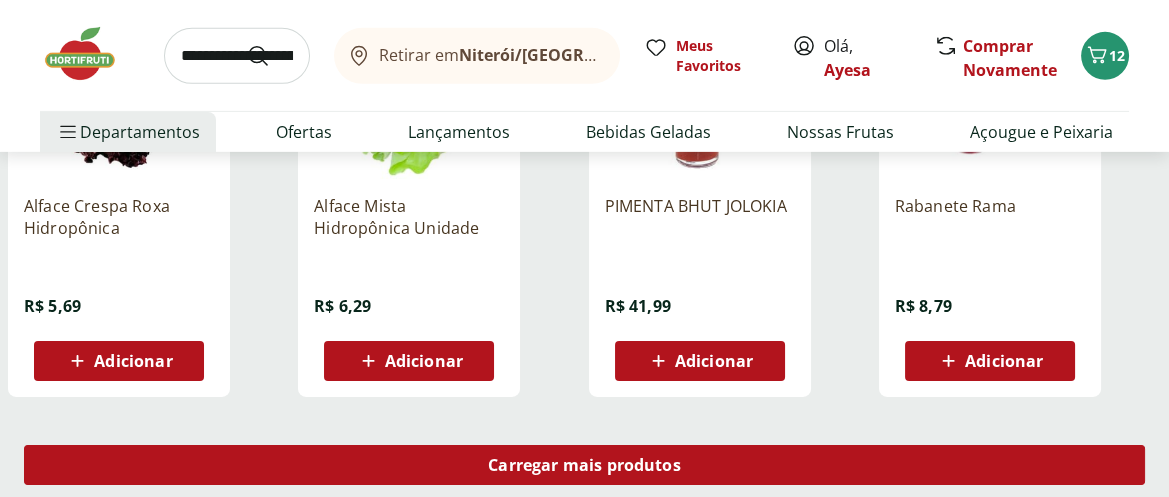 click on "Carregar mais produtos" at bounding box center (584, 465) 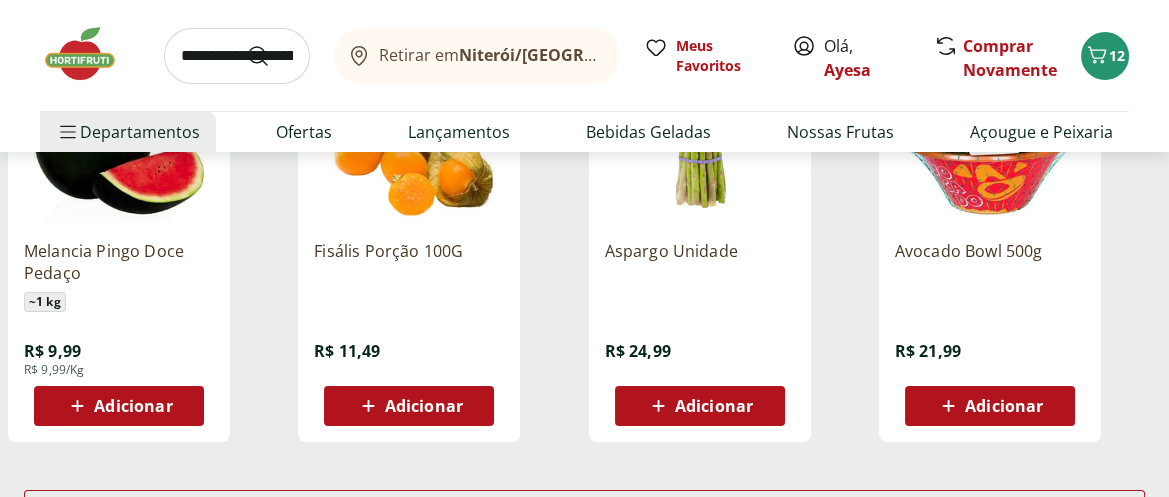 scroll, scrollTop: 10444, scrollLeft: 0, axis: vertical 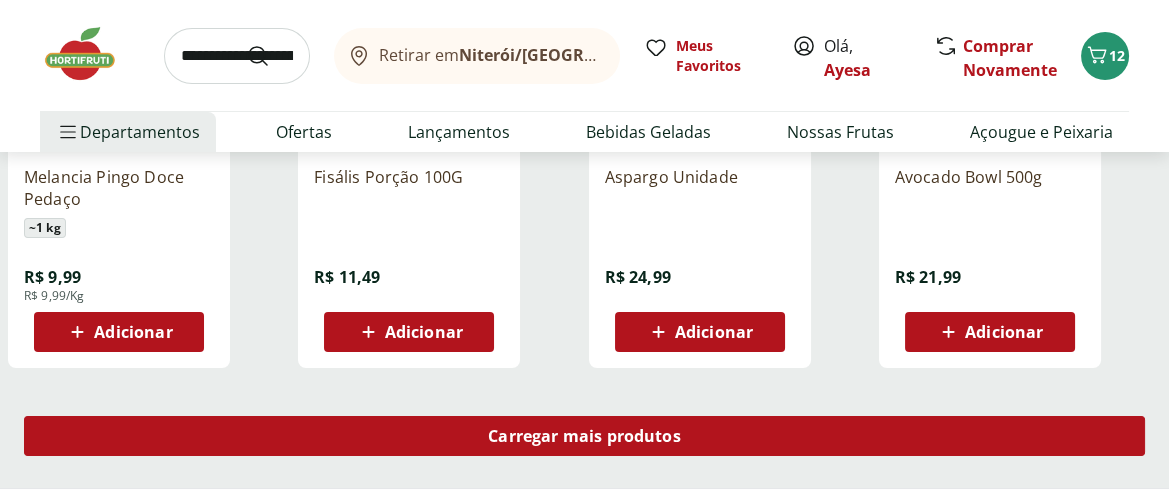click on "Carregar mais produtos" at bounding box center [584, 436] 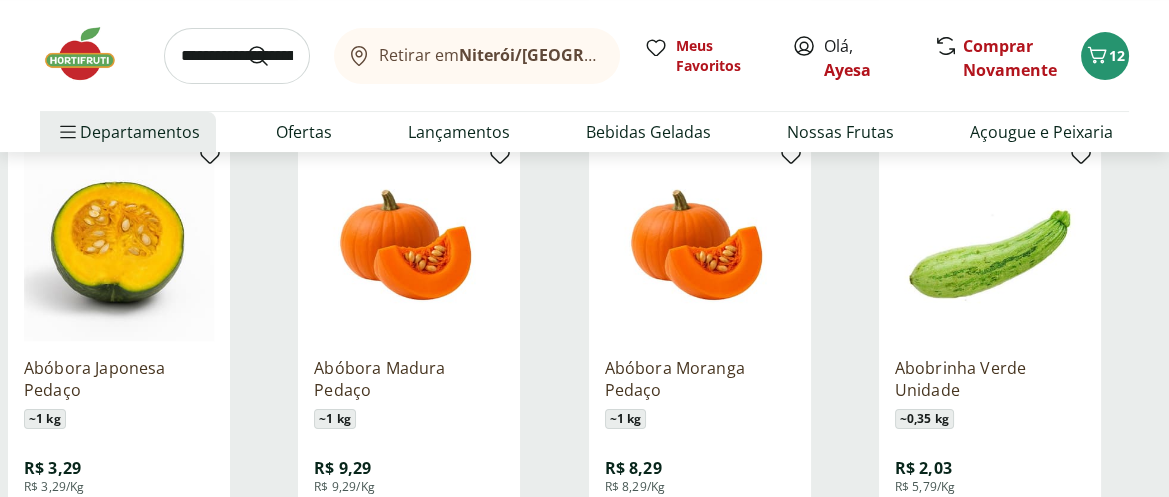 scroll, scrollTop: 11111, scrollLeft: 0, axis: vertical 